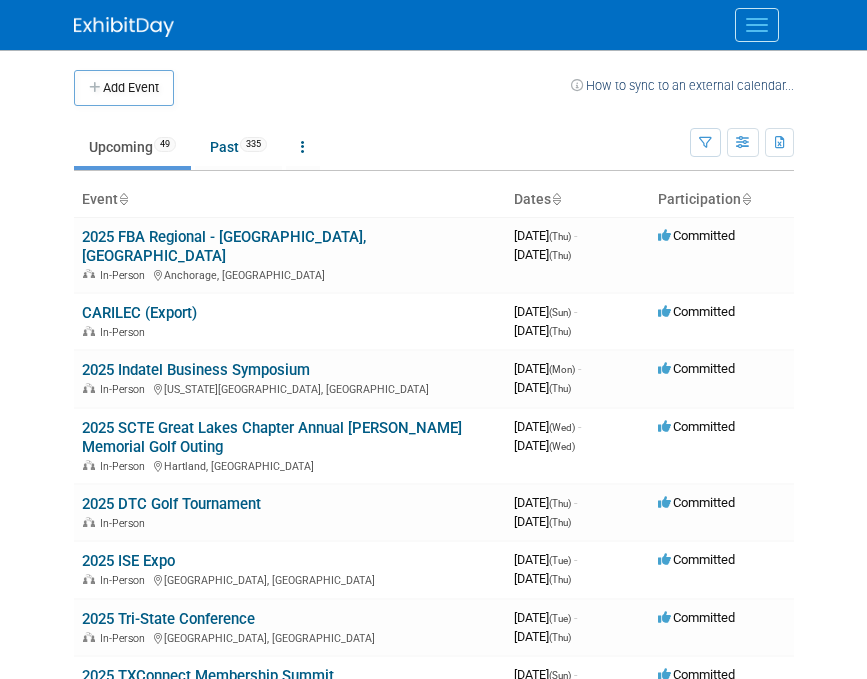 scroll, scrollTop: 0, scrollLeft: 0, axis: both 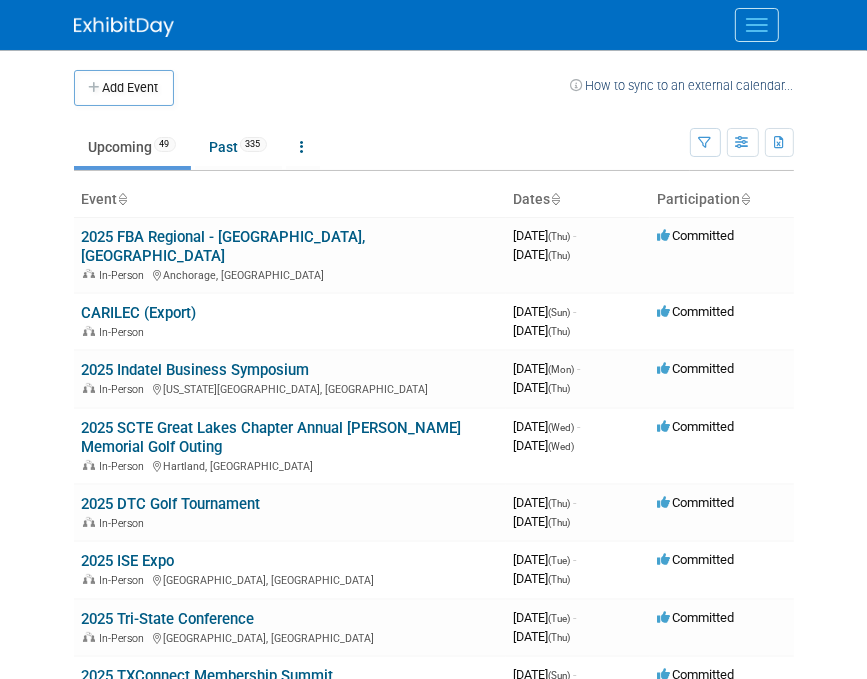 click at bounding box center [434, 25] 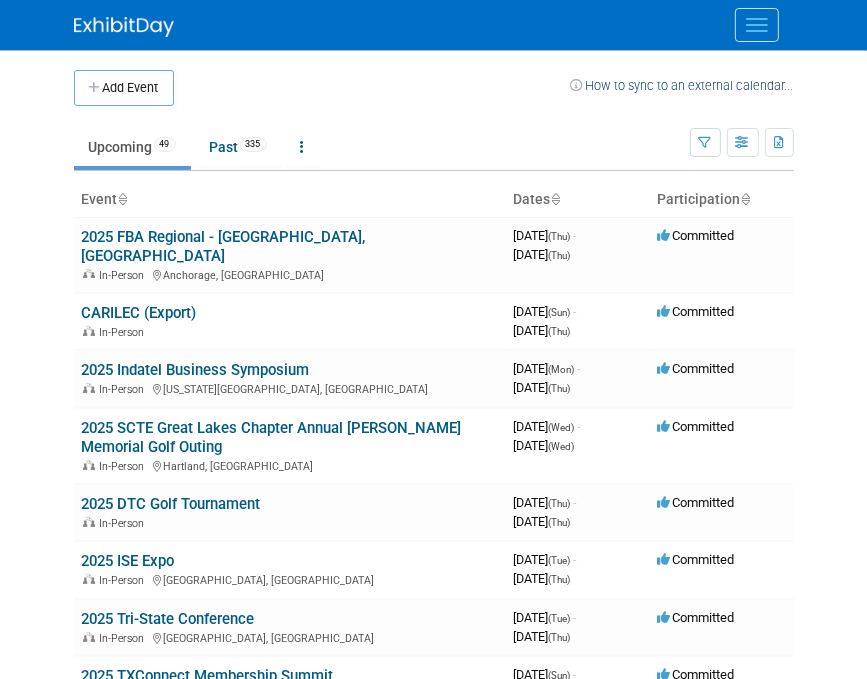 click at bounding box center [757, 25] 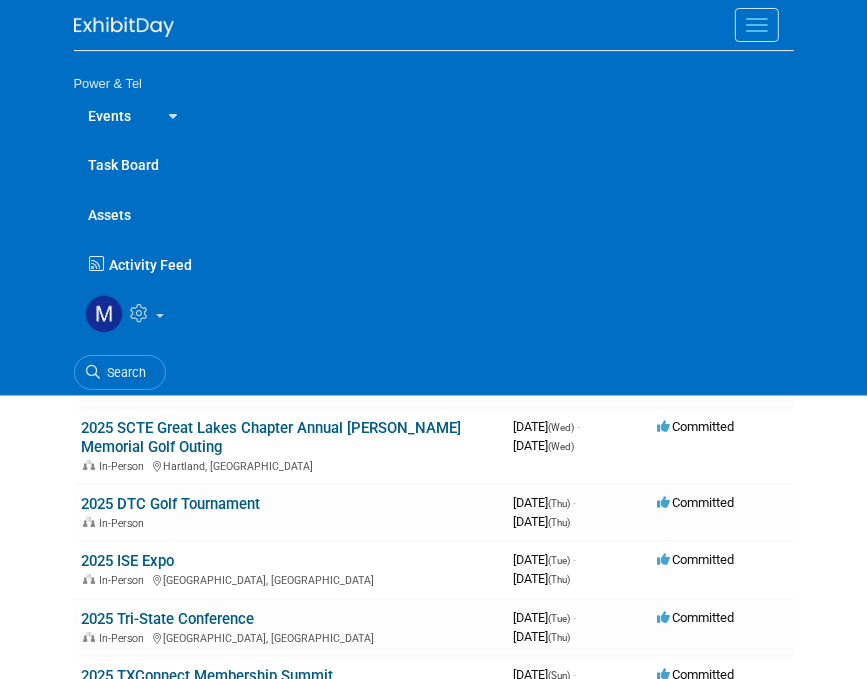 click at bounding box center [434, 25] 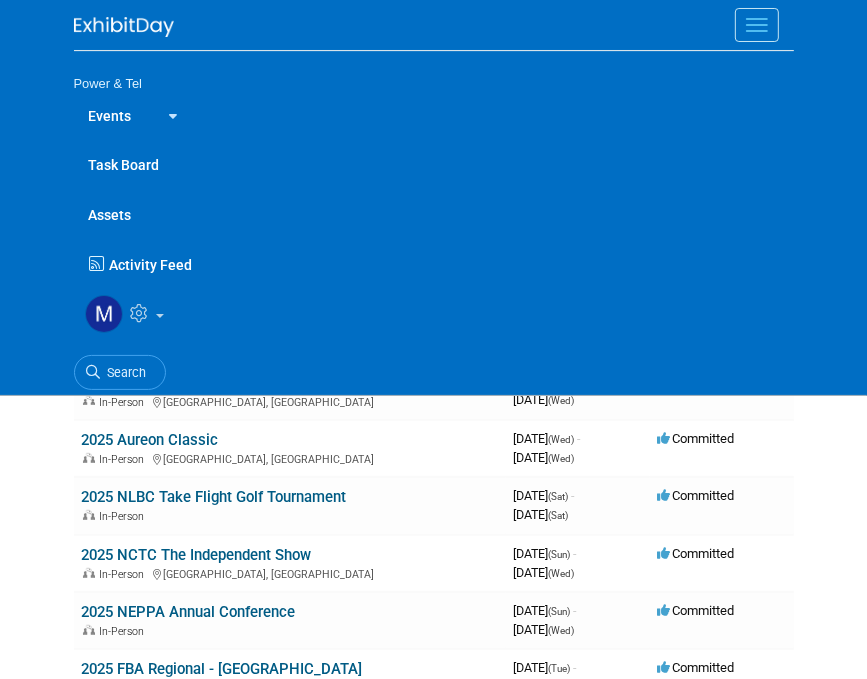 scroll, scrollTop: 500, scrollLeft: 0, axis: vertical 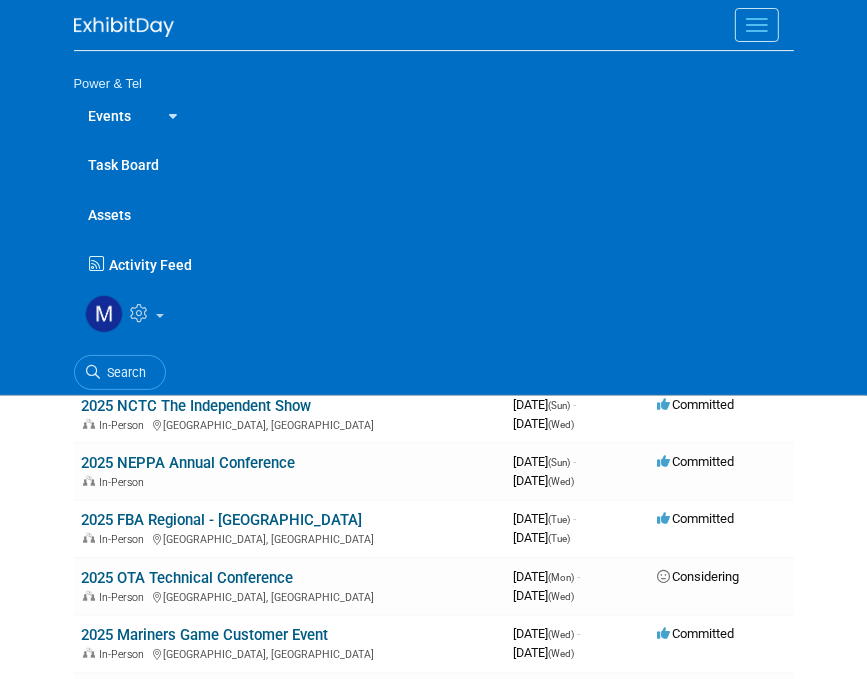 click on "Power & Tel
Events
Add Event
Bulk Upload Events
Shareable Event Boards
Recently Viewed Events:
2025 FBA Regional - [GEOGRAPHIC_DATA], [GEOGRAPHIC_DATA]
[GEOGRAPHIC_DATA], [GEOGRAPHIC_DATA]
[DATE]  to  [DATE]
2025 TribalNet Conference & Tradeshow
[GEOGRAPHIC_DATA], [GEOGRAPHIC_DATA]
[DATE]  to  [DATE]
2025 Mountain Connect
[GEOGRAPHIC_DATA], [GEOGRAPHIC_DATA]
[DATE]  to  [DATE]
Task Board
Assets
Activity Feed
My Account
My Profile & Preferences
Sync to External Calendar...
Team Workspace
Users and Permissions
Workspace Settings
Metrics & Analytics
Budgeting, ROI & ROO
Annual Budgets (all events)
Refer & Earn
Contact us
Sign out
Search
Recently Viewed Events:
In-Person" at bounding box center (433, -161) 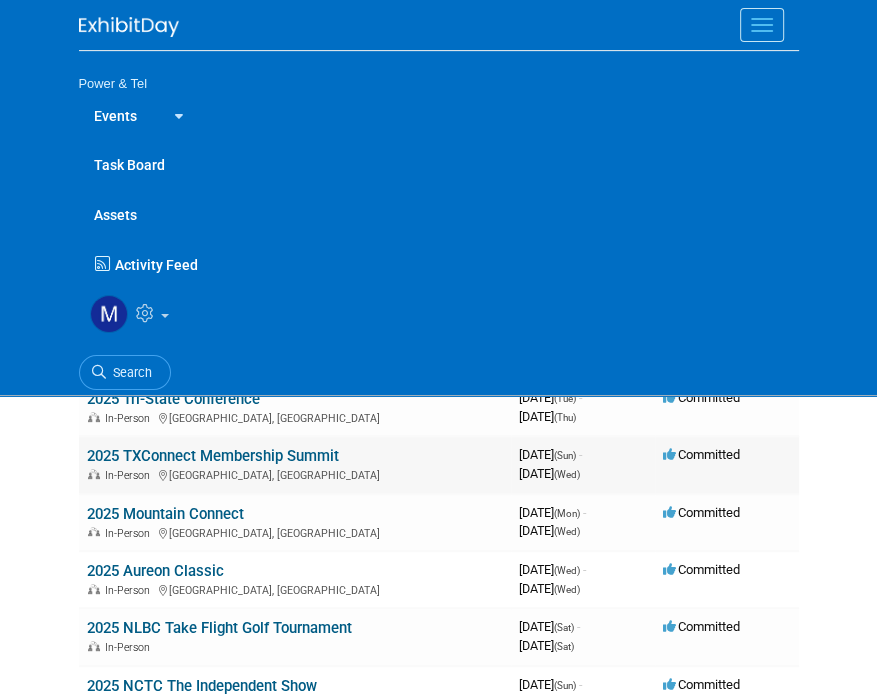scroll, scrollTop: 100, scrollLeft: 0, axis: vertical 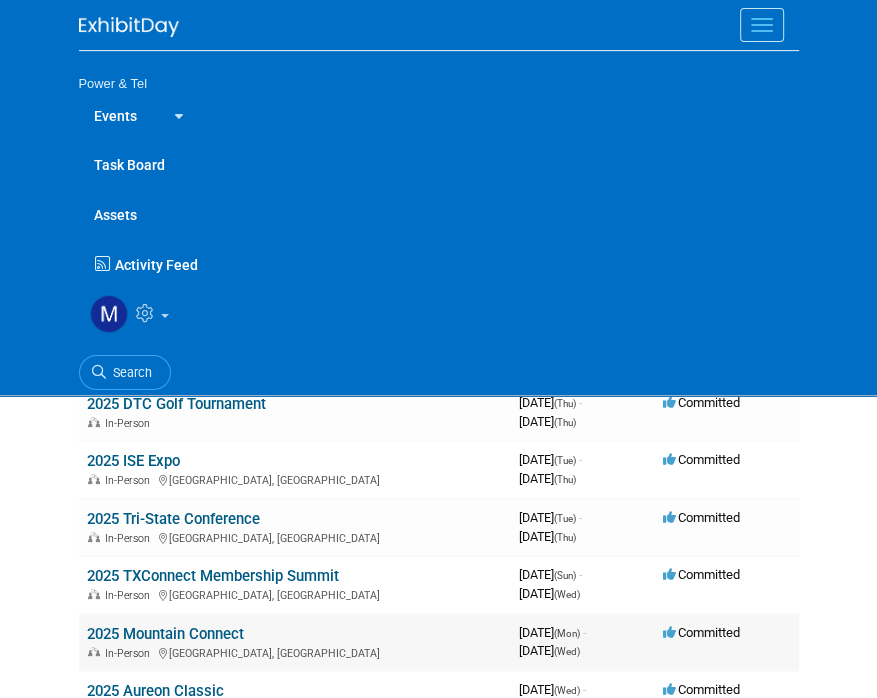 click on "2025 Mountain Connect
In-Person
[GEOGRAPHIC_DATA], [GEOGRAPHIC_DATA]" at bounding box center (295, 642) 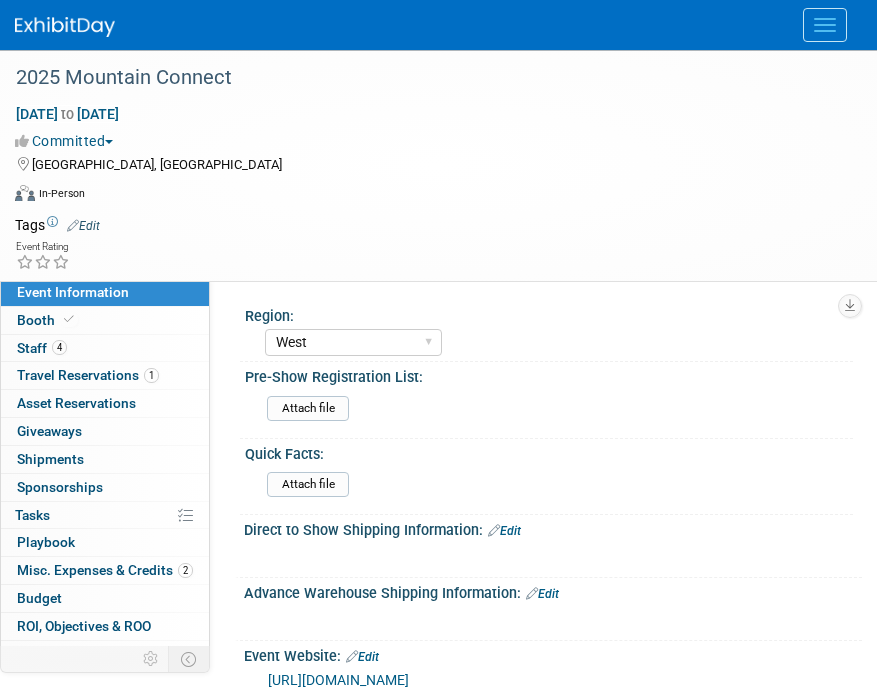 select on "West" 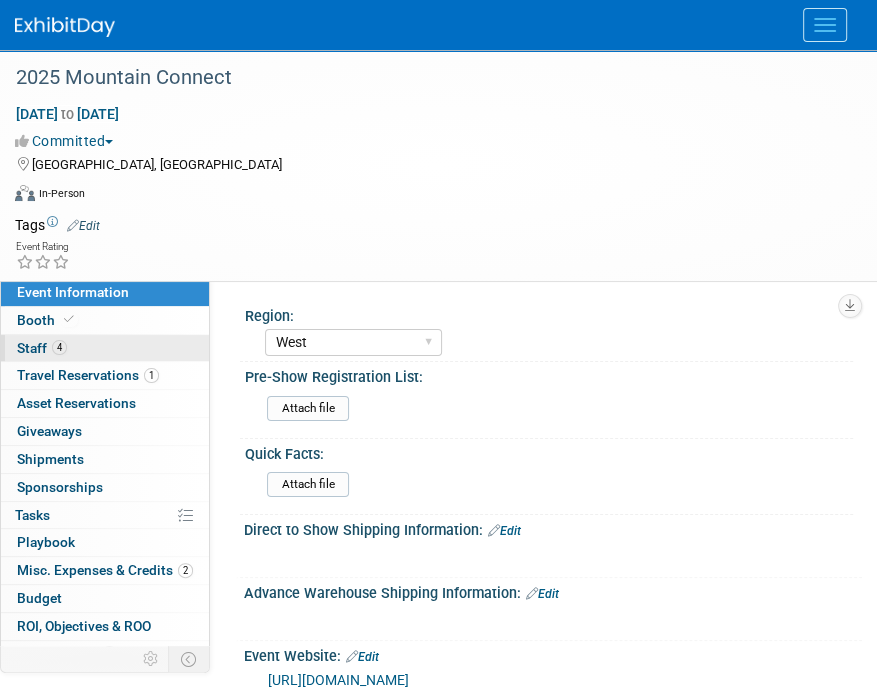 click on "4" at bounding box center [59, 347] 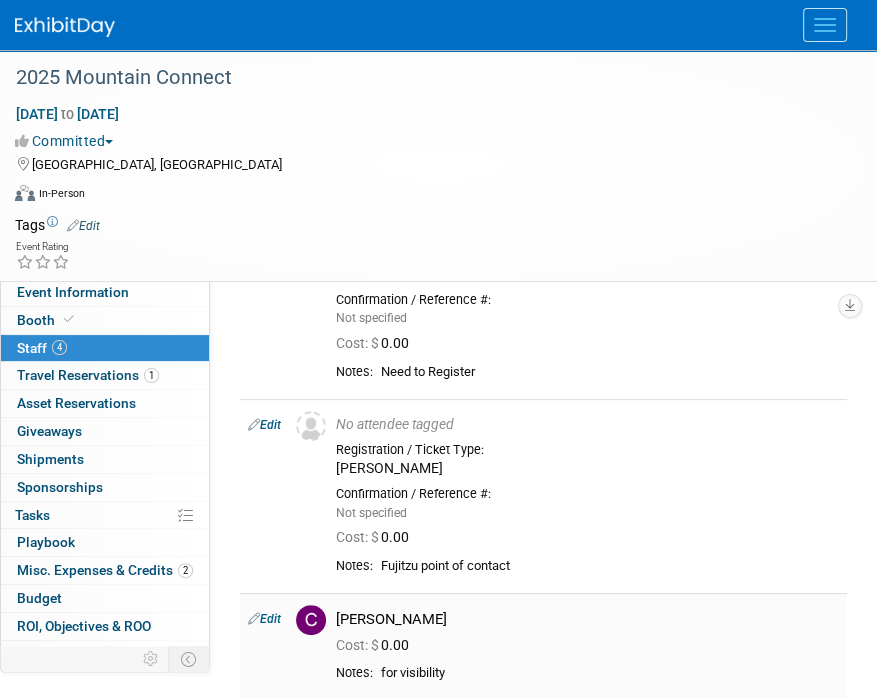 scroll, scrollTop: 400, scrollLeft: 0, axis: vertical 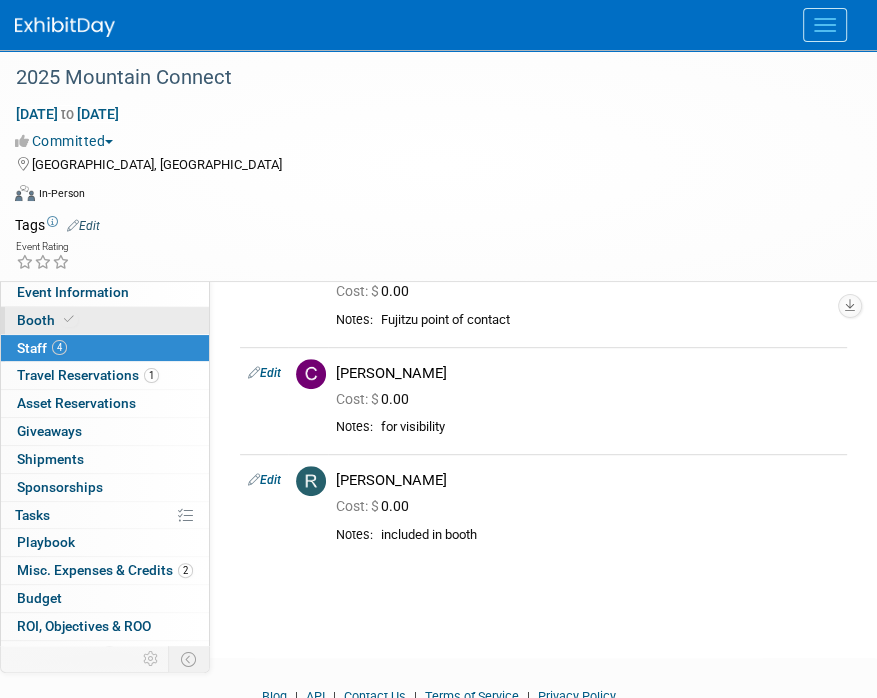 drag, startPoint x: 108, startPoint y: 324, endPoint x: 95, endPoint y: 324, distance: 13 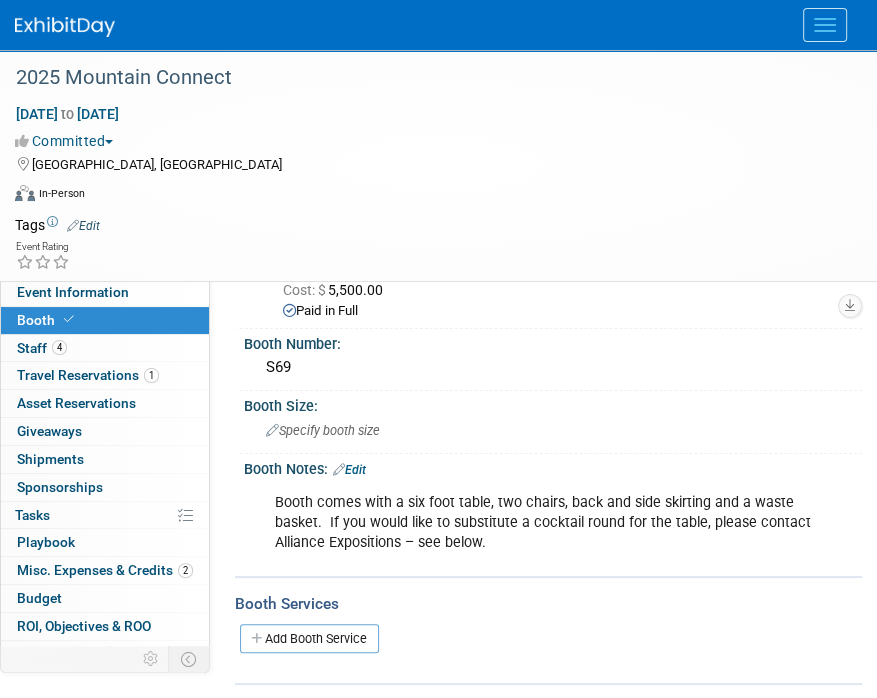scroll, scrollTop: 0, scrollLeft: 0, axis: both 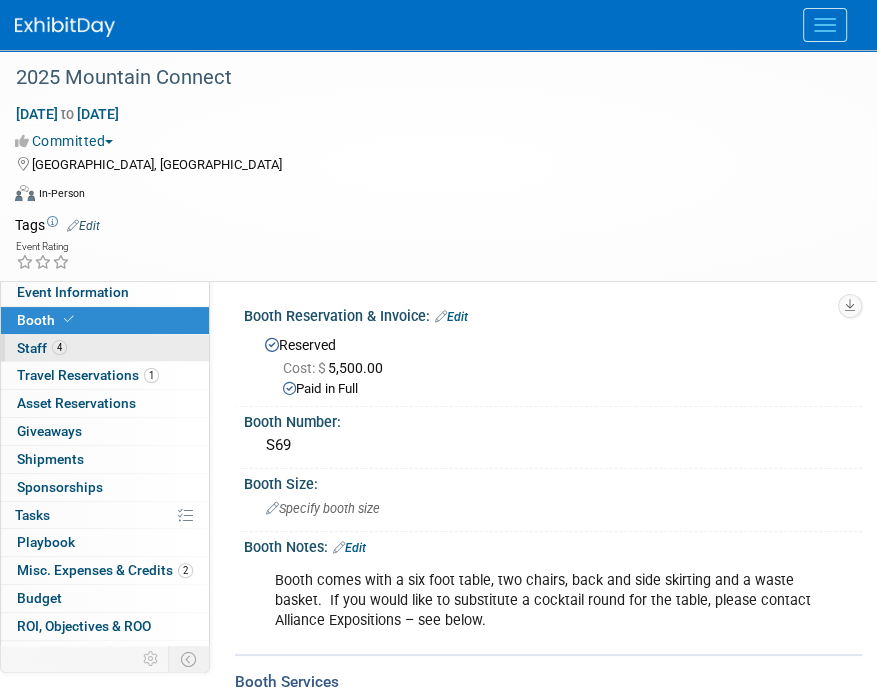 click on "4
Staff 4" at bounding box center [105, 348] 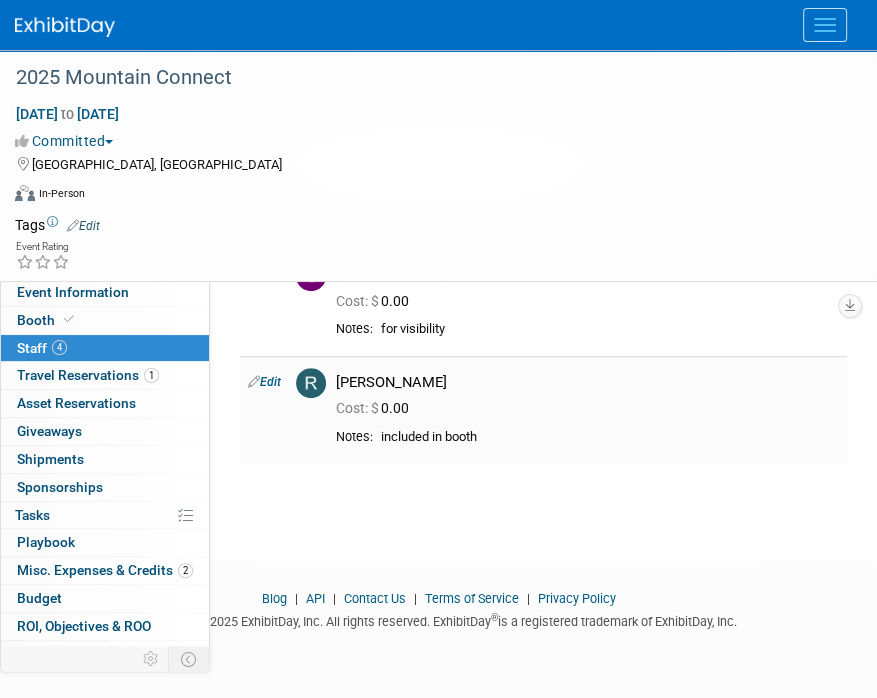 scroll, scrollTop: 0, scrollLeft: 0, axis: both 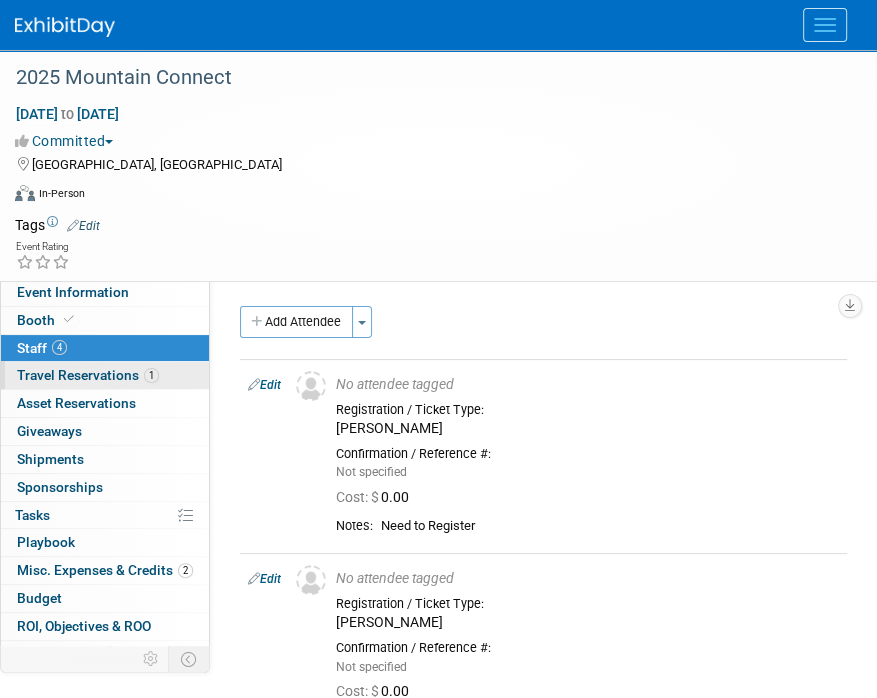 click on "1
Travel Reservations 1" at bounding box center (105, 375) 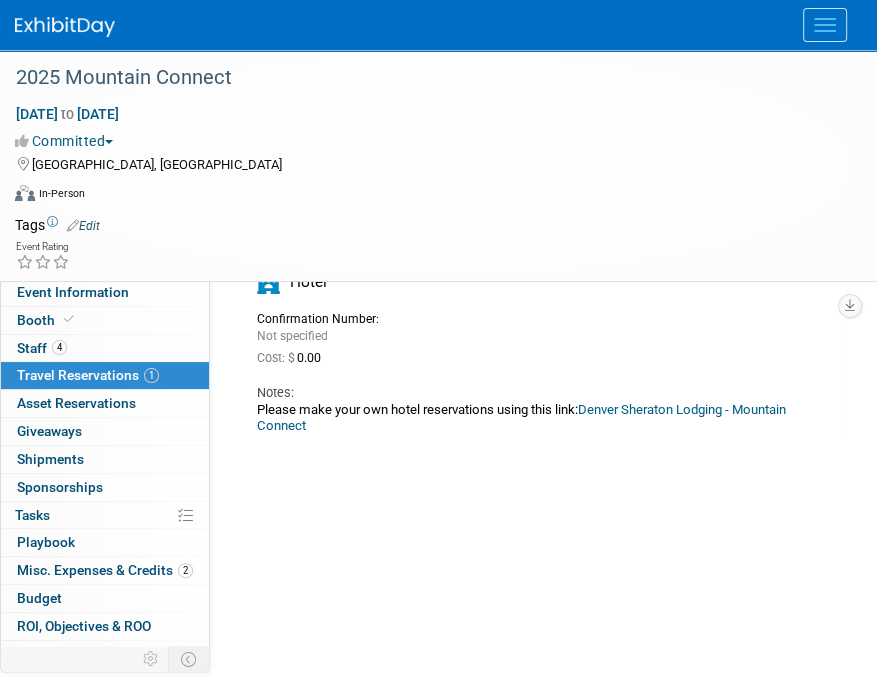 scroll, scrollTop: 100, scrollLeft: 0, axis: vertical 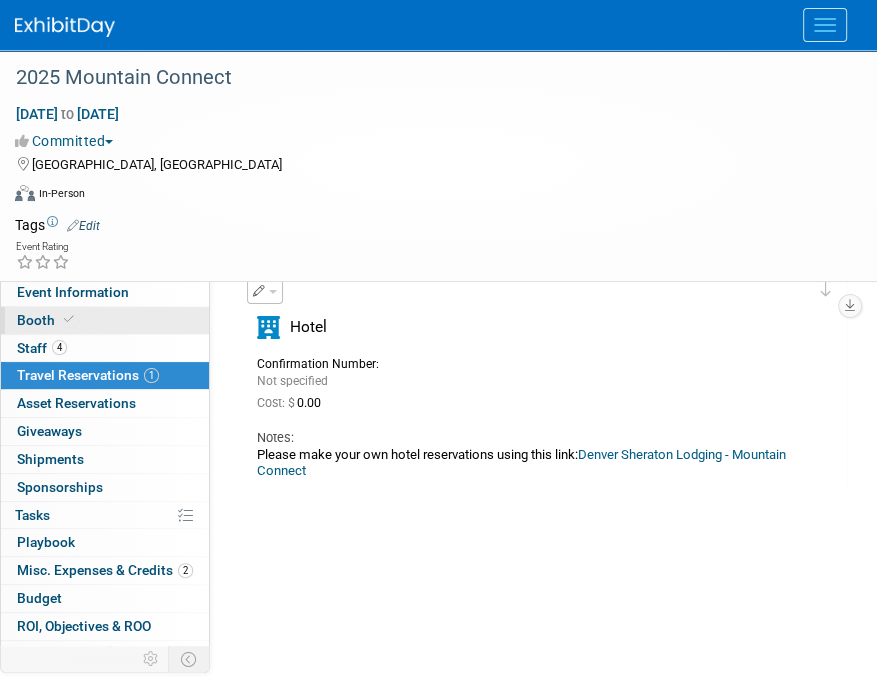 click on "Booth" at bounding box center [105, 320] 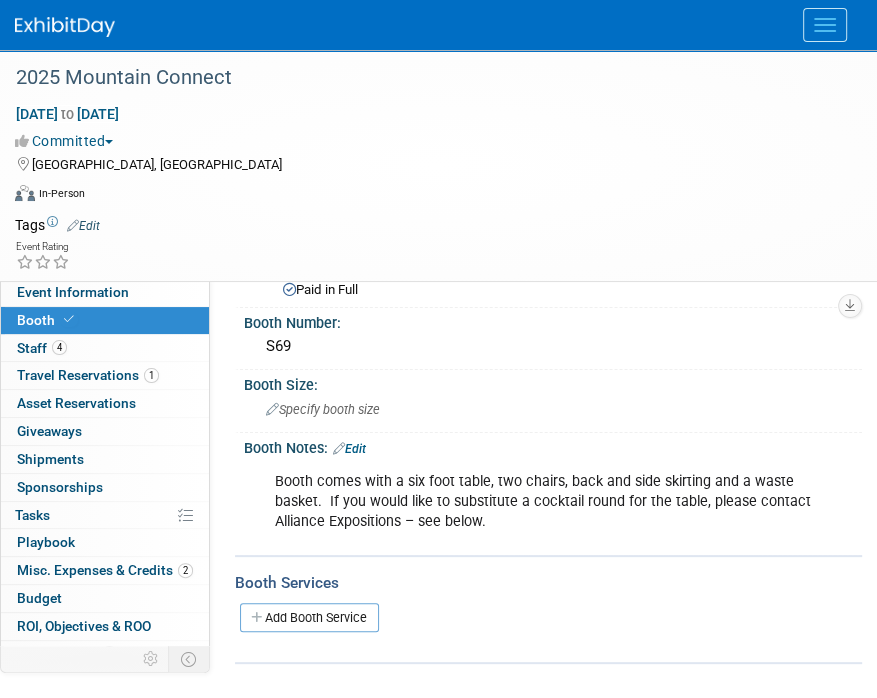 scroll, scrollTop: 100, scrollLeft: 0, axis: vertical 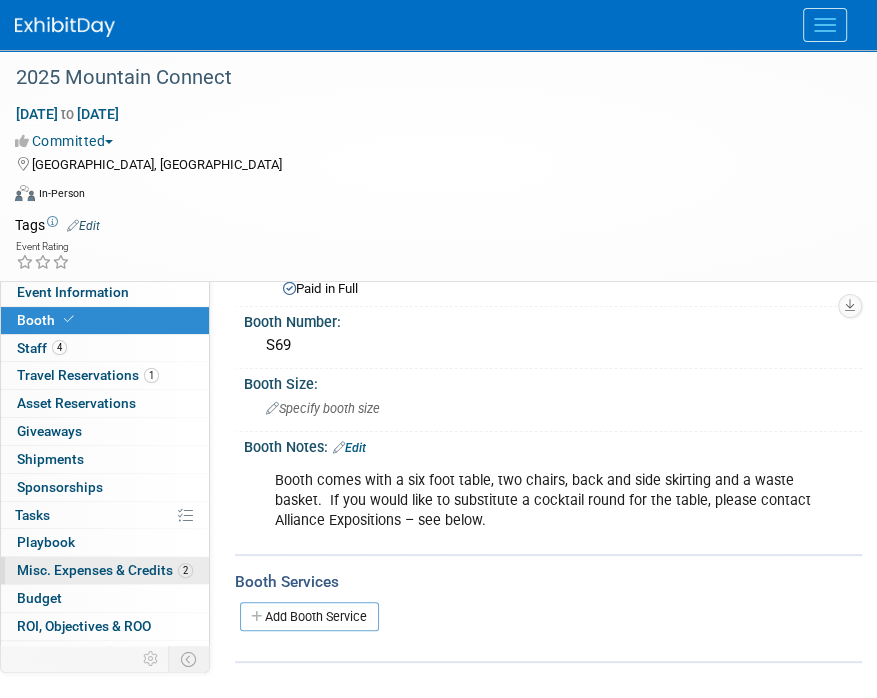 click on "Misc. Expenses & Credits 2" at bounding box center (105, 570) 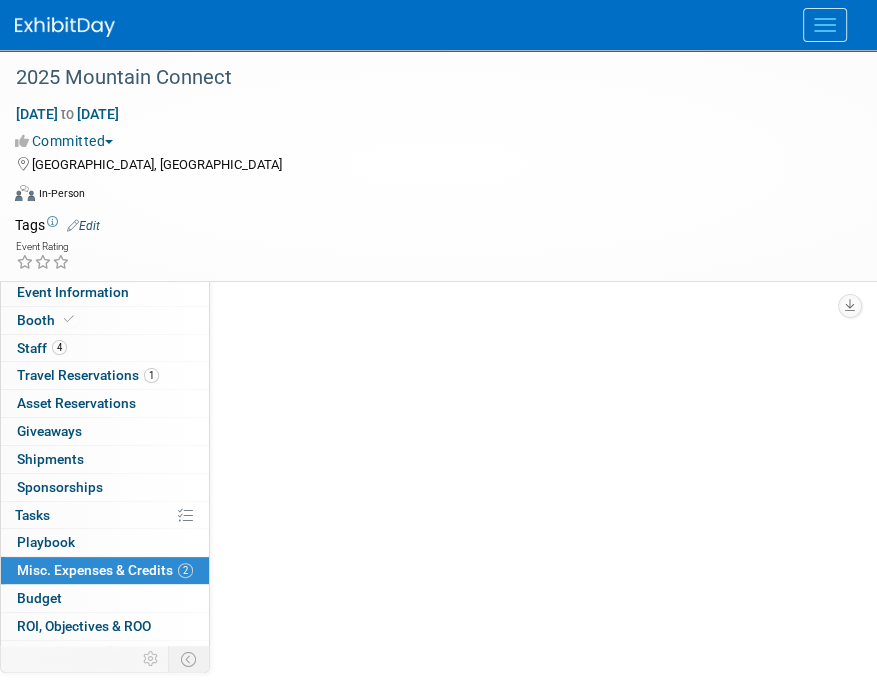 scroll, scrollTop: 0, scrollLeft: 0, axis: both 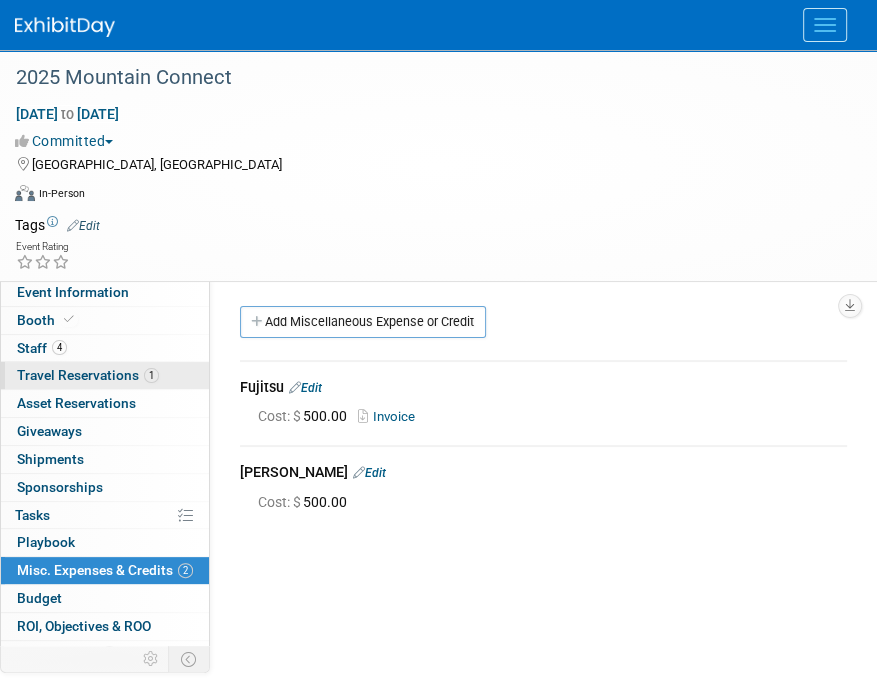 click on "Travel Reservations 1" at bounding box center (88, 375) 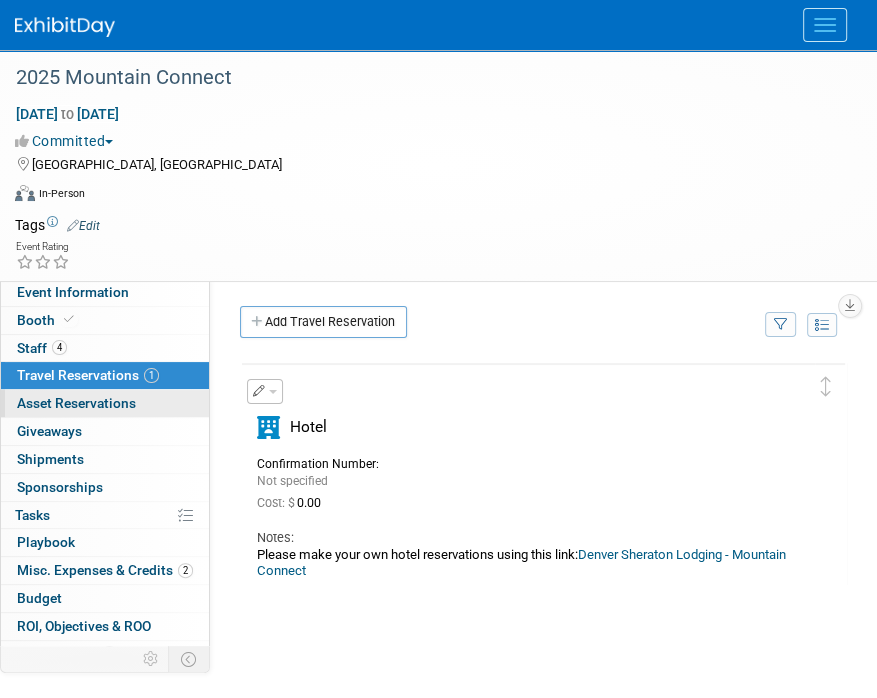 click on "Asset Reservations 0" at bounding box center (76, 403) 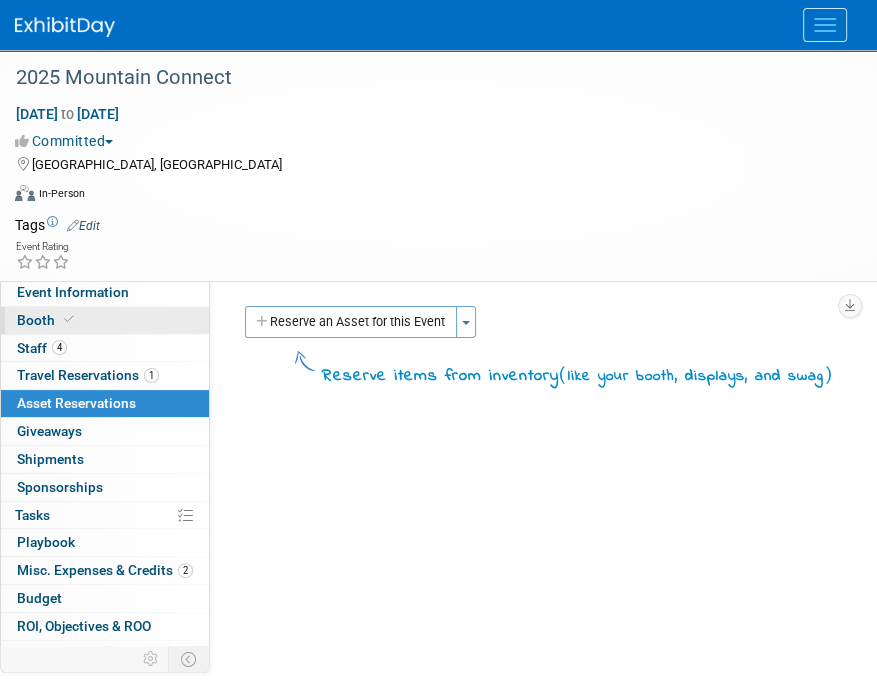 click on "Booth" at bounding box center (105, 320) 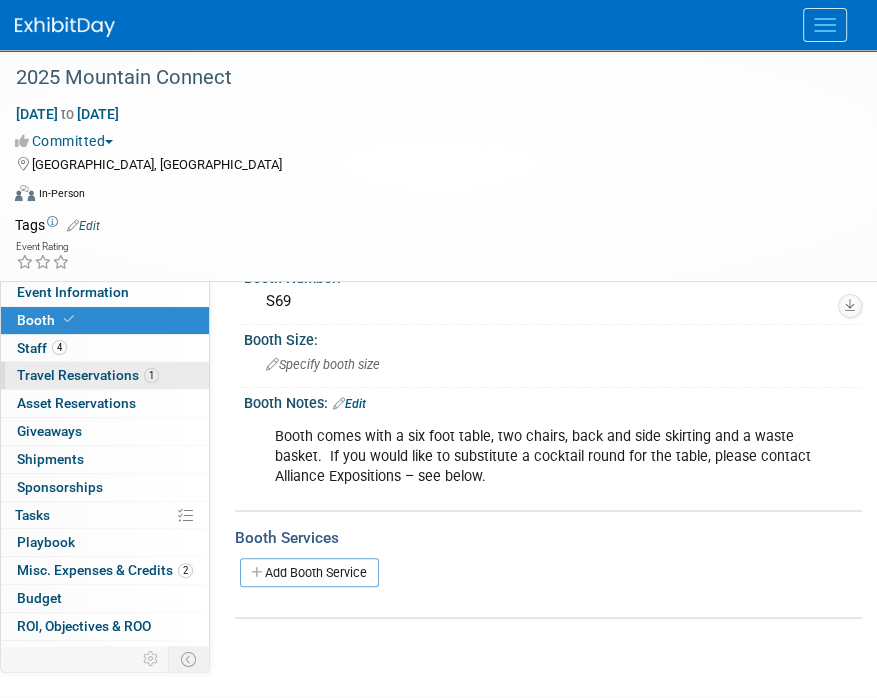 scroll, scrollTop: 276, scrollLeft: 0, axis: vertical 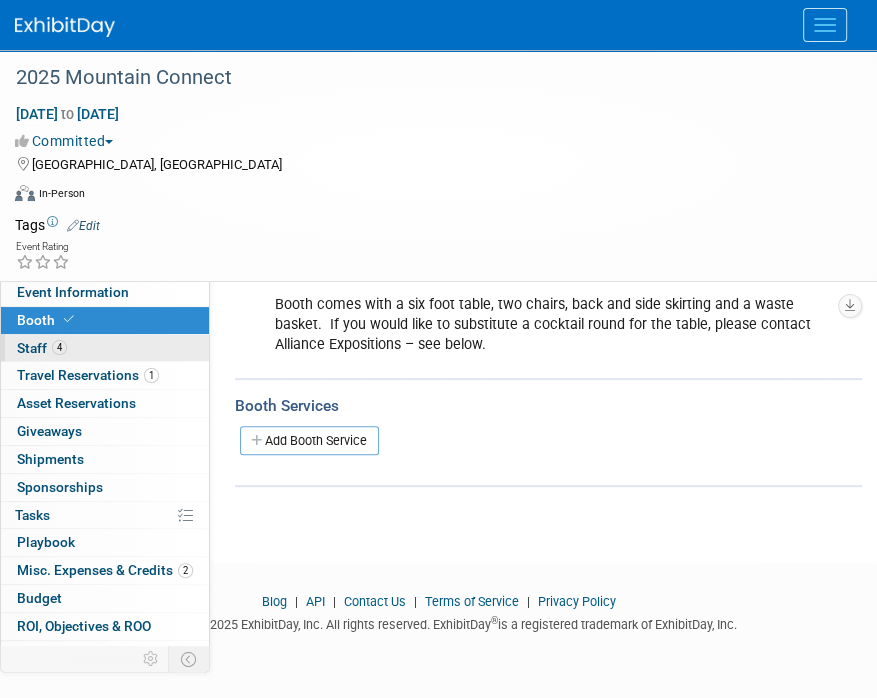 click on "4
Staff 4" at bounding box center [105, 348] 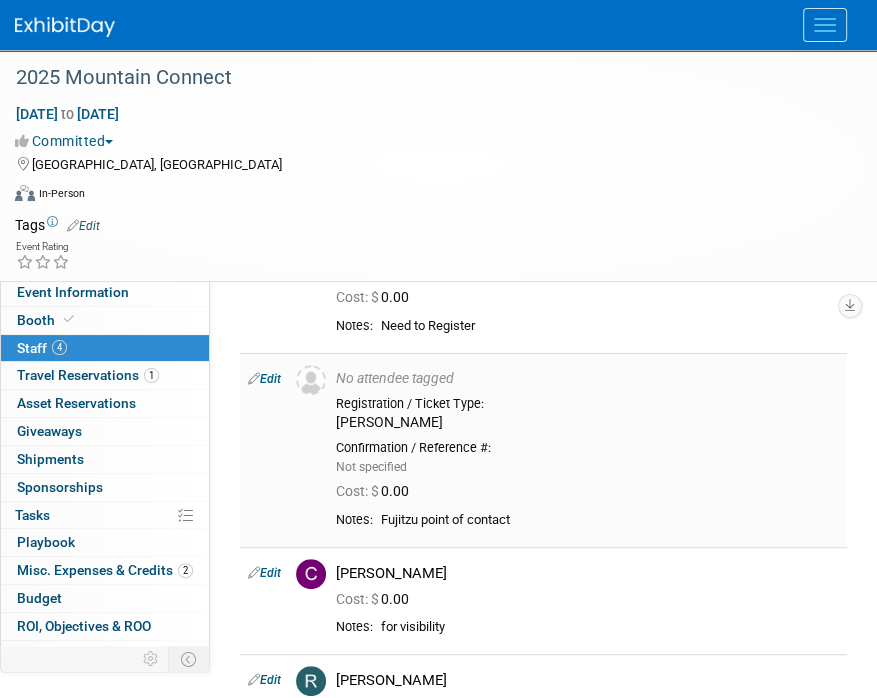 scroll, scrollTop: 0, scrollLeft: 0, axis: both 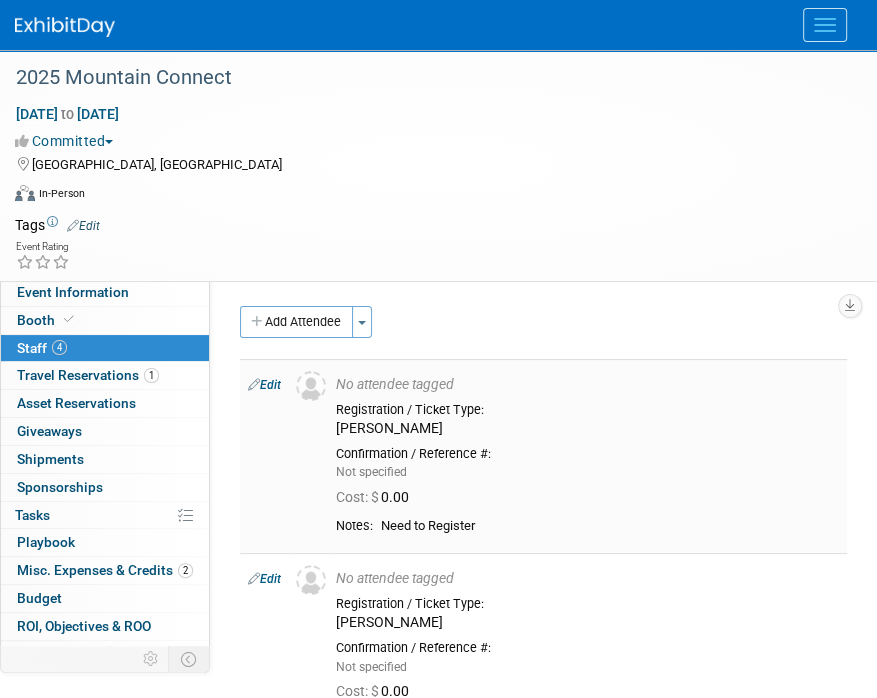 click on "Not specified" at bounding box center (587, 472) 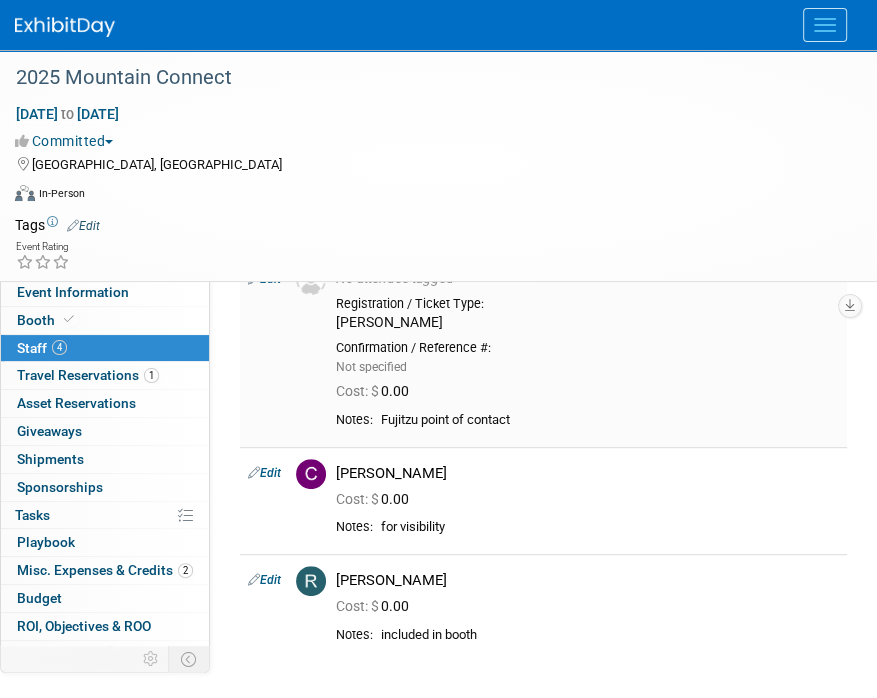 click on "Notes:
Fujitzu point of contact" at bounding box center [587, 424] 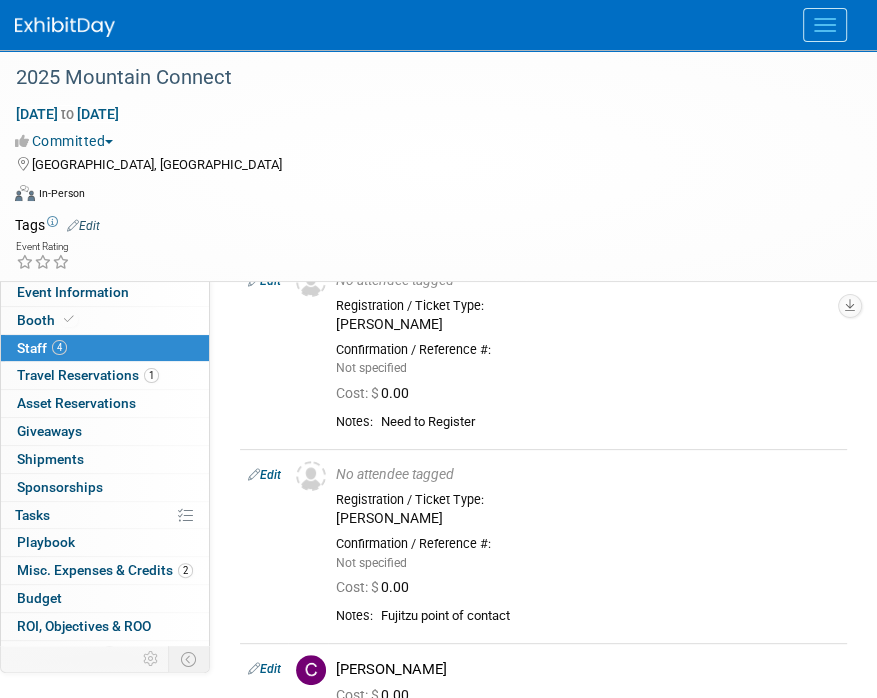 scroll, scrollTop: 0, scrollLeft: 0, axis: both 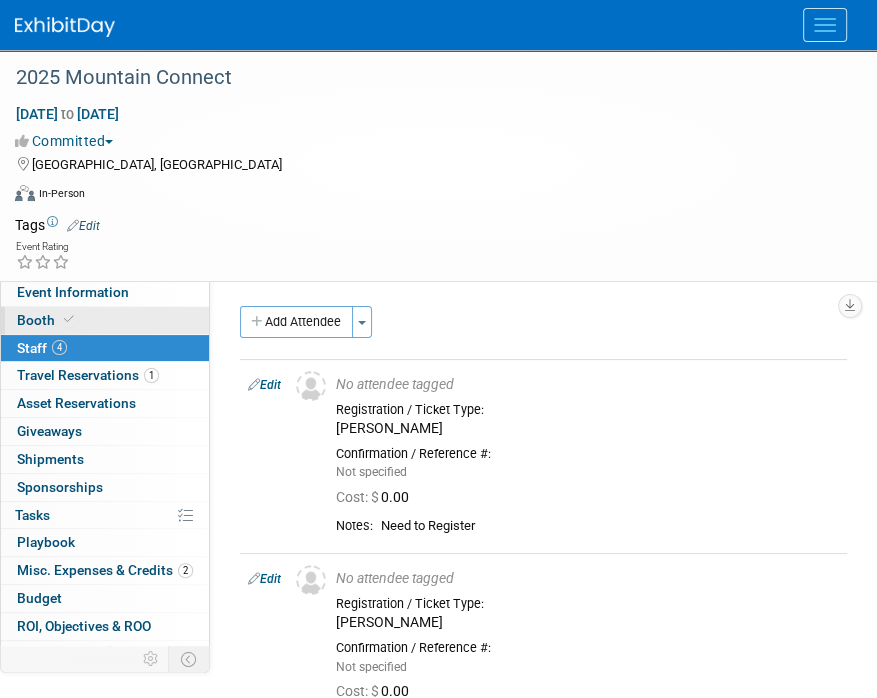 click on "Booth" at bounding box center [105, 320] 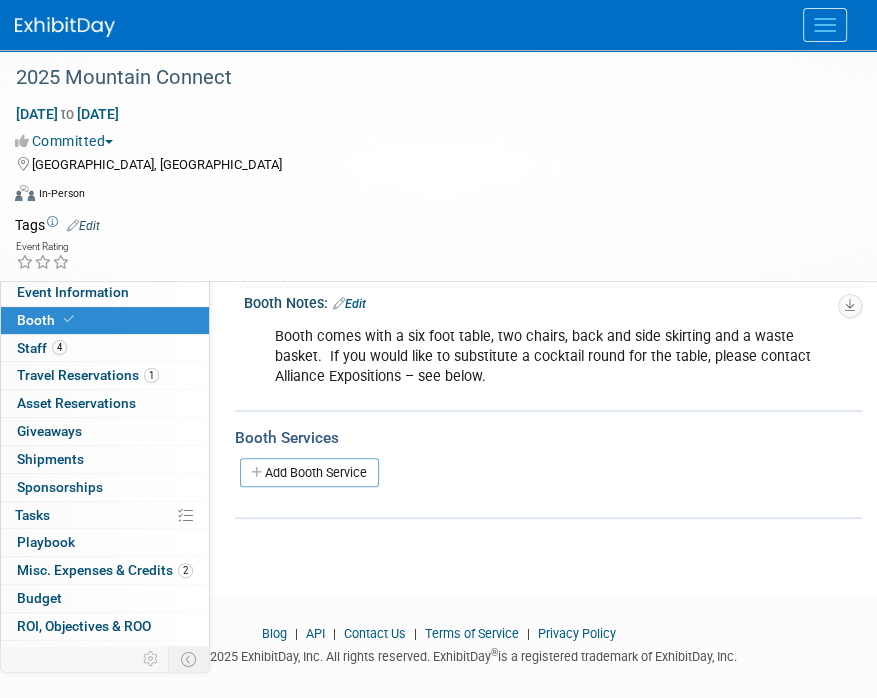 scroll, scrollTop: 25, scrollLeft: 0, axis: vertical 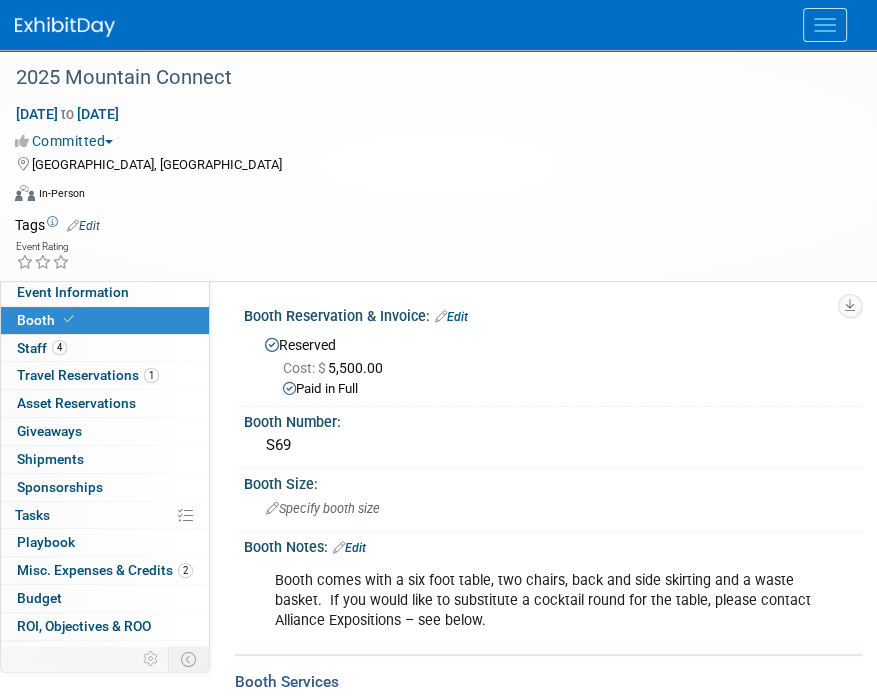 click on "Cost: $  5,500.00" at bounding box center [337, 368] 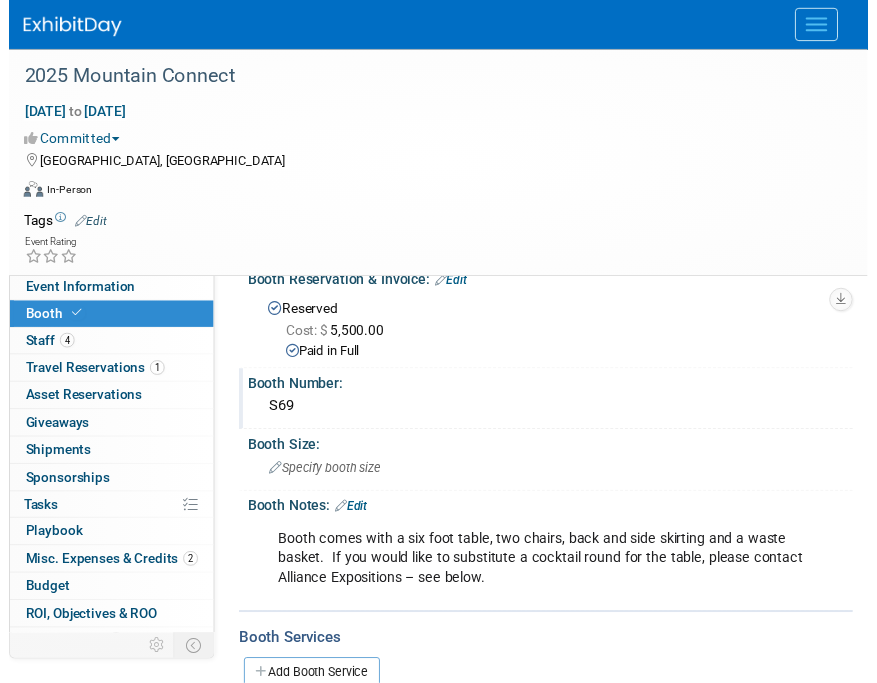 scroll, scrollTop: 0, scrollLeft: 0, axis: both 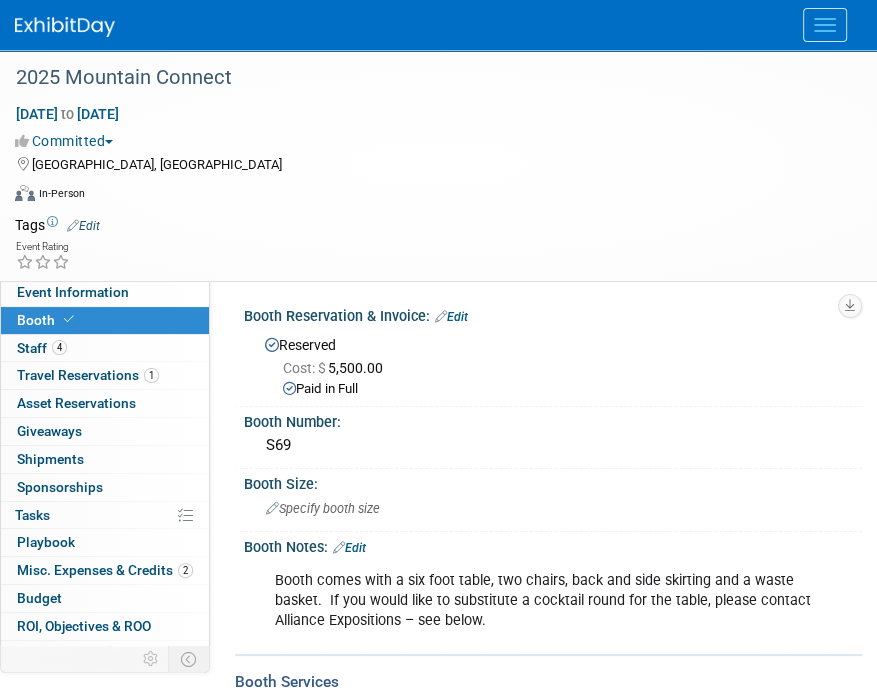 click on "Misc. Expenses & Credits 2" at bounding box center (105, 570) 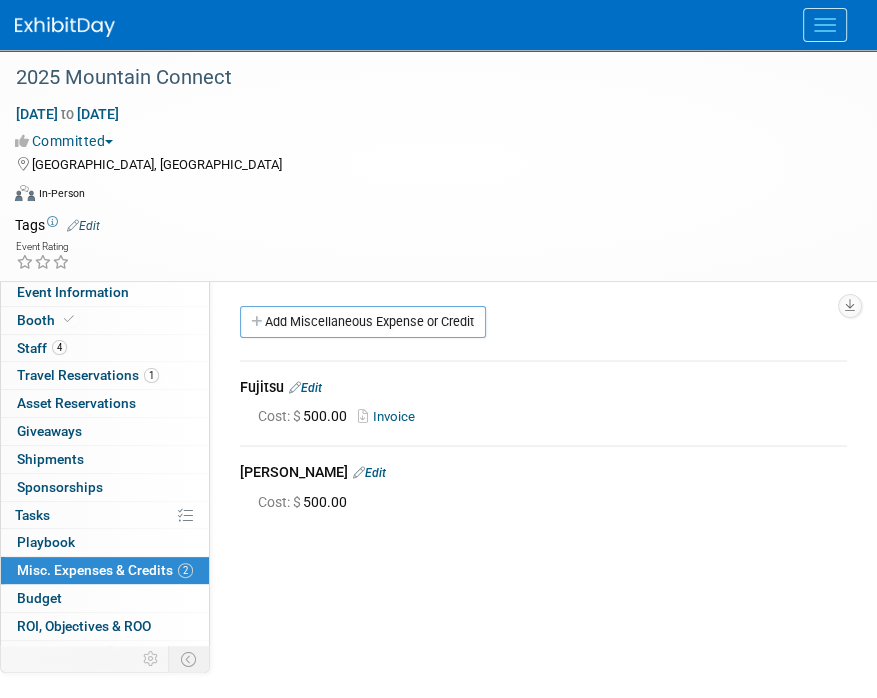 click on "Invoice" at bounding box center (390, 416) 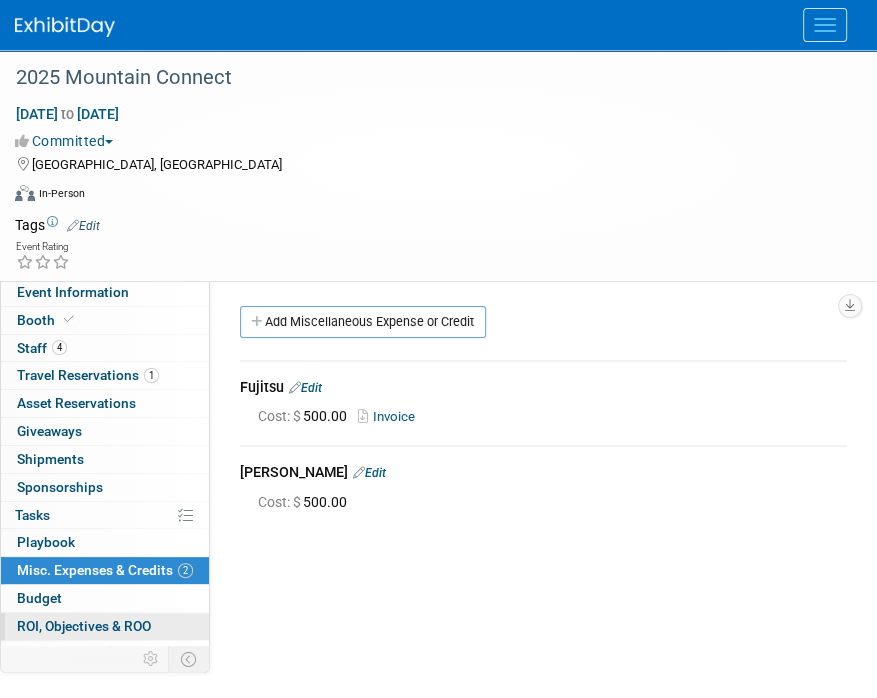 click on "0
ROI, Objectives & ROO 0" at bounding box center [105, 626] 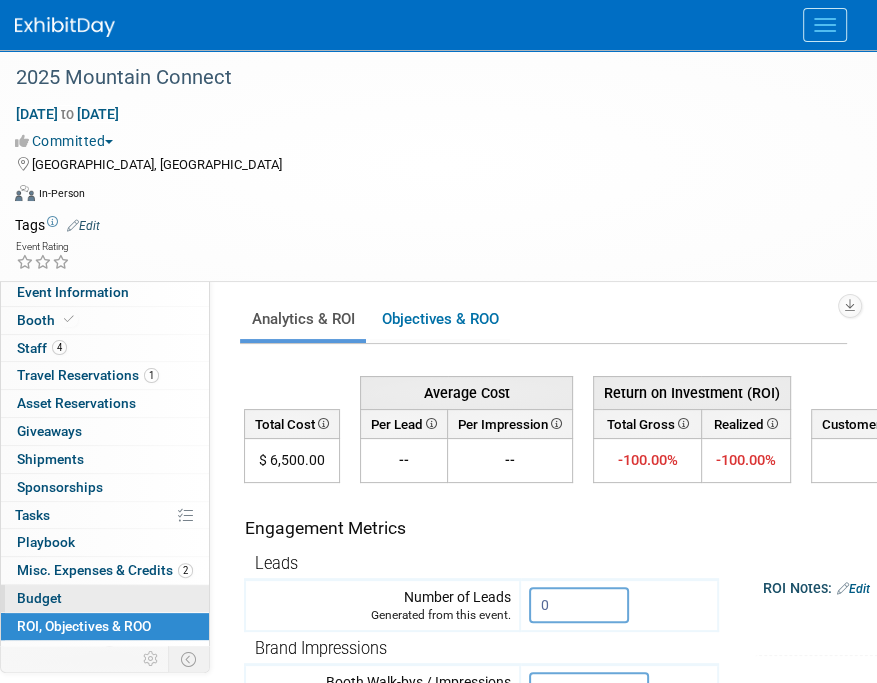click on "Budget" at bounding box center [105, 598] 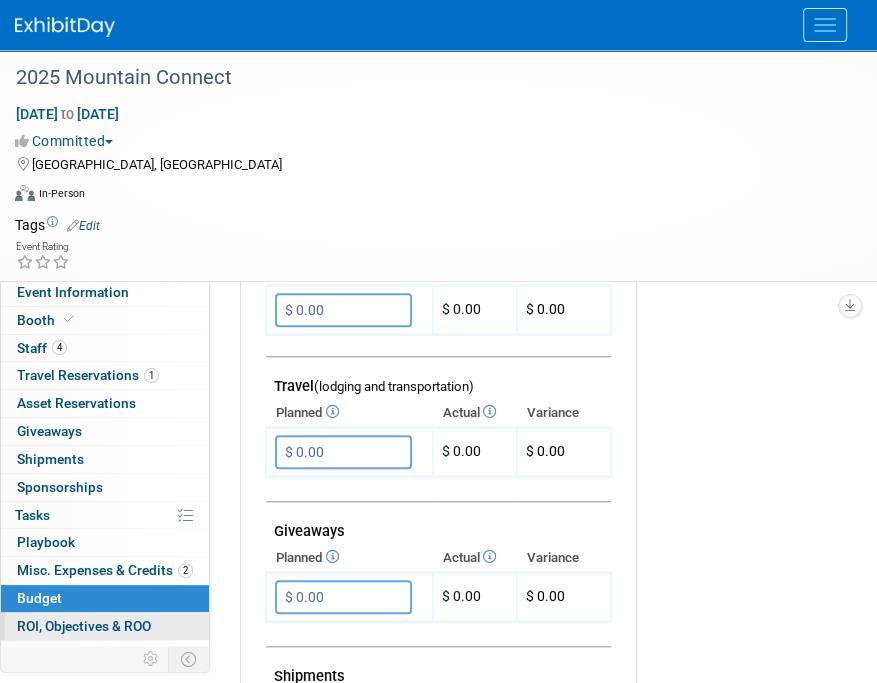 scroll, scrollTop: 900, scrollLeft: 0, axis: vertical 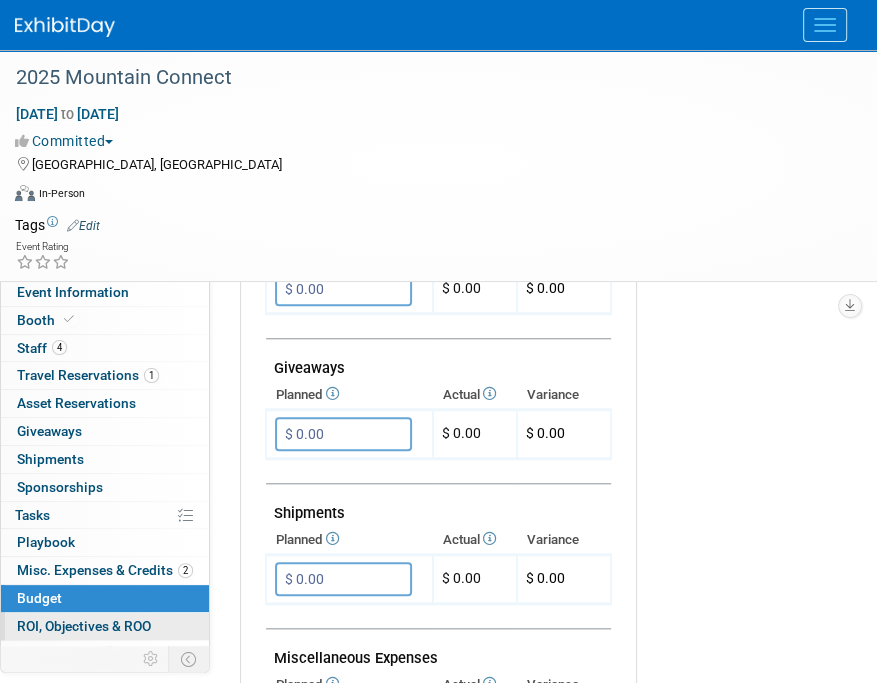 click on "ROI, Objectives & ROO 0" at bounding box center (84, 626) 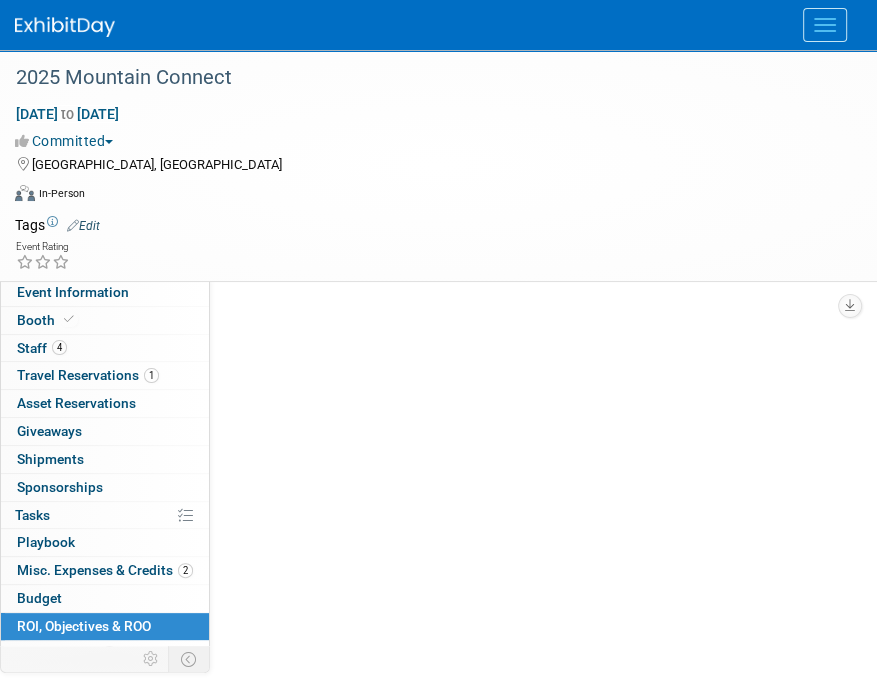 scroll, scrollTop: 0, scrollLeft: 0, axis: both 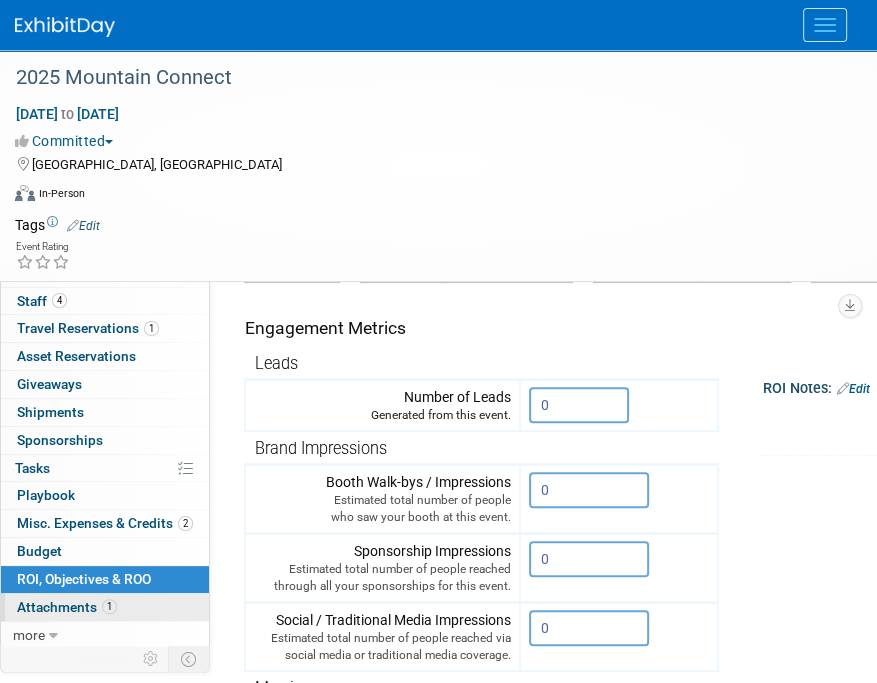 click on "1
Attachments 1" at bounding box center (105, 607) 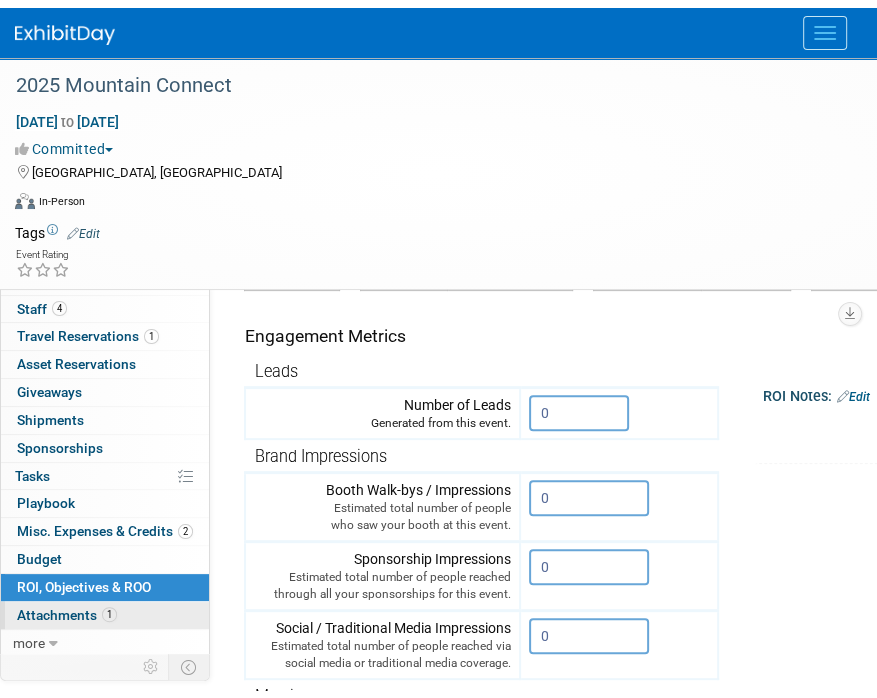 scroll, scrollTop: 0, scrollLeft: 0, axis: both 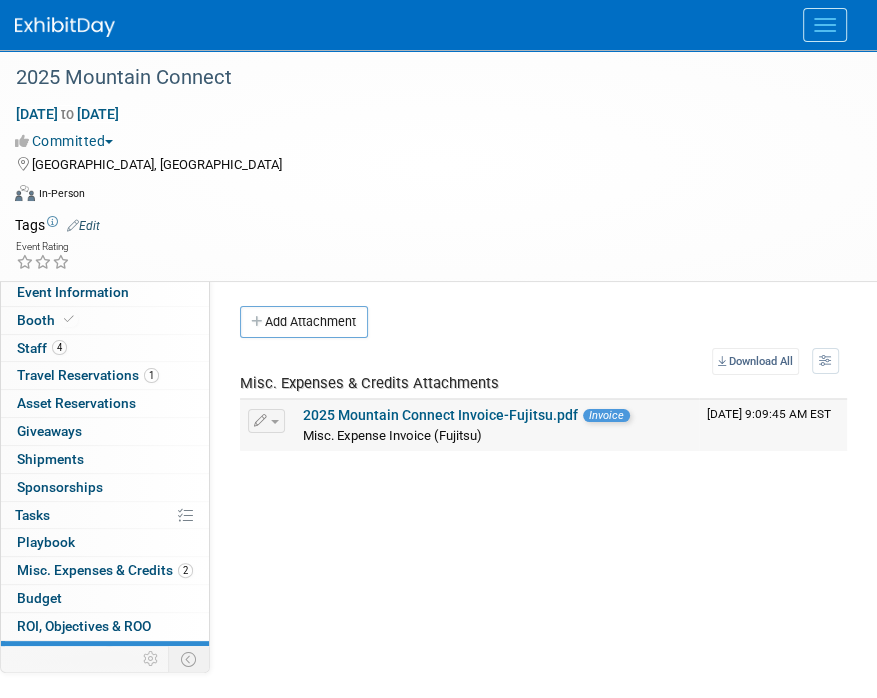 click on "2025 Mountain Connect Invoice-Fujitsu.pdf
Invoice" at bounding box center [497, 416] 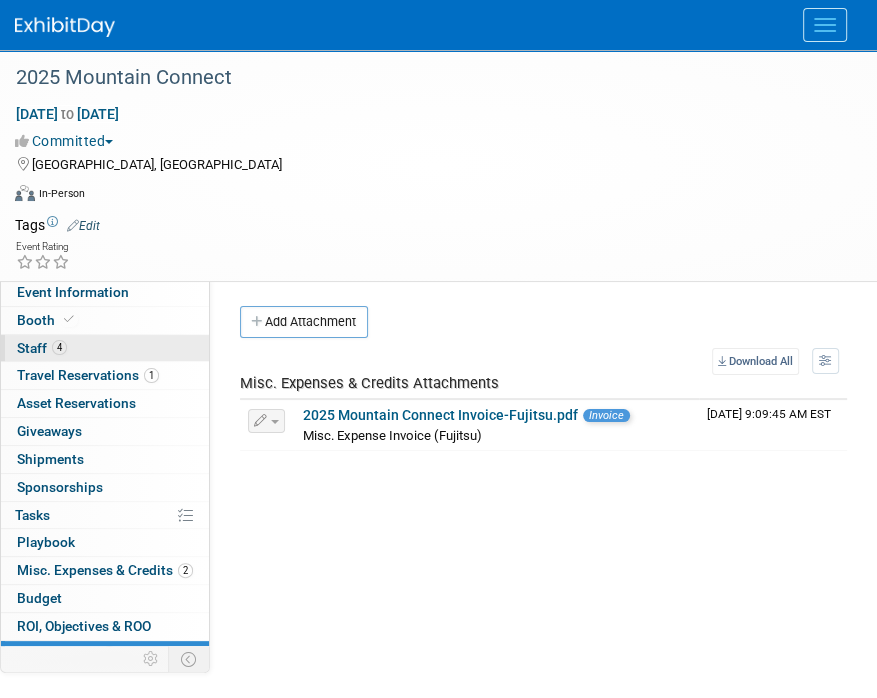 drag, startPoint x: 145, startPoint y: 323, endPoint x: 145, endPoint y: 345, distance: 22 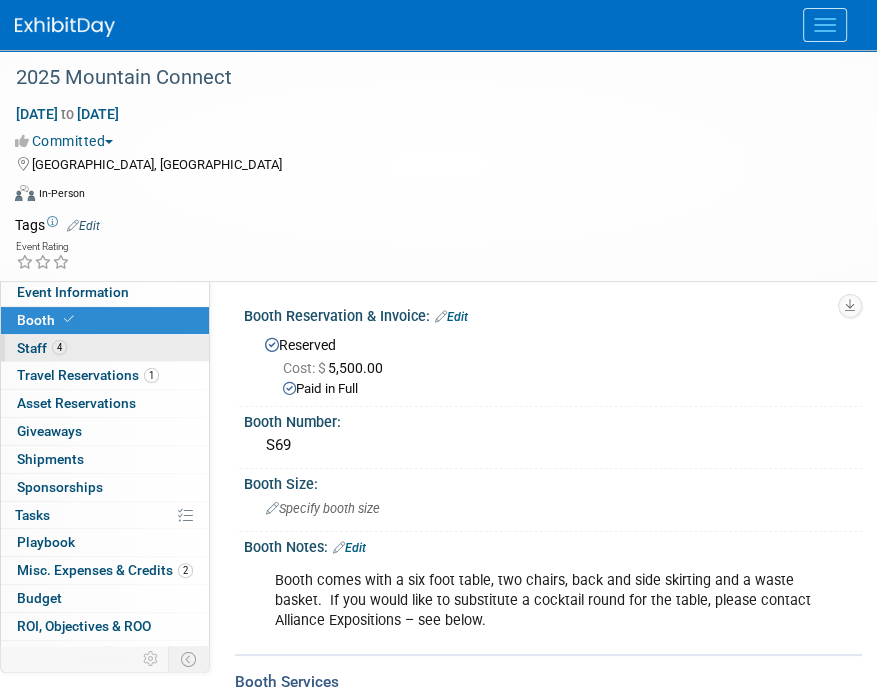 click on "4
Staff 4" at bounding box center [105, 348] 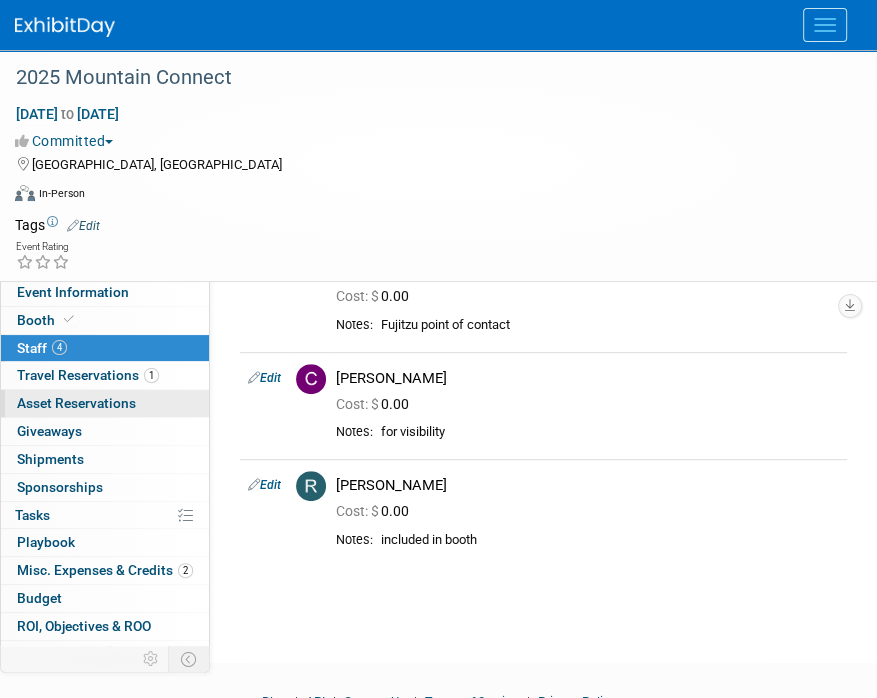 scroll, scrollTop: 400, scrollLeft: 0, axis: vertical 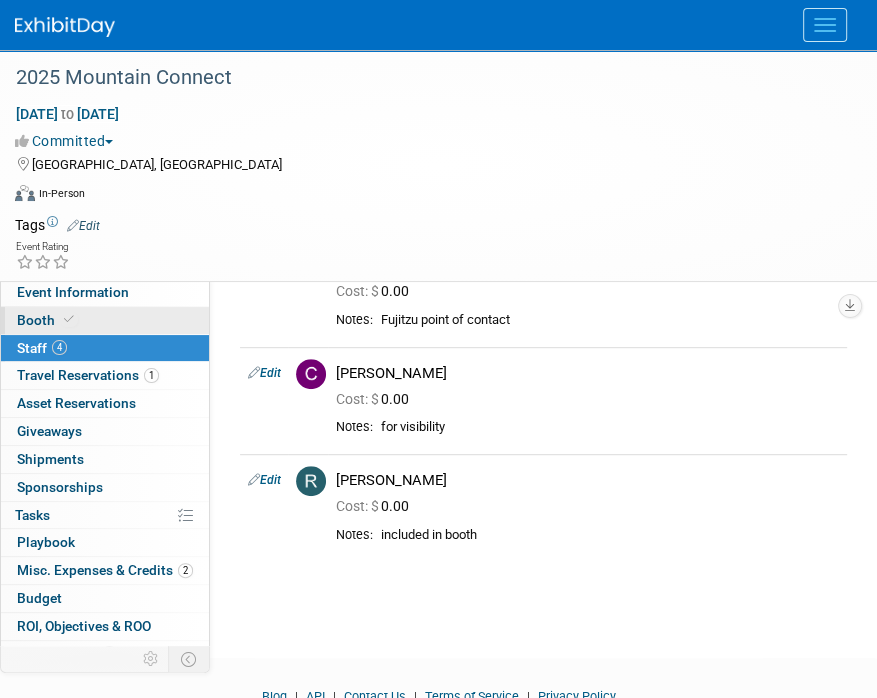 click on "Booth" at bounding box center (105, 320) 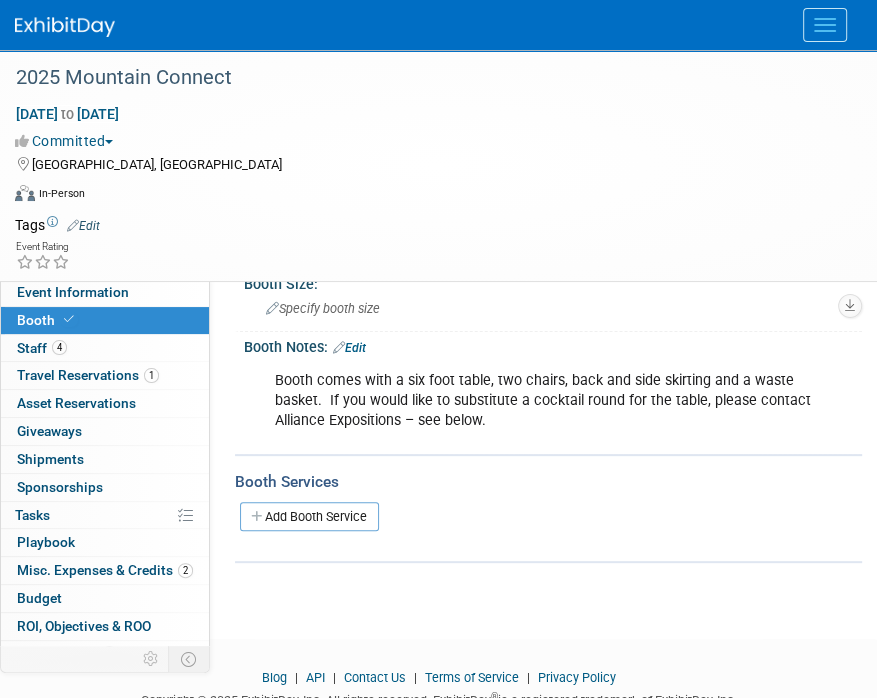 scroll, scrollTop: 0, scrollLeft: 0, axis: both 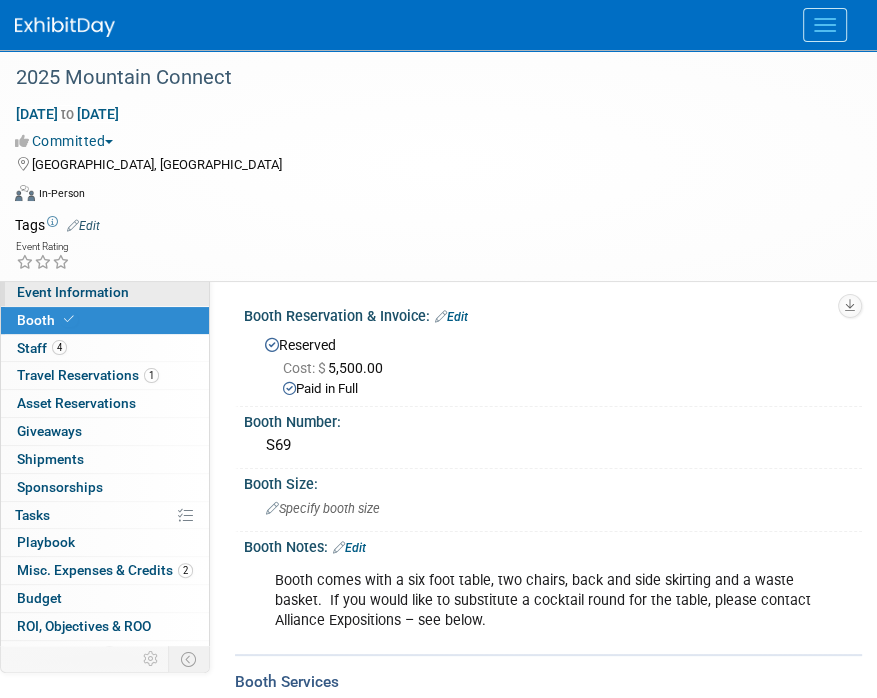 click on "Event Information" at bounding box center (73, 292) 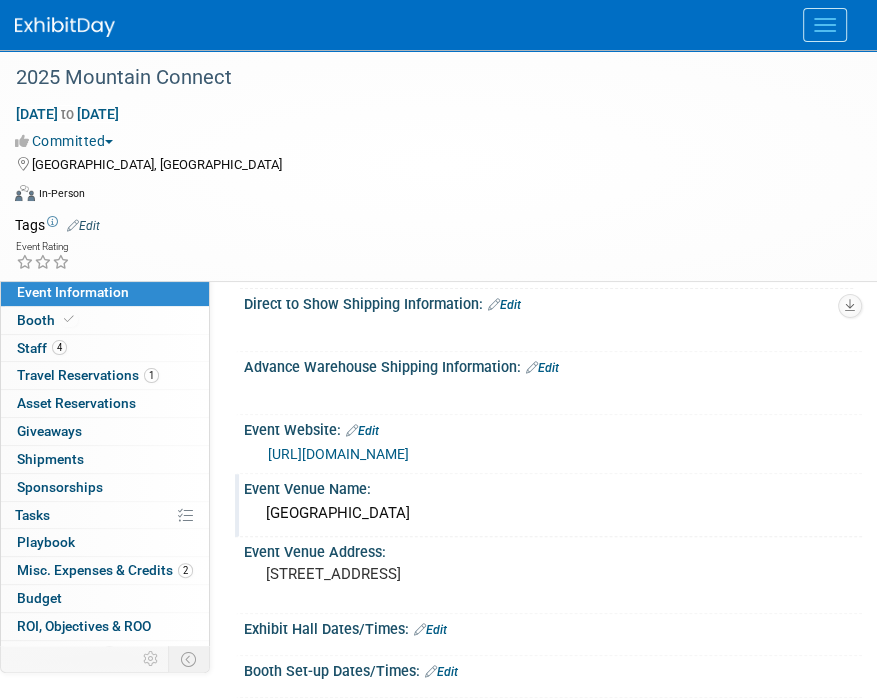 scroll, scrollTop: 126, scrollLeft: 0, axis: vertical 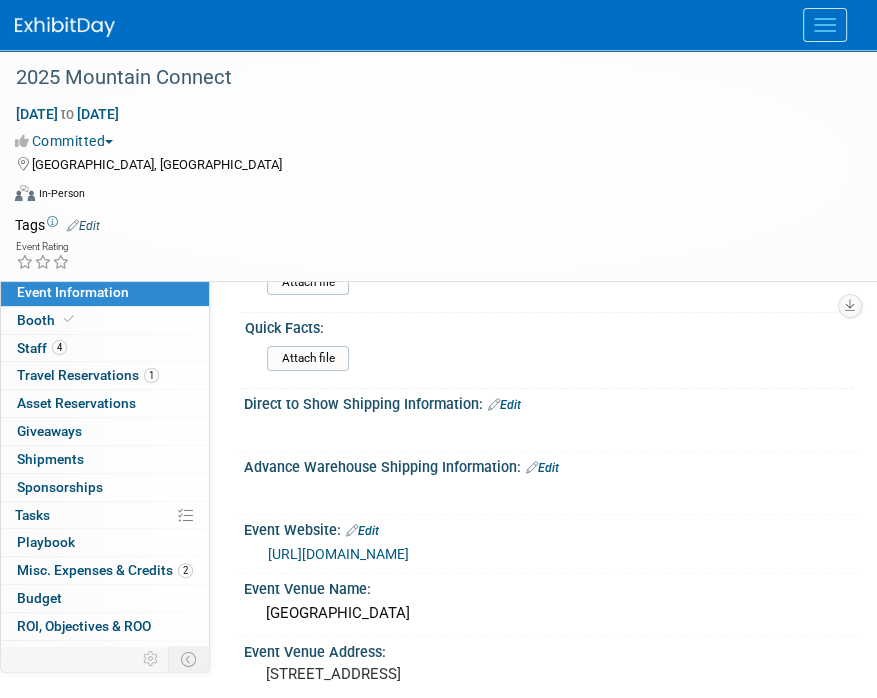 click on "https://mountainconnect.org/" at bounding box center (338, 554) 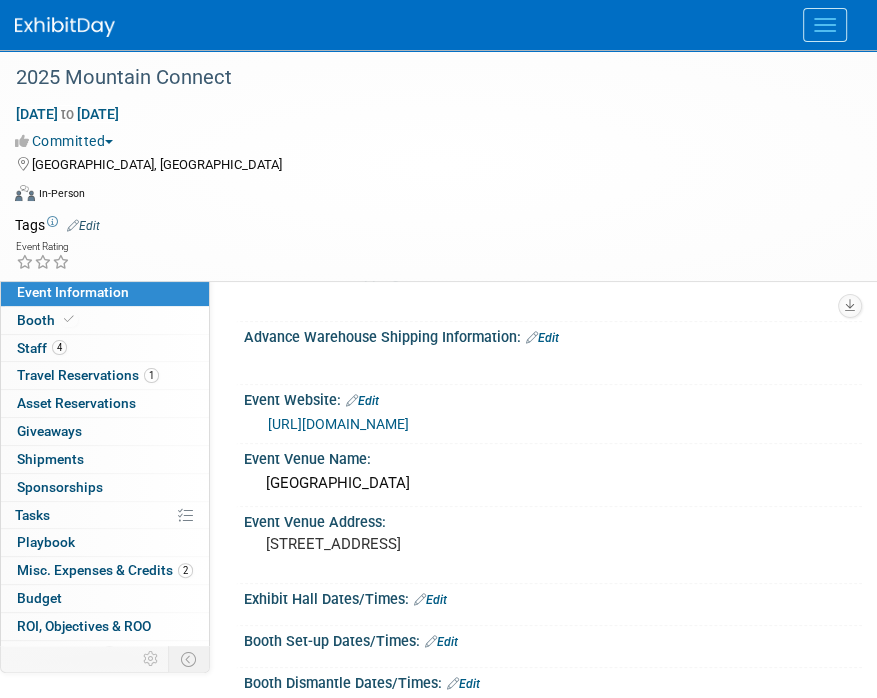 scroll, scrollTop: 326, scrollLeft: 0, axis: vertical 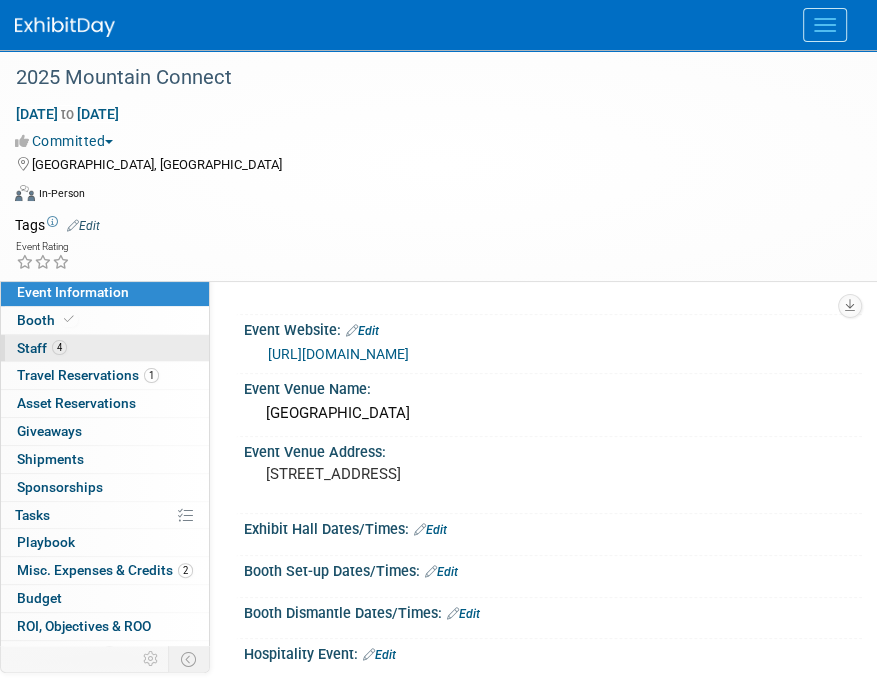click on "4
Staff 4" at bounding box center [105, 348] 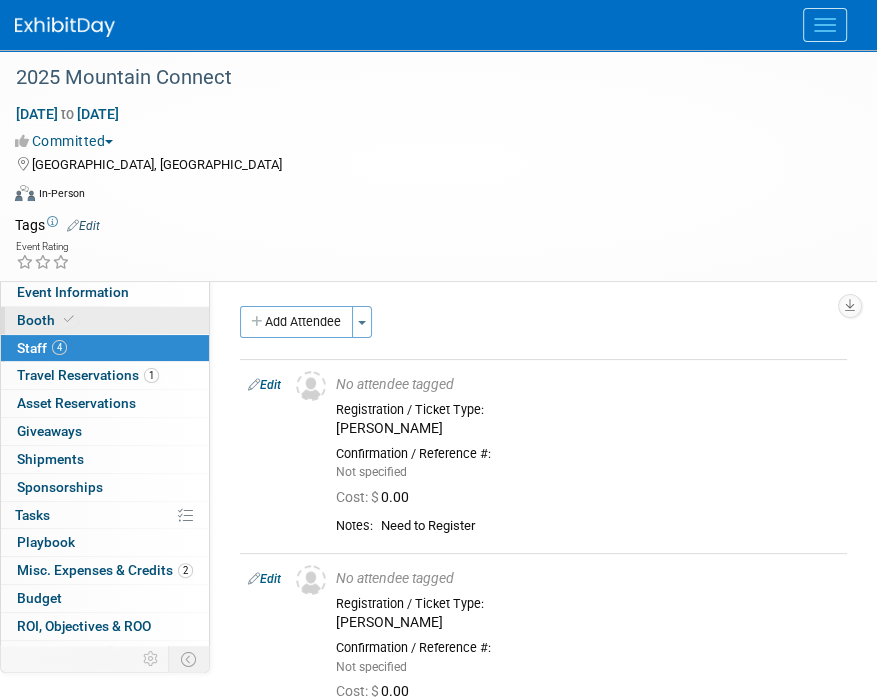 click on "Booth" at bounding box center [105, 320] 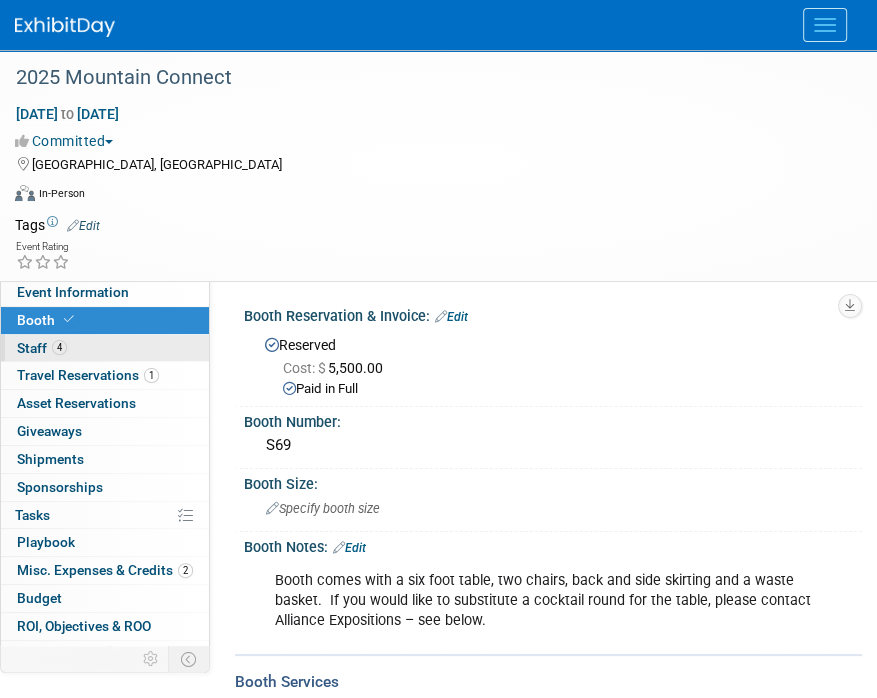 click on "4
Staff 4" at bounding box center (105, 348) 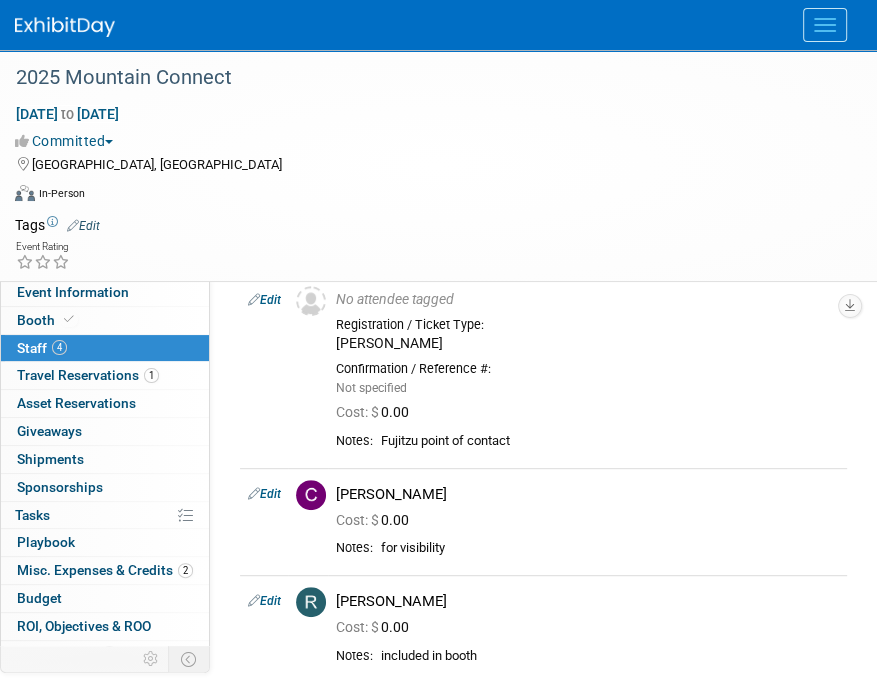 scroll, scrollTop: 0, scrollLeft: 0, axis: both 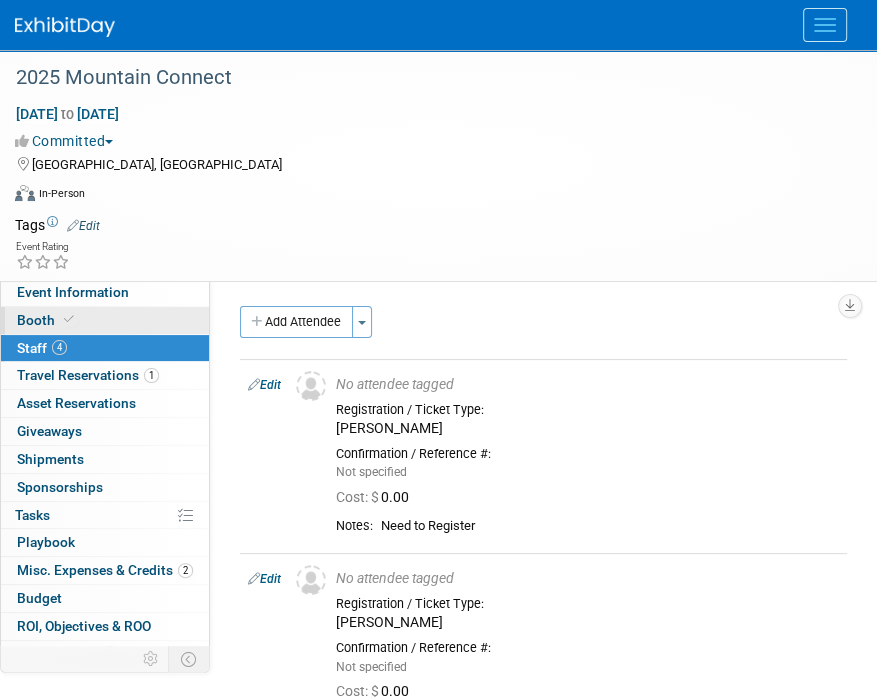 click on "Booth" at bounding box center [105, 320] 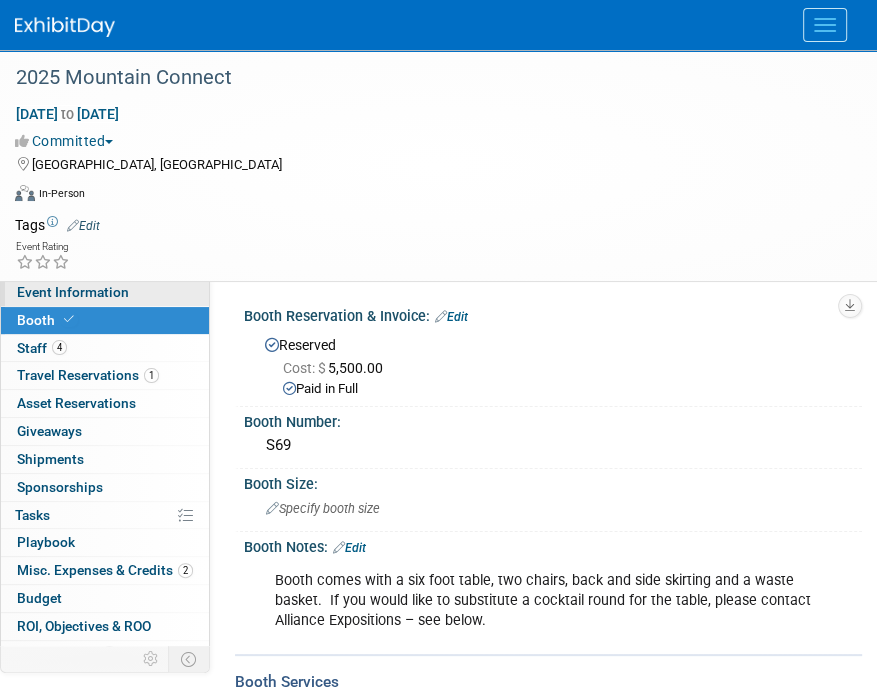 click on "Event Information" at bounding box center [73, 292] 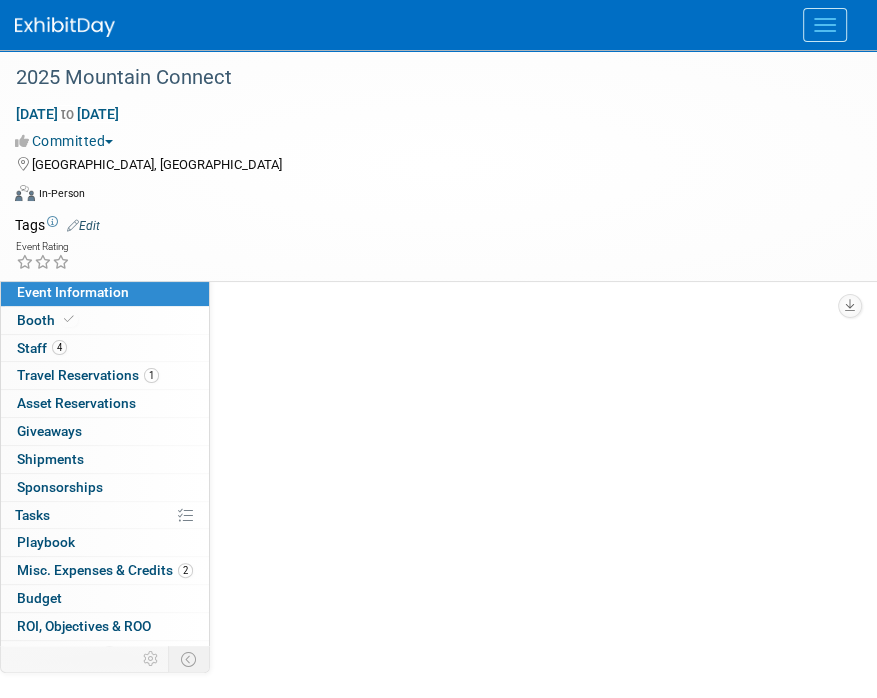 select on "West" 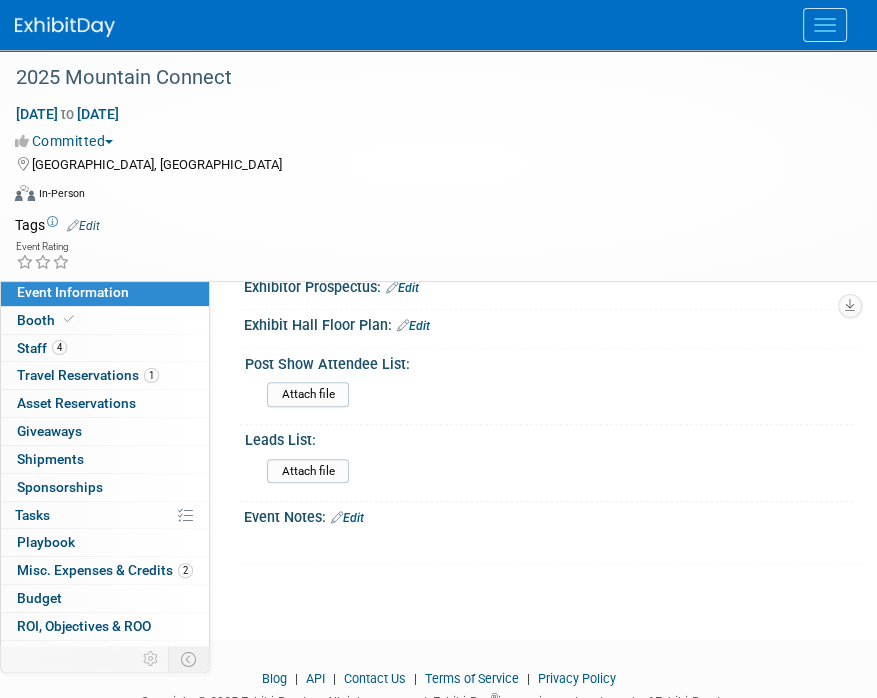scroll, scrollTop: 726, scrollLeft: 0, axis: vertical 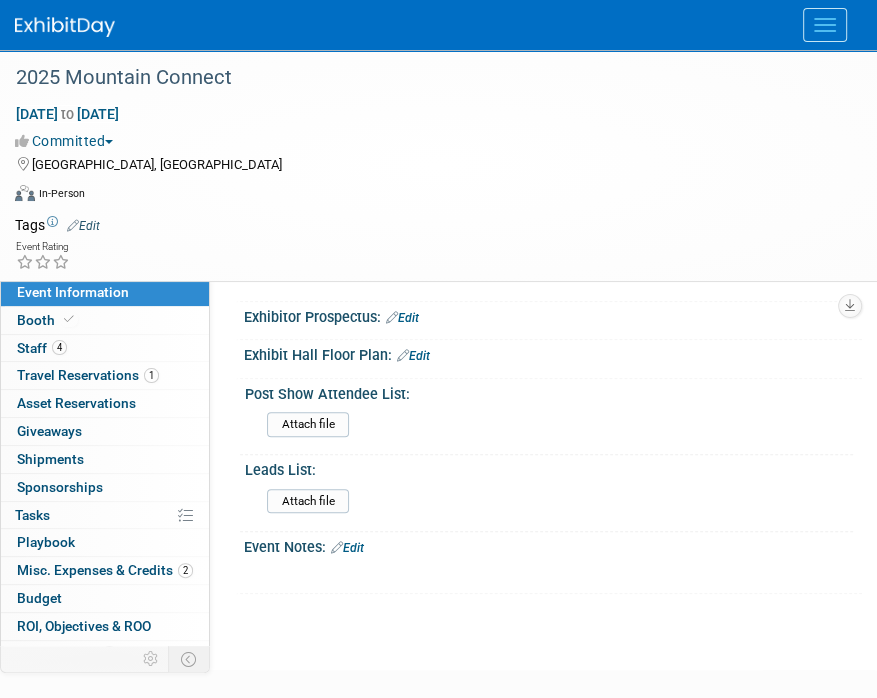 click on "X" at bounding box center (550, 570) 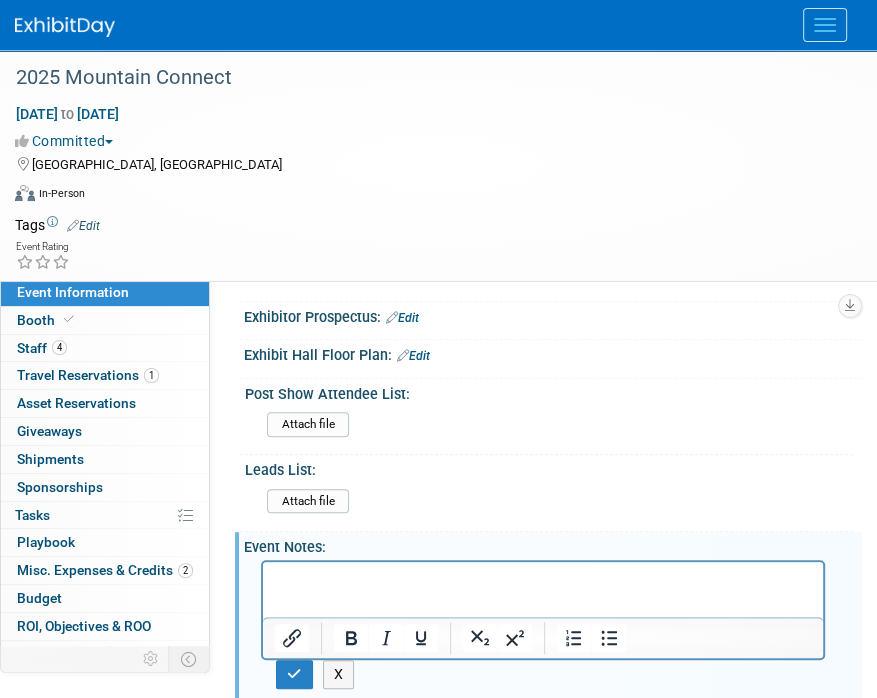 scroll, scrollTop: 0, scrollLeft: 0, axis: both 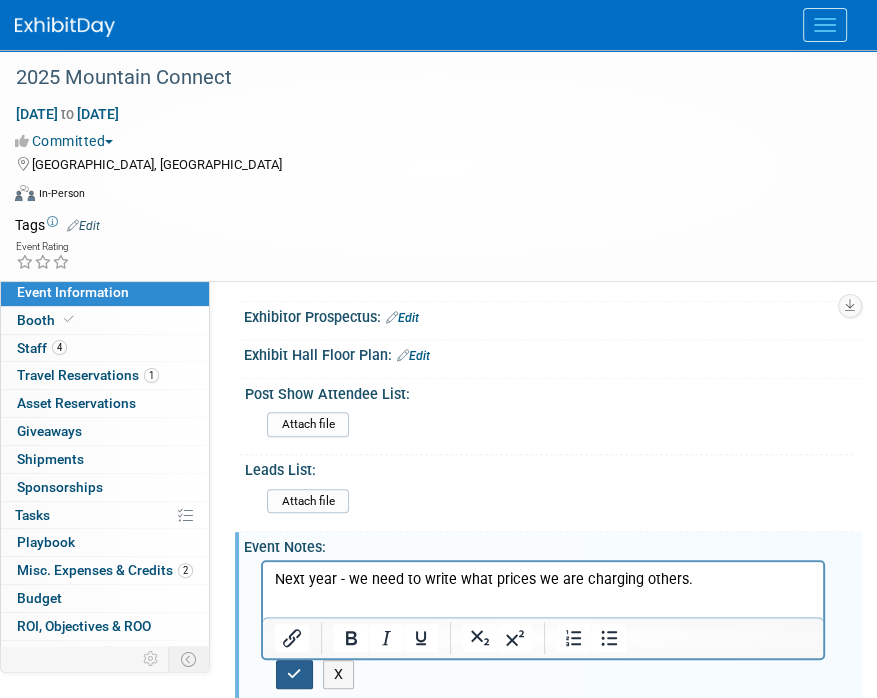 click at bounding box center (294, 674) 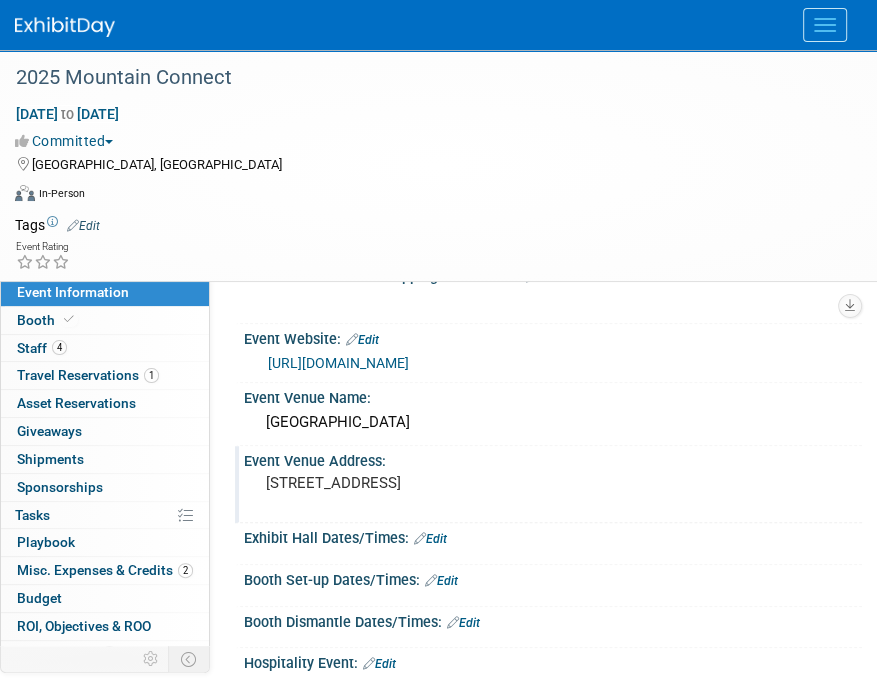 scroll, scrollTop: 226, scrollLeft: 0, axis: vertical 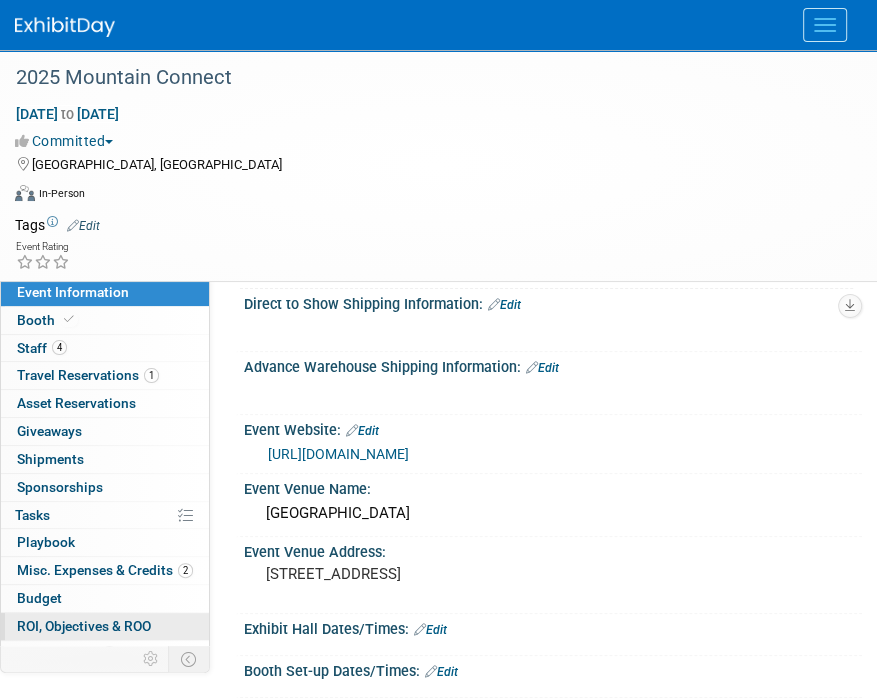 click on "Event Information
Event Info
Booth
Booth
4
Staff 4
Staff
1
Travel Reservations 1
Travel Reservations
0
Asset Reservations 0
Asset Reservations
0
Giveaways 0
Giveaways
0
Shipments 0
Shipments
0
Sponsorships 0
Sponsorships
0%
Tasks 0%
Tasks
0
Playbook 0
Playbook
2
Misc. Expenses & Credits 2
Misc. Expenses & Credits
Budget
Budget
0
ROI, Objectives & ROO 0
ROI, Objectives & ROO
1
Attachments 1
Attachments
more
more...
Event Binder (.pdf export)
Event Binder (.pdf export)
Copy/Duplicate Event
Copy/Duplicate Event
Event Settings
Event Settings
Logs
Logs
Delete Event
Delete Event" at bounding box center [105, 462] 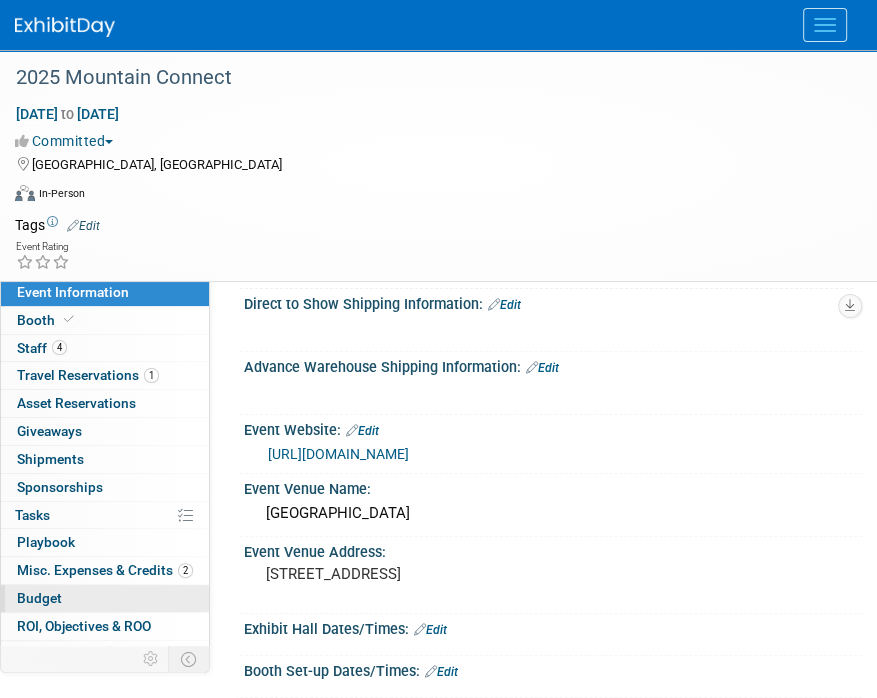 click on "Budget" at bounding box center (105, 598) 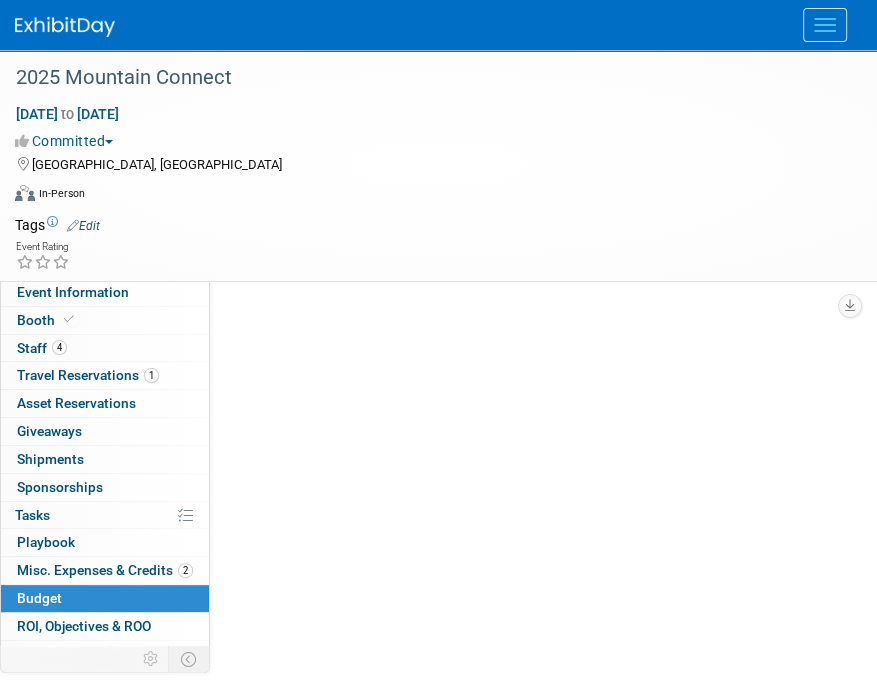scroll, scrollTop: 0, scrollLeft: 0, axis: both 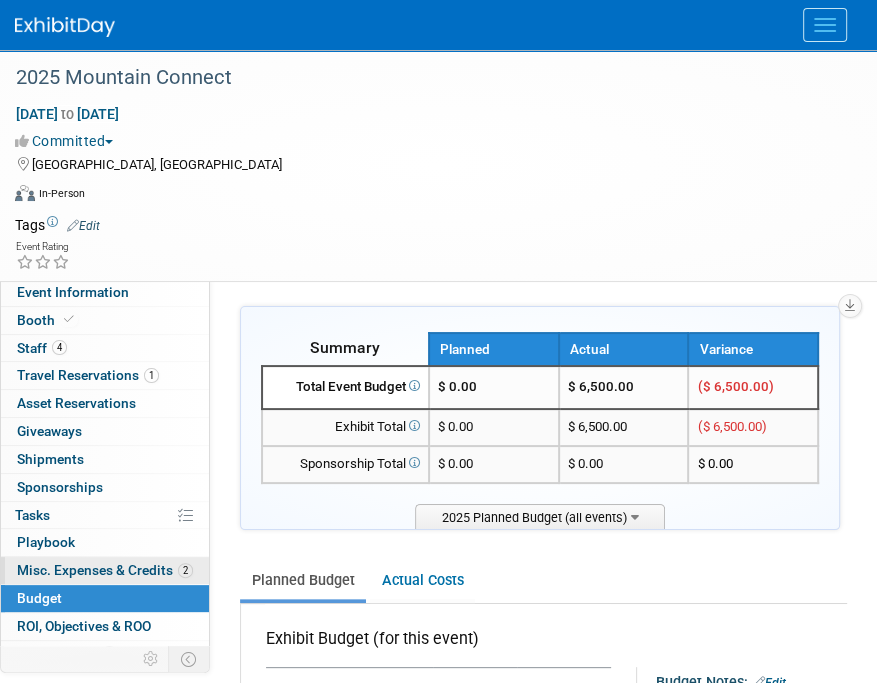 click on "2
Misc. Expenses & Credits 2" at bounding box center (105, 570) 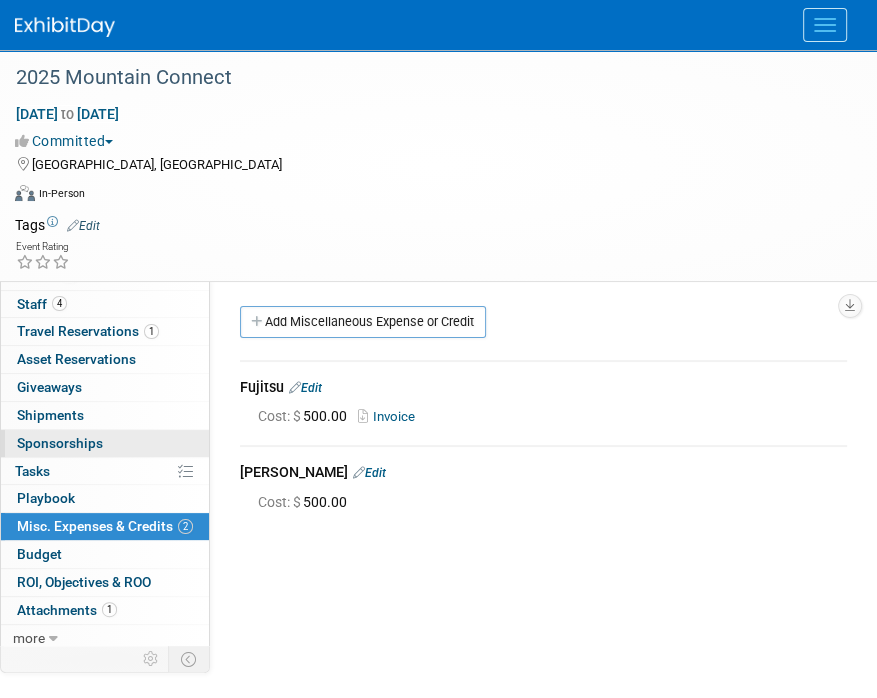 scroll, scrollTop: 0, scrollLeft: 0, axis: both 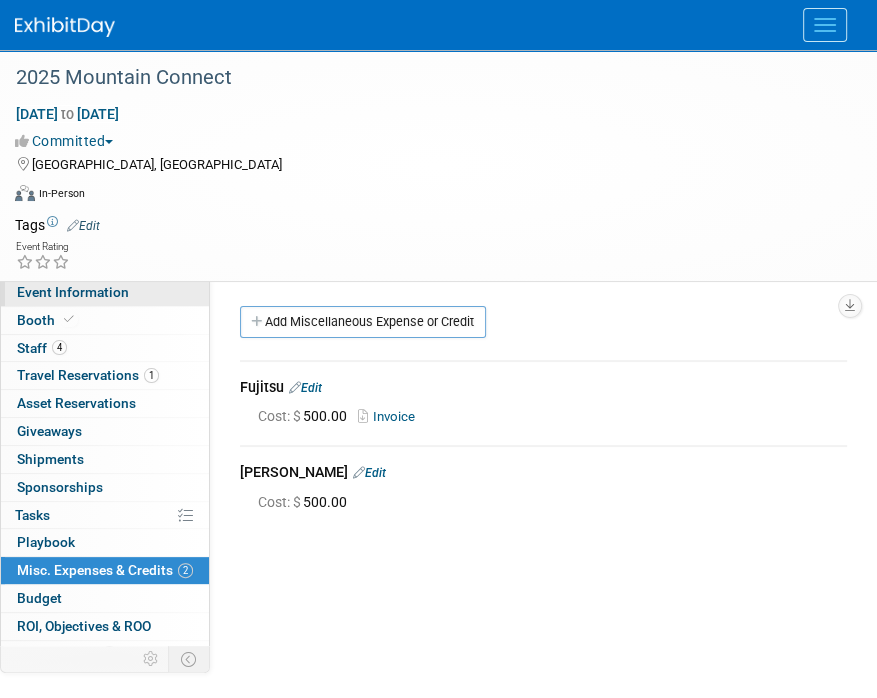 click on "Event Information" at bounding box center (73, 292) 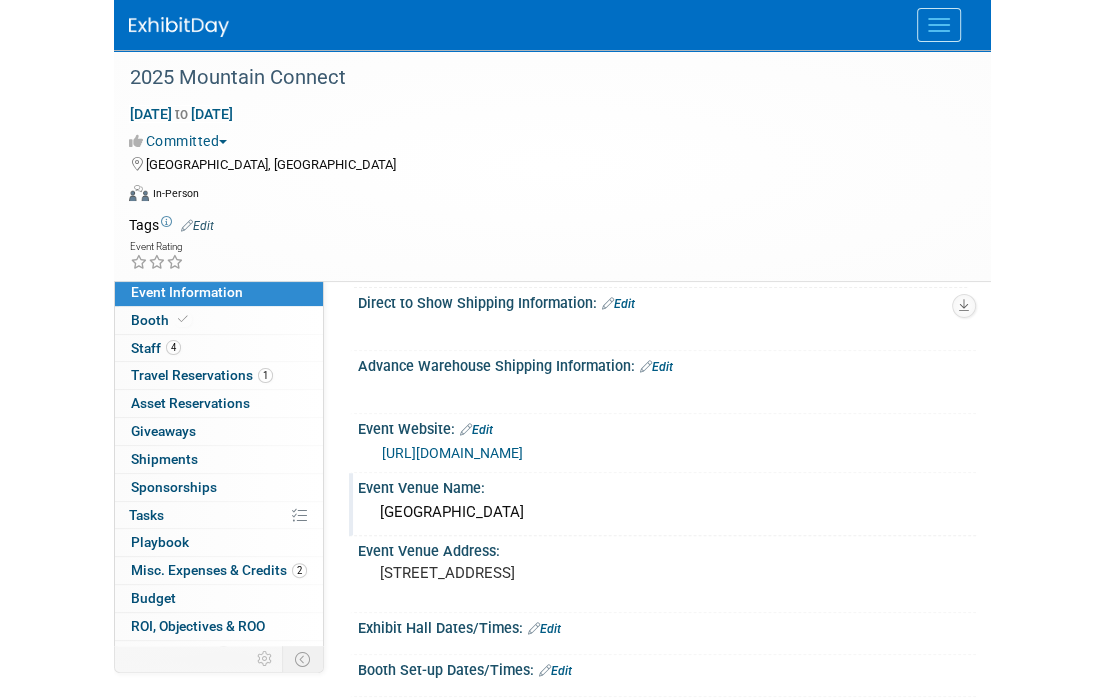 scroll, scrollTop: 300, scrollLeft: 0, axis: vertical 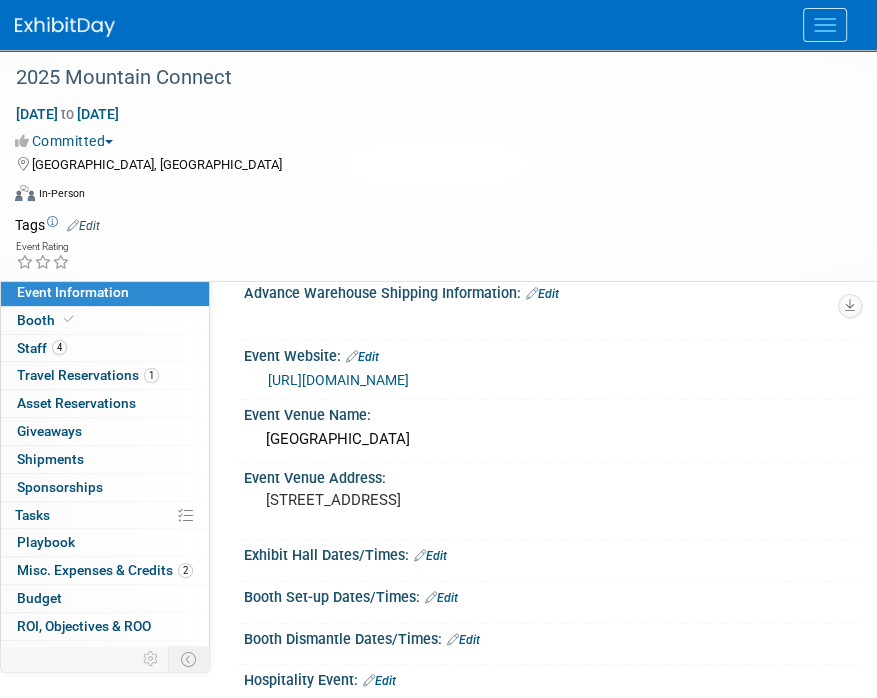 click at bounding box center (438, 25) 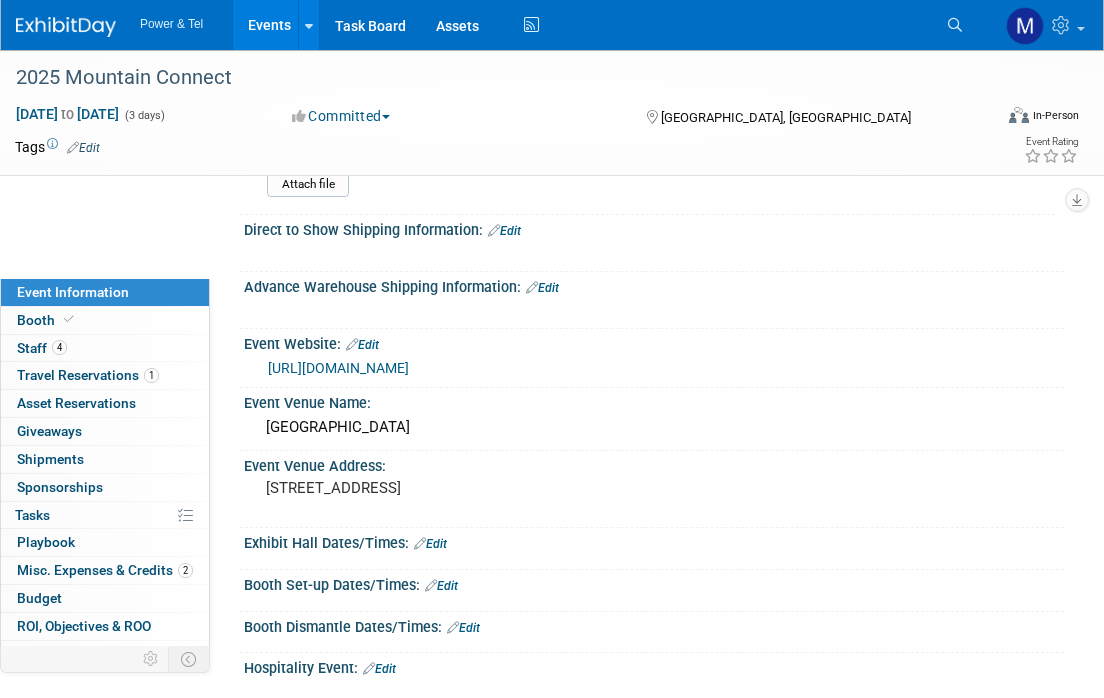 scroll, scrollTop: 719, scrollLeft: 0, axis: vertical 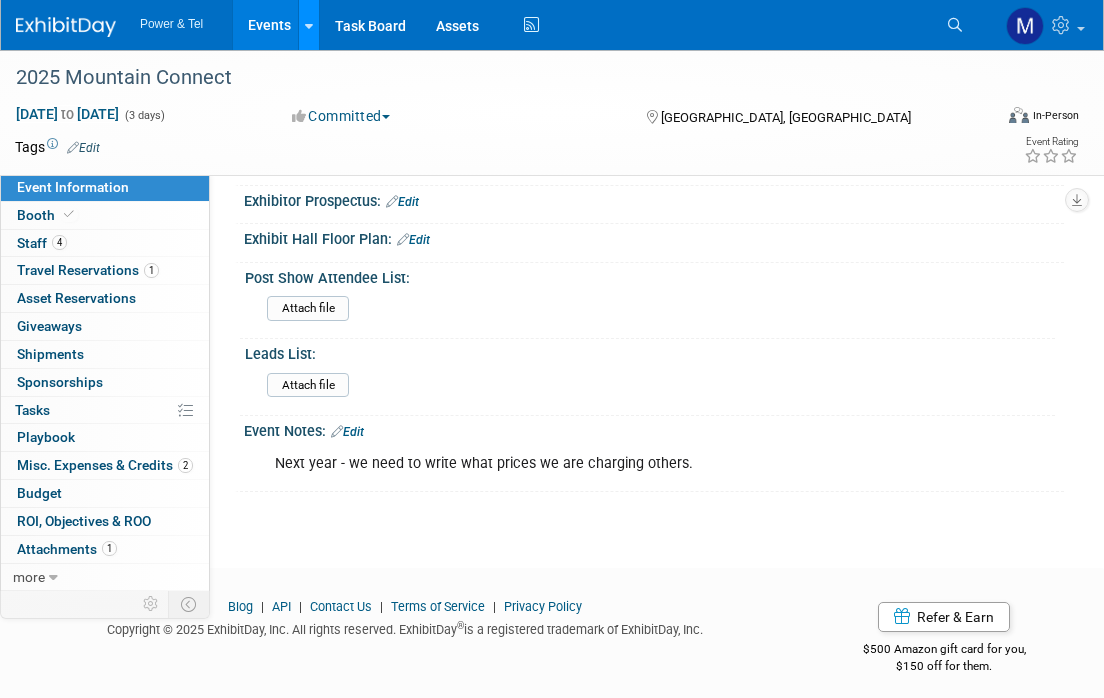click at bounding box center [309, 26] 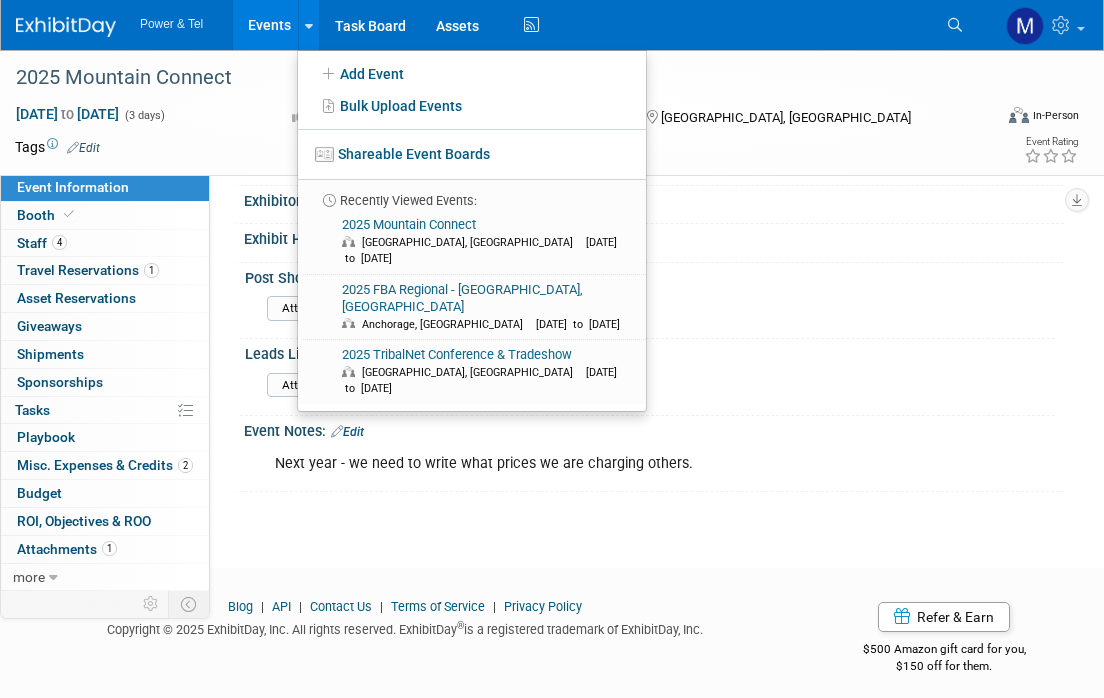 click on "Search" at bounding box center (958, 23) 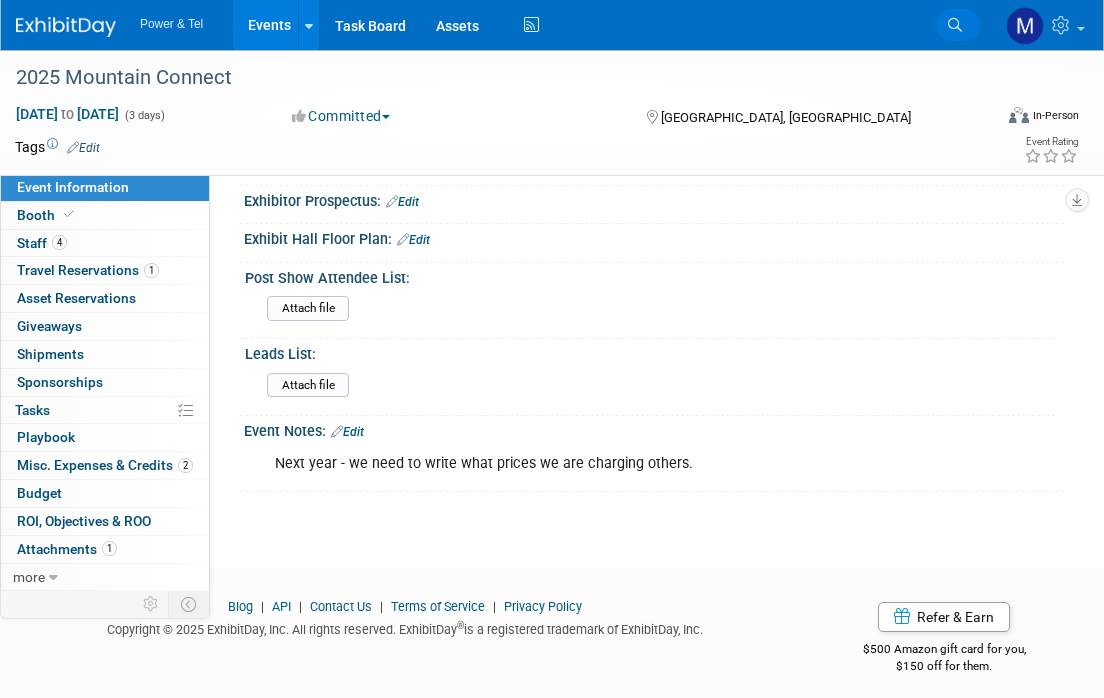 click on "Search" at bounding box center [958, 25] 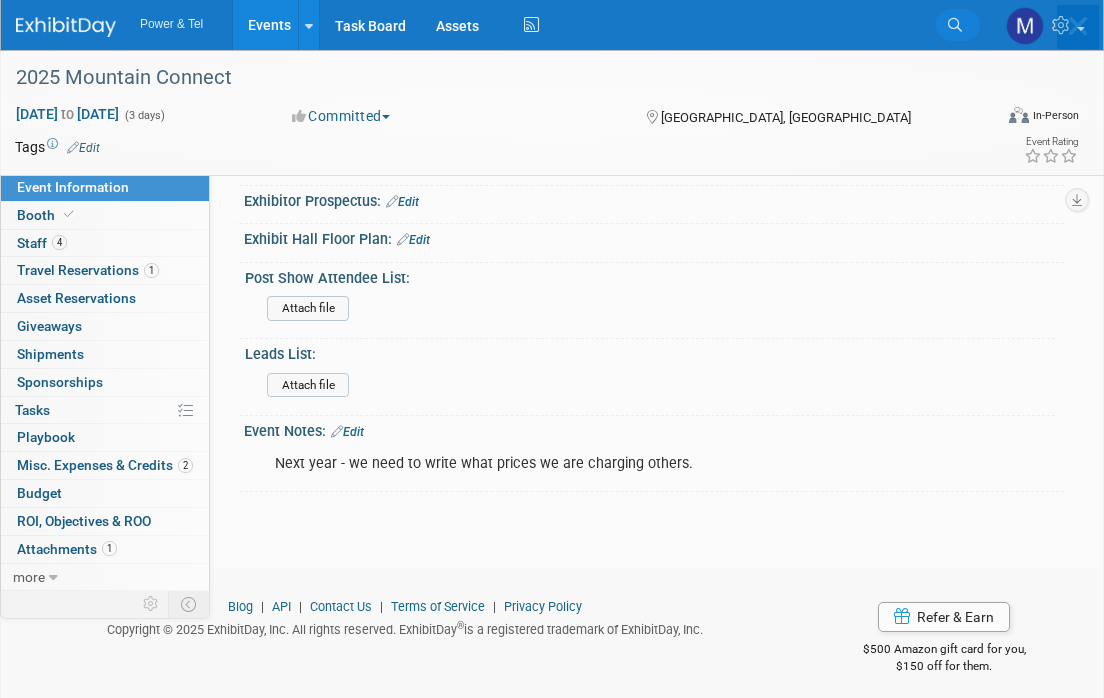scroll, scrollTop: 0, scrollLeft: 0, axis: both 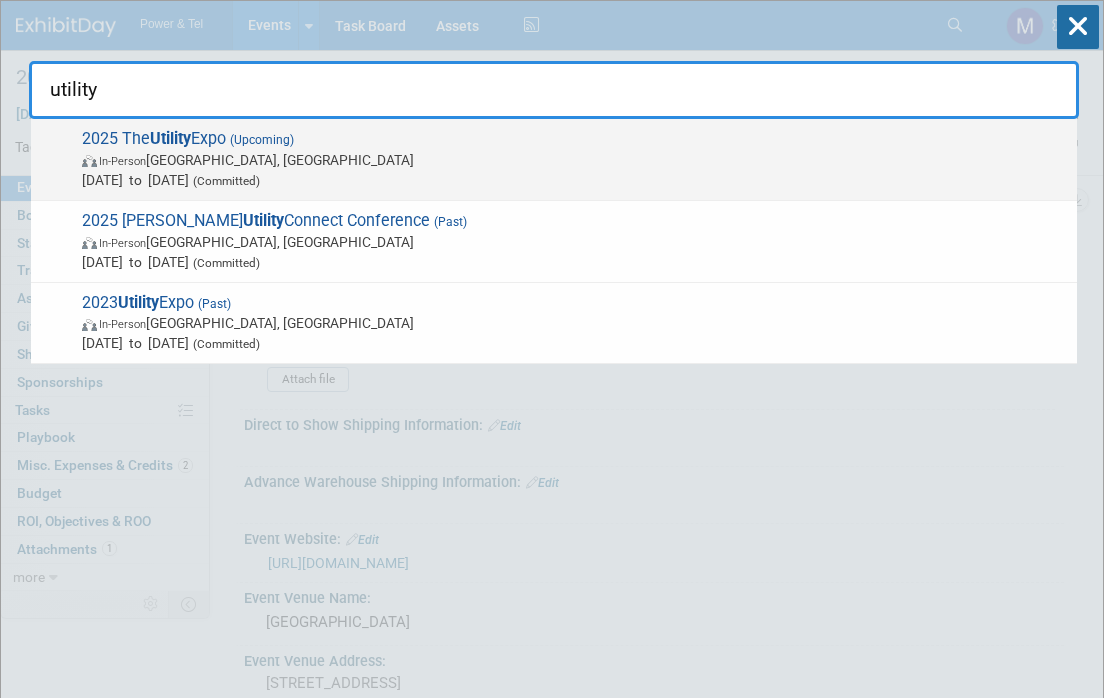 type on "utility" 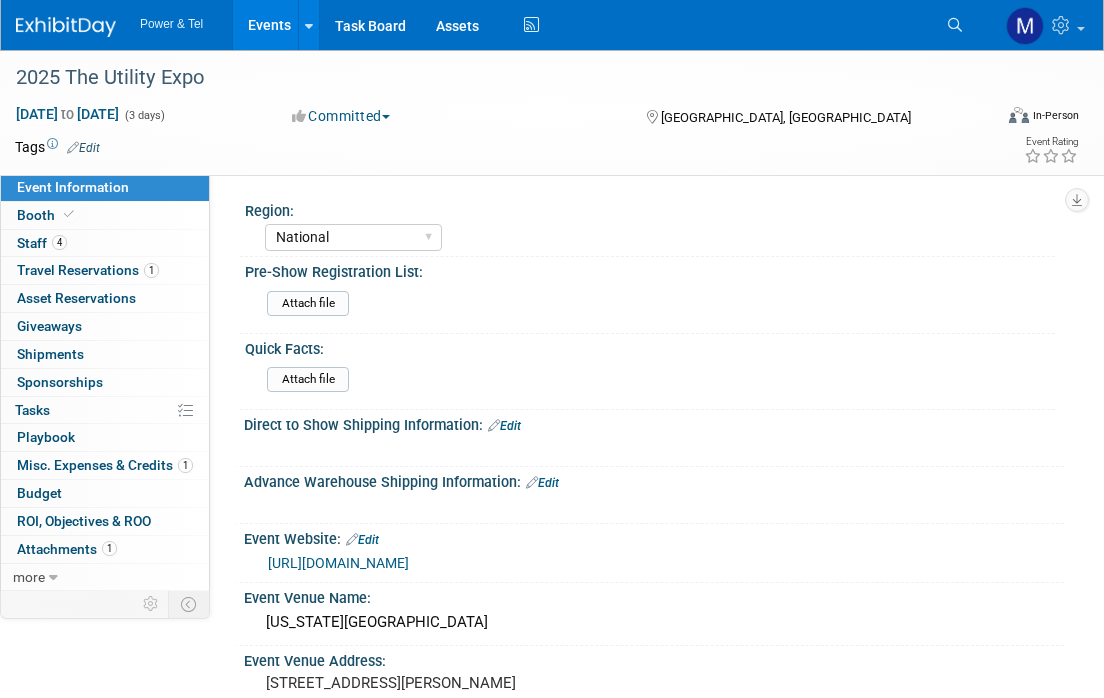 select on "National" 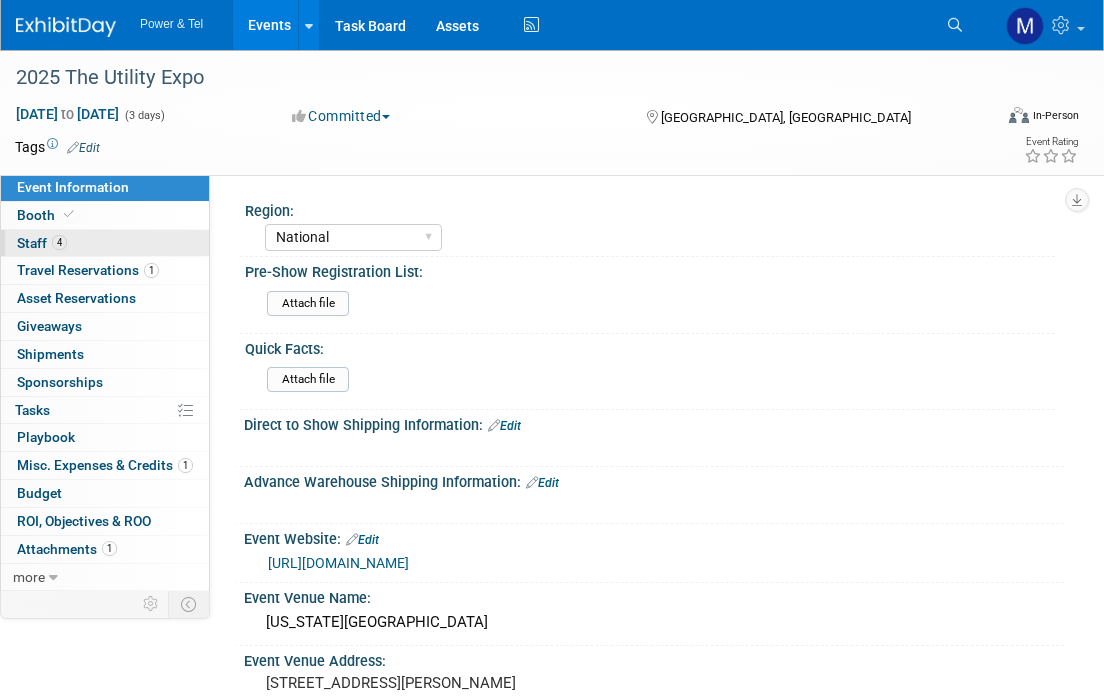 scroll, scrollTop: 0, scrollLeft: 0, axis: both 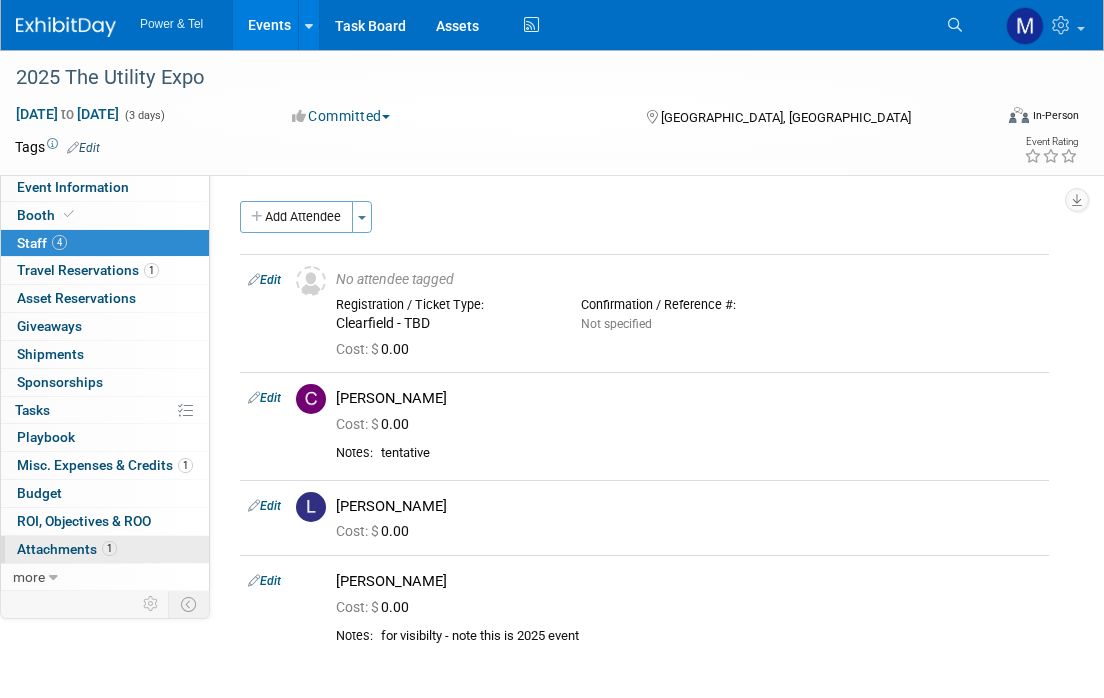 click on "1
Attachments 1" at bounding box center (105, 549) 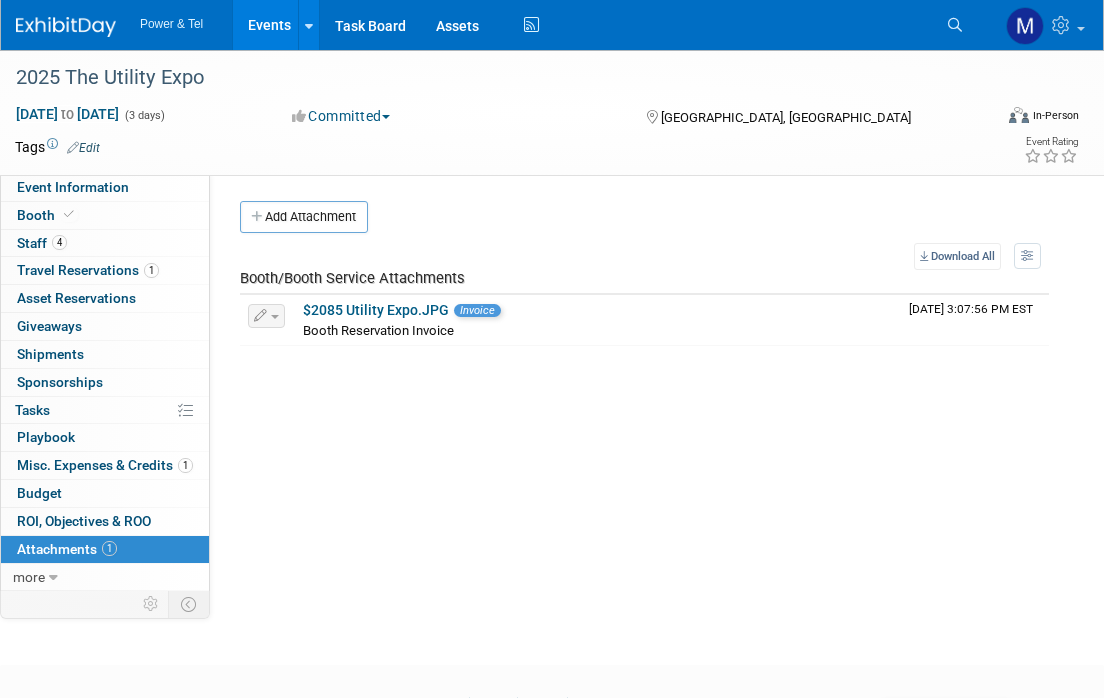 click on "1
Misc. Expenses & Credits 1" at bounding box center (105, 465) 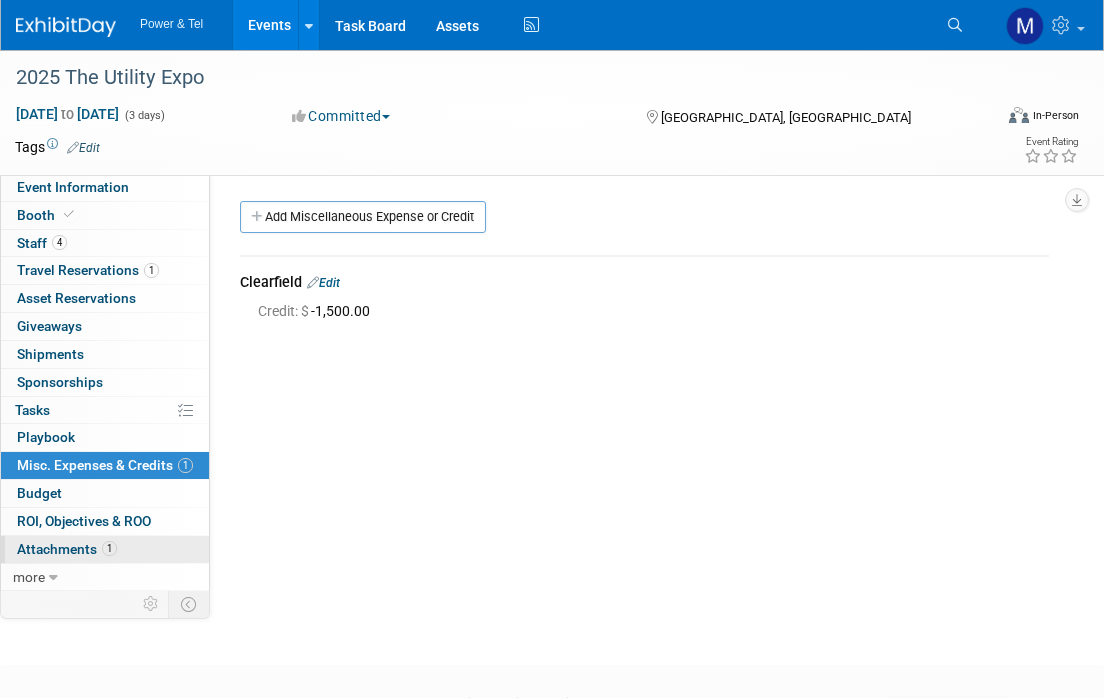 click on "1
Attachments 1" at bounding box center (105, 549) 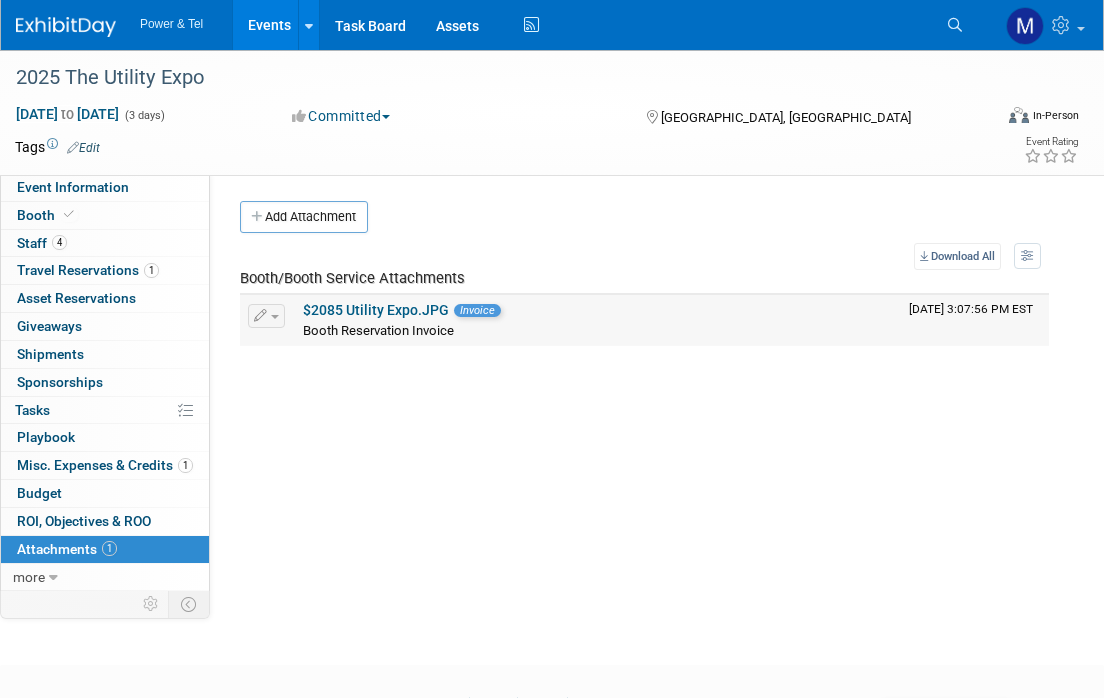 click on "$2085 Utility Expo.JPG" at bounding box center (376, 310) 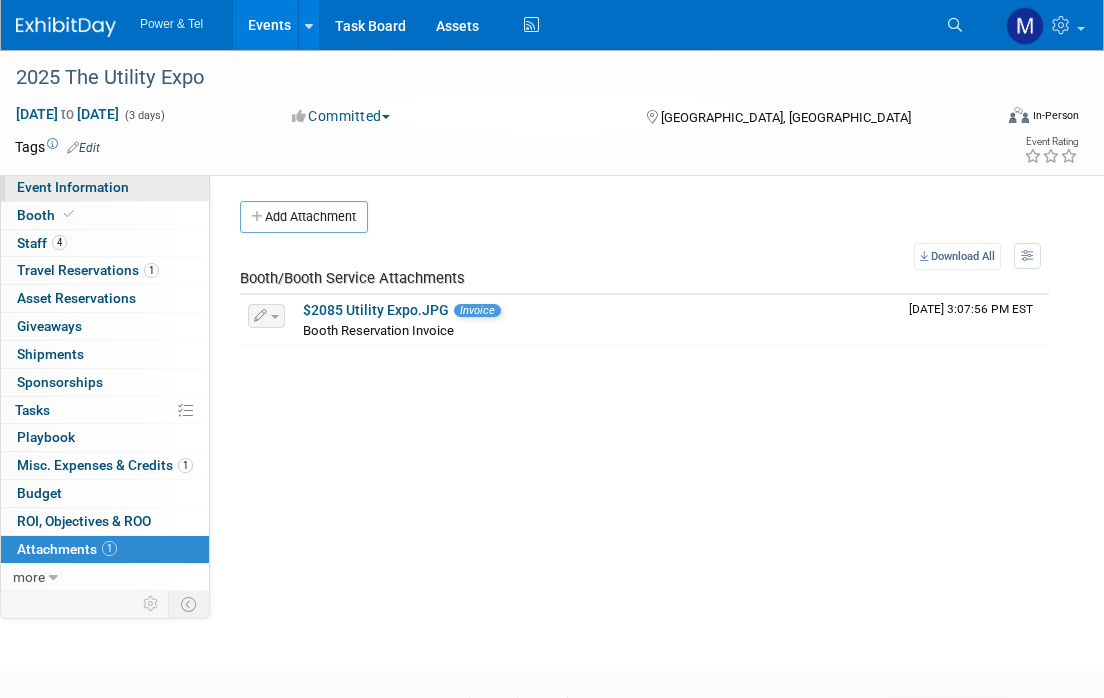 click on "Event Information
Event Info
Booth
Booth
4
Staff 4
Staff
1
Travel Reservations 1
Travel Reservations
0
Asset Reservations 0
Asset Reservations
0
Giveaways 0
Giveaways
0
Shipments 0
Shipments
0
Sponsorships 0
Sponsorships
0%
Tasks 0%
Tasks
0
Playbook 0
Playbook
1
Misc. Expenses & Credits 1
Misc. Expenses & Credits
Budget
Budget
0
ROI, Objectives & ROO 0
ROI, Objectives & ROO
1
Attachments 1
Attachments
more
more...
Event Binder (.pdf export)
Event Binder (.pdf export)
Copy/Duplicate Event
Copy/Duplicate Event
Event Settings
Event Settings
Logs
Logs
Delete Event
Delete Event" at bounding box center (105, 382) 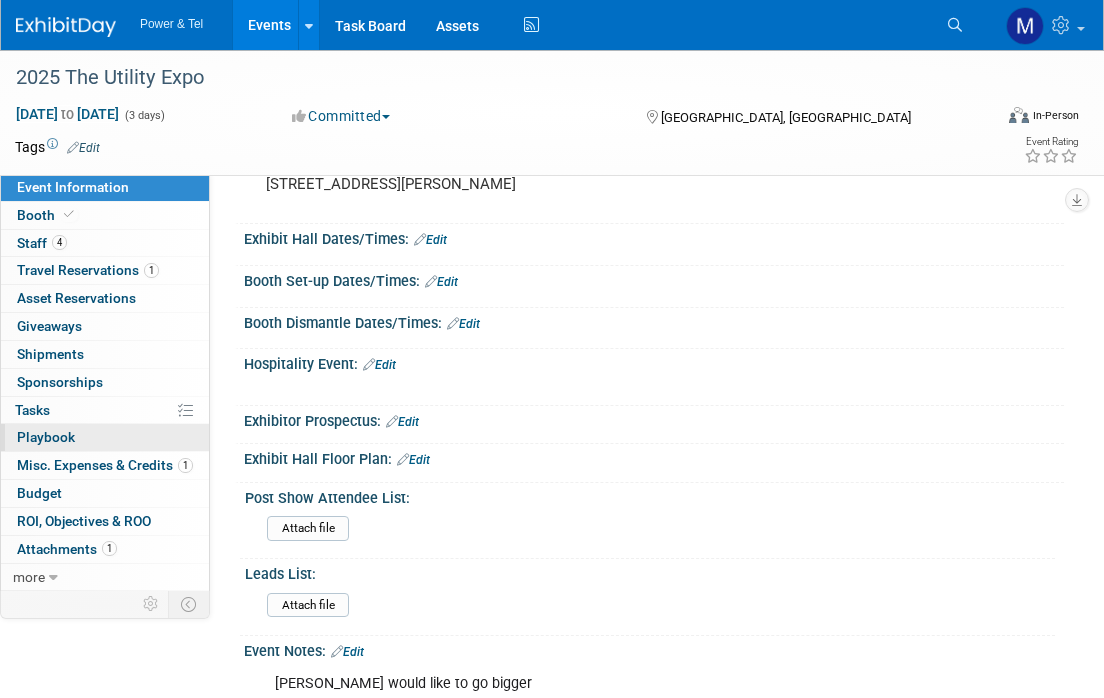 scroll, scrollTop: 500, scrollLeft: 0, axis: vertical 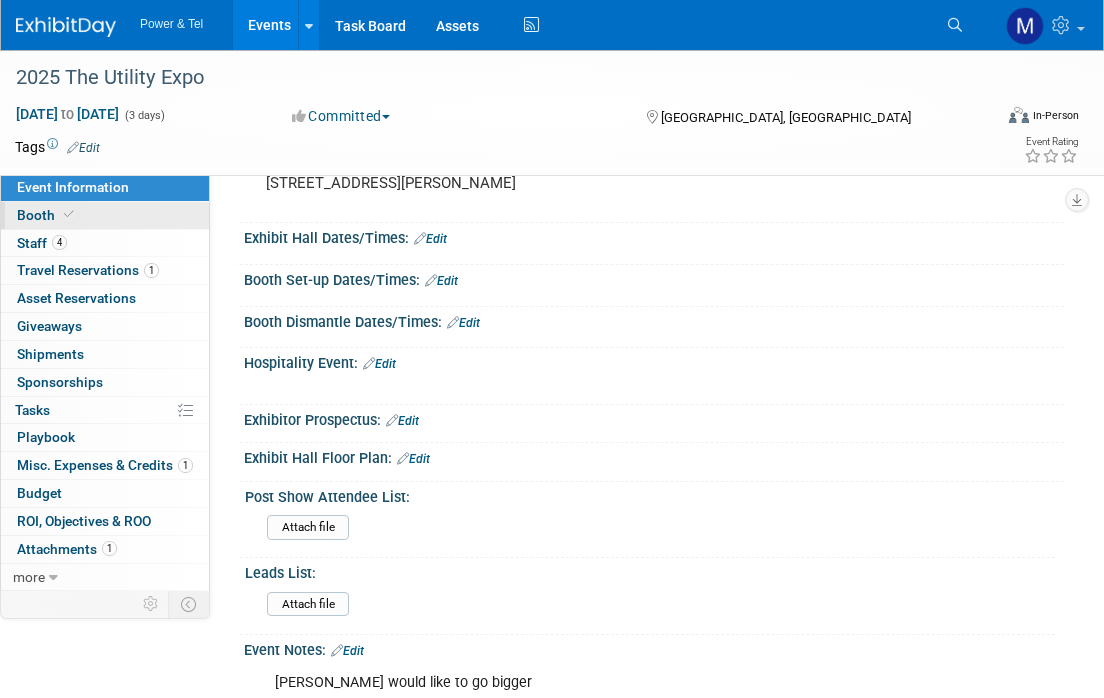 click on "Booth" at bounding box center [105, 215] 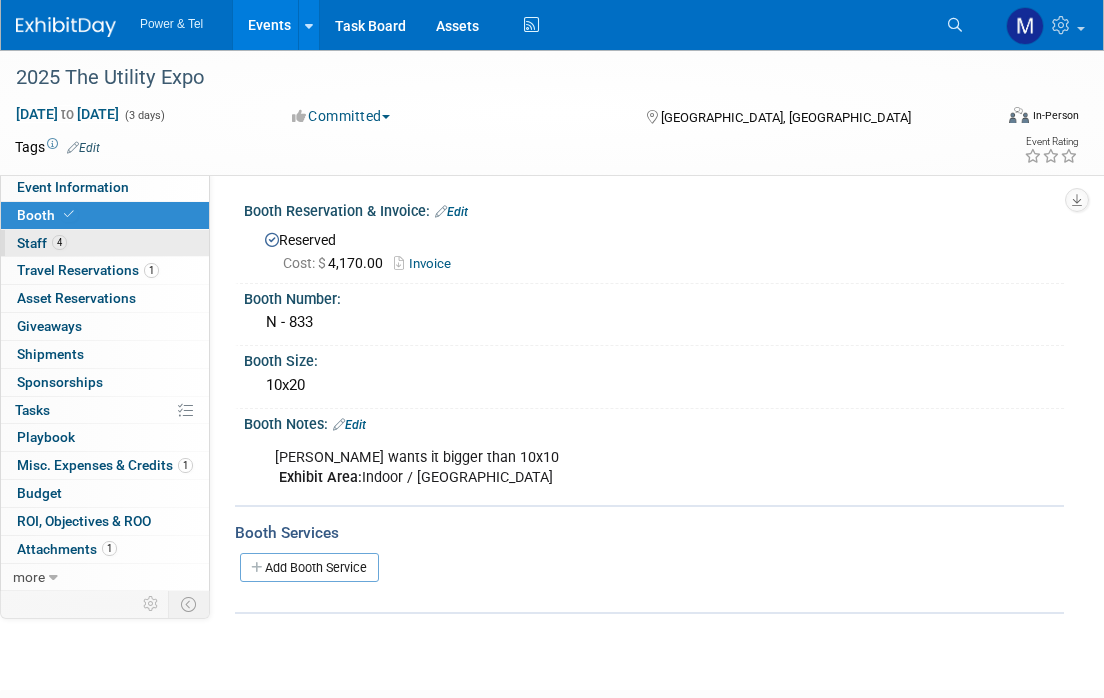 click on "4
Staff 4" at bounding box center [105, 243] 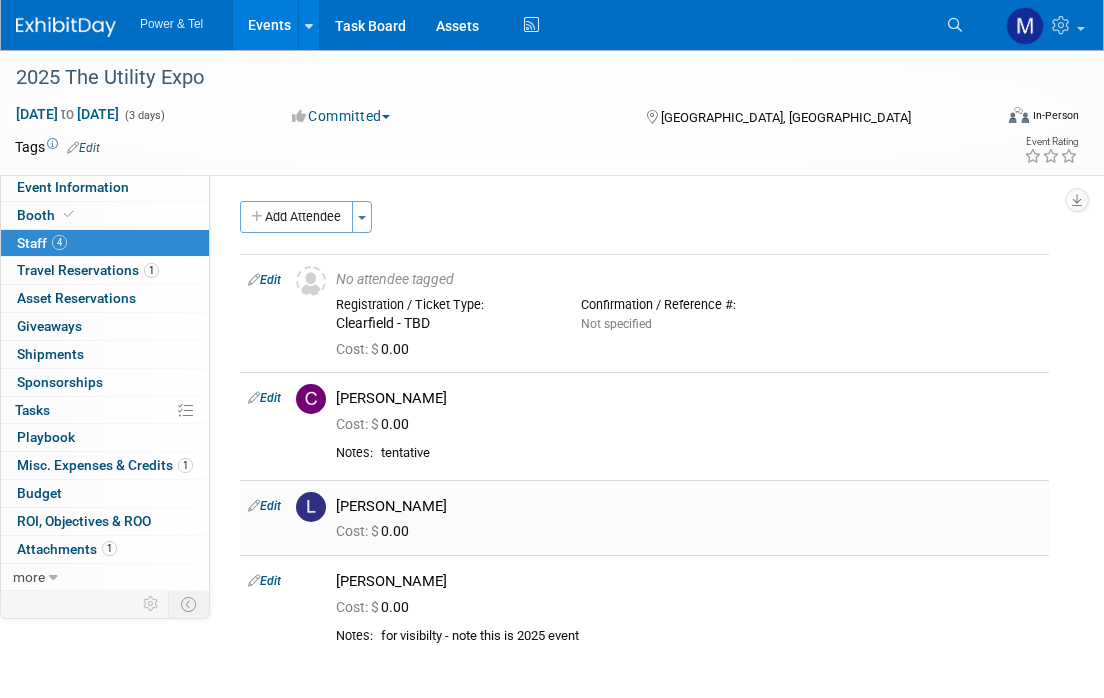 click on "Lydia Lott" at bounding box center (688, 506) 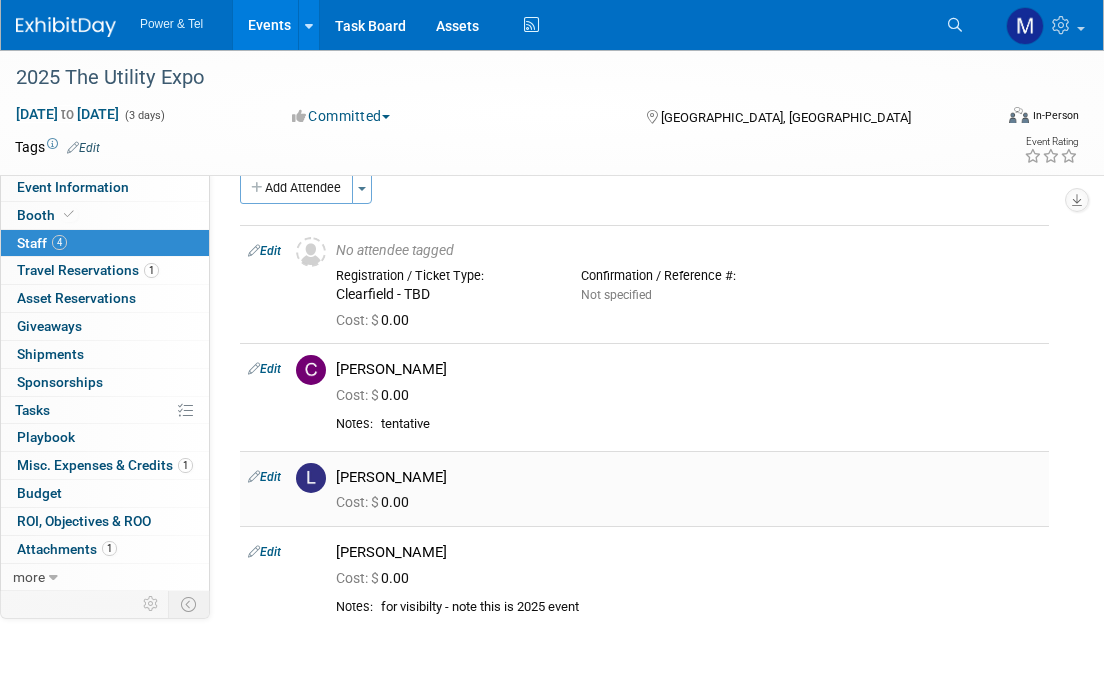 scroll, scrollTop: 0, scrollLeft: 0, axis: both 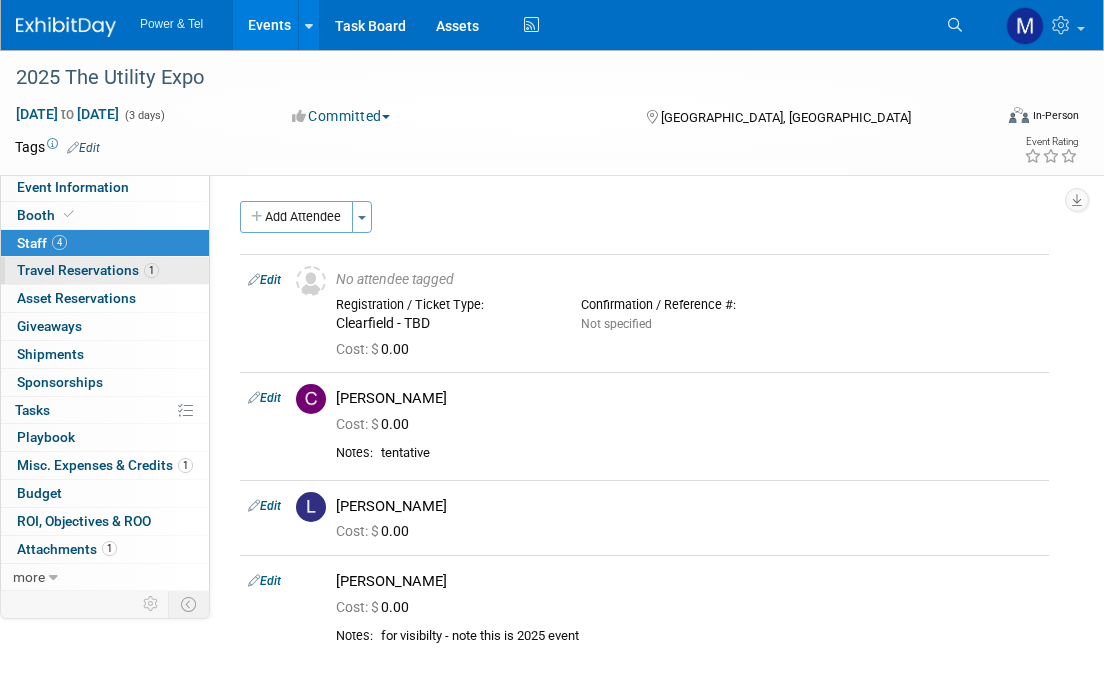 click on "1
Travel Reservations 1" at bounding box center [105, 270] 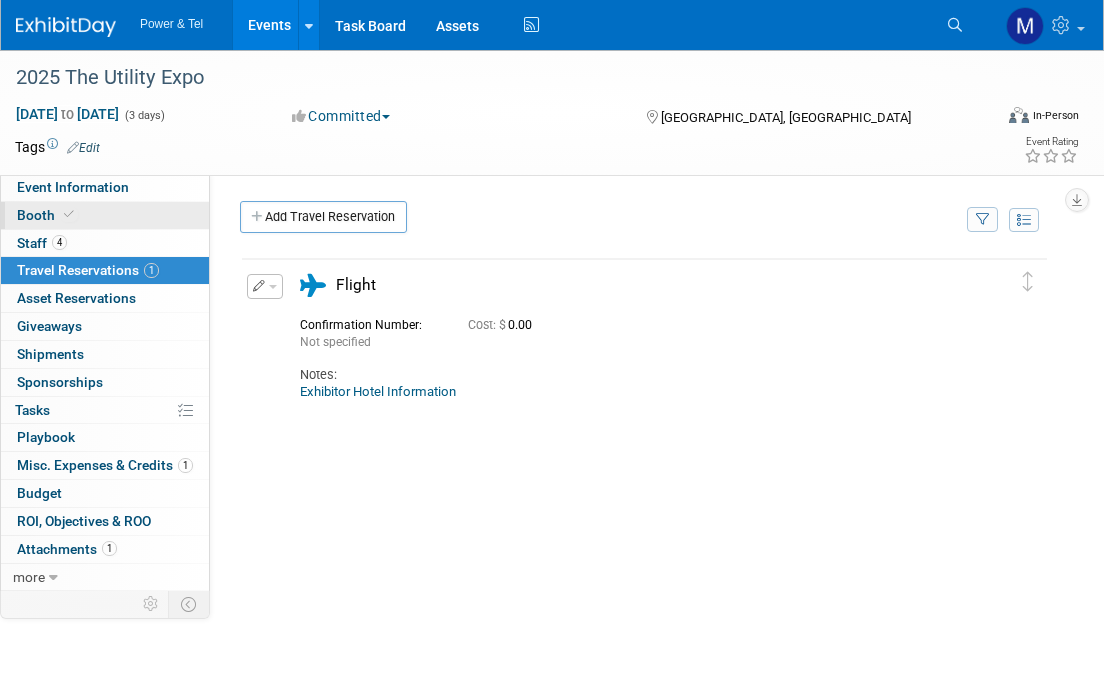 click on "Booth" at bounding box center [105, 215] 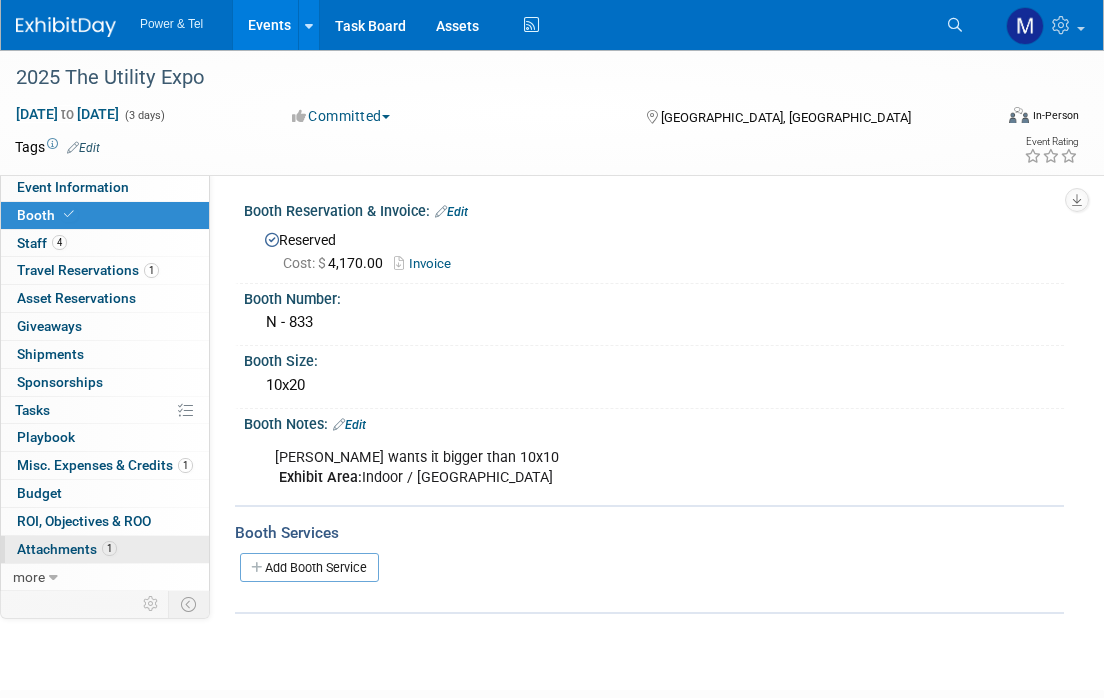 click on "Attachments 1" at bounding box center (67, 549) 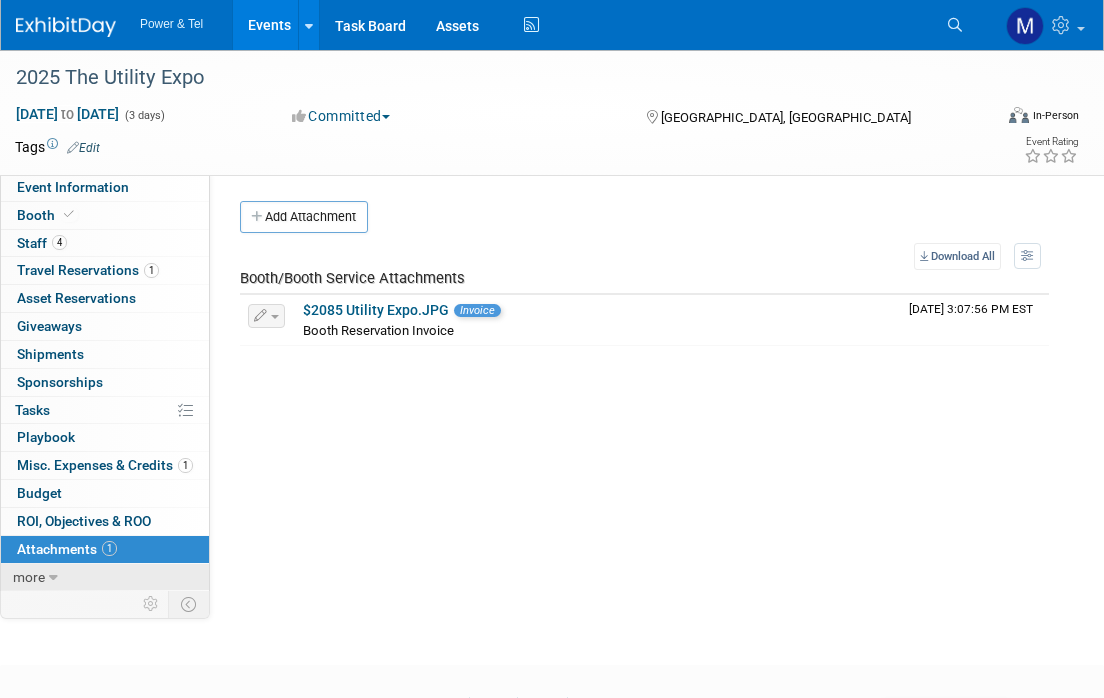 click on "more" at bounding box center (105, 577) 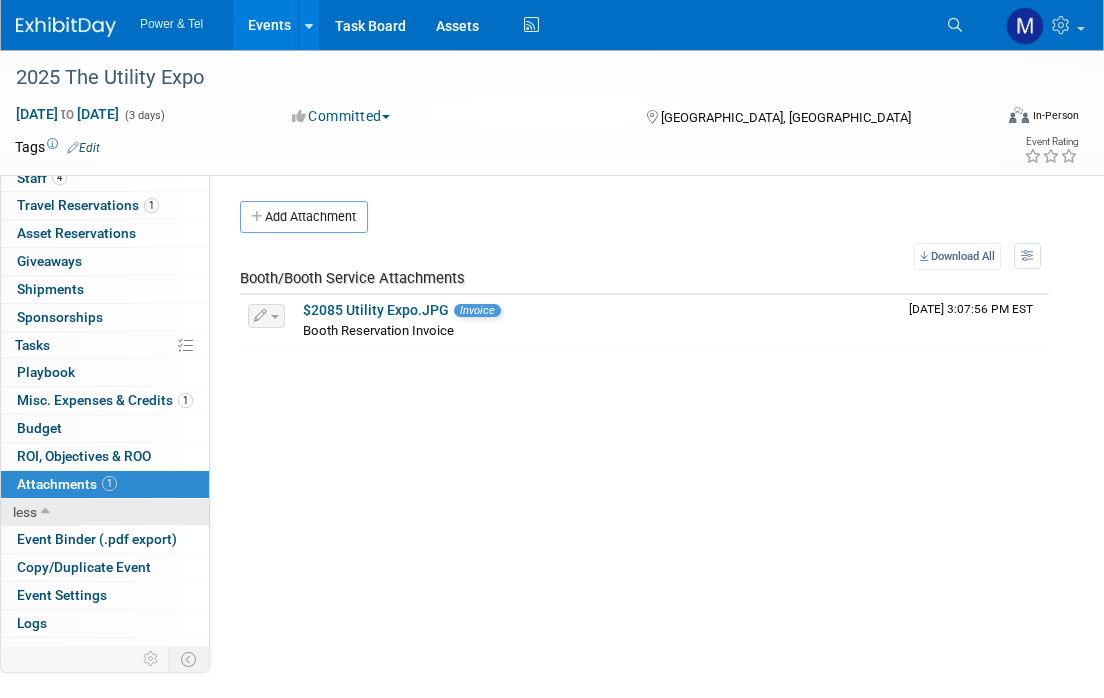 scroll, scrollTop: 80, scrollLeft: 0, axis: vertical 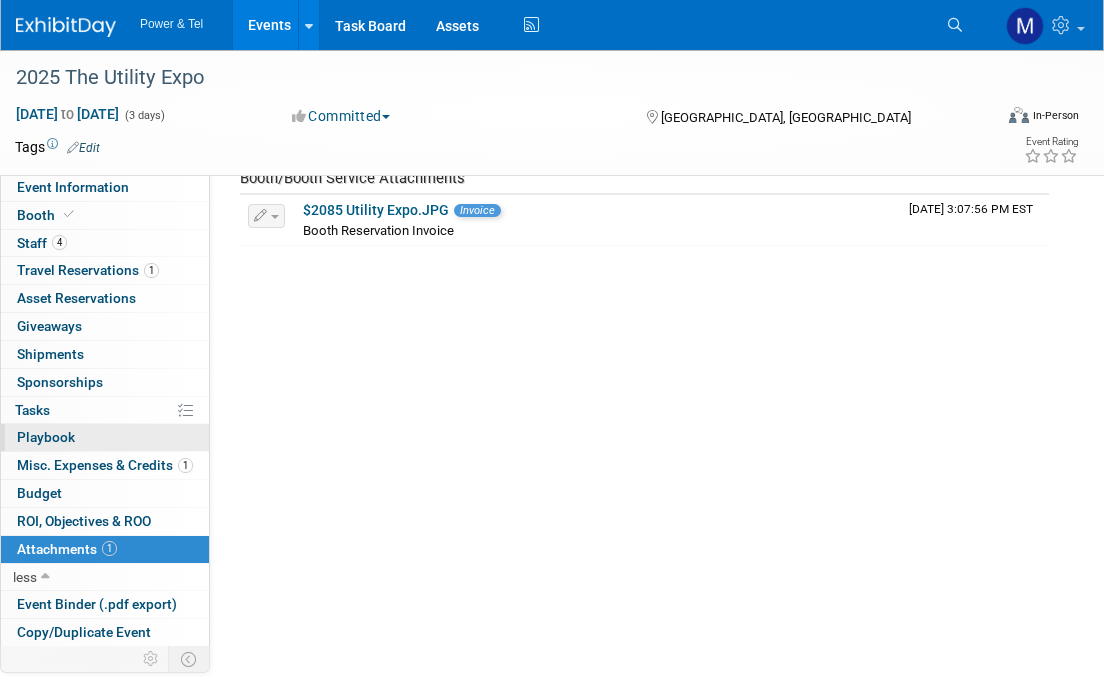 click on "0
Playbook 0" at bounding box center (105, 437) 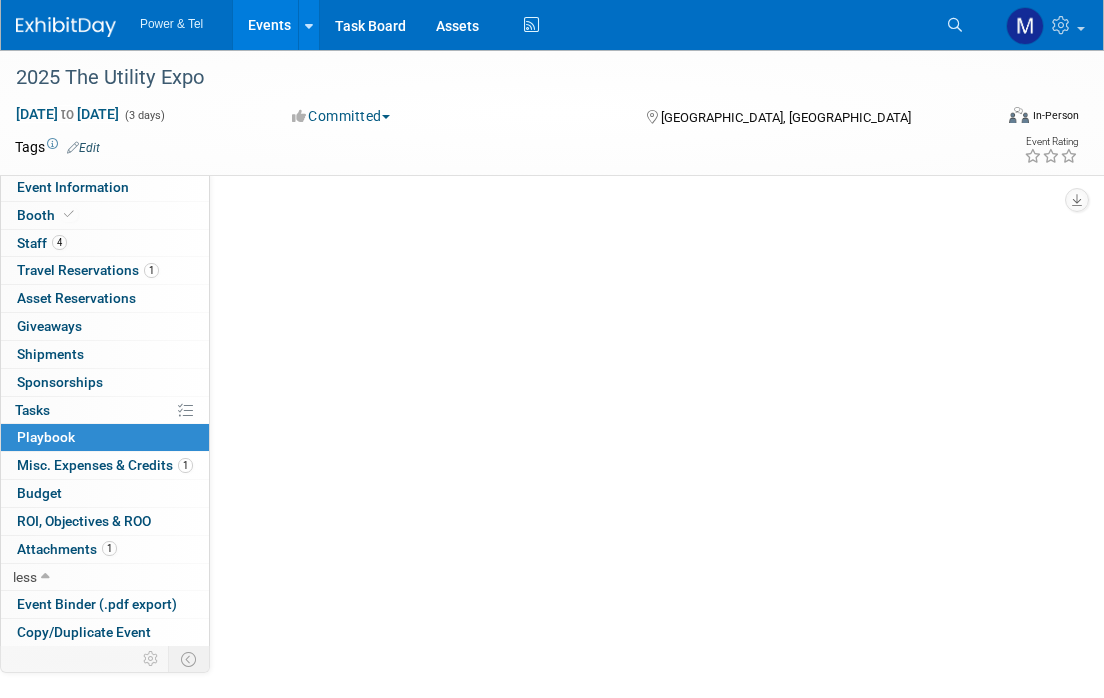 scroll, scrollTop: 0, scrollLeft: 0, axis: both 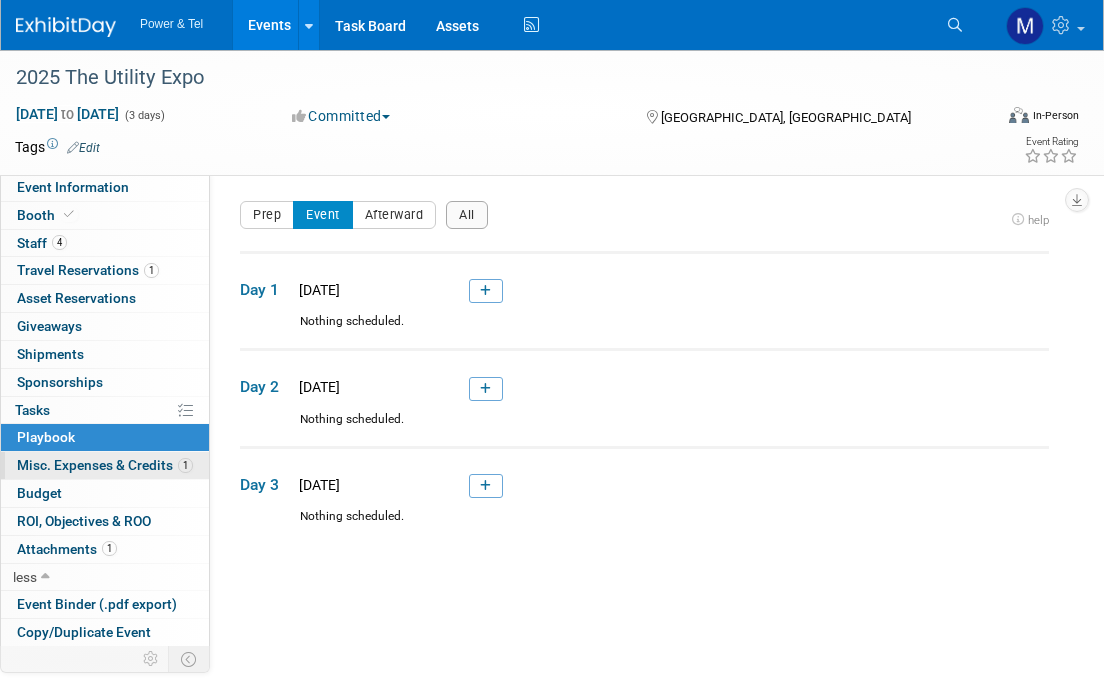 click on "1
Misc. Expenses & Credits 1" at bounding box center (105, 465) 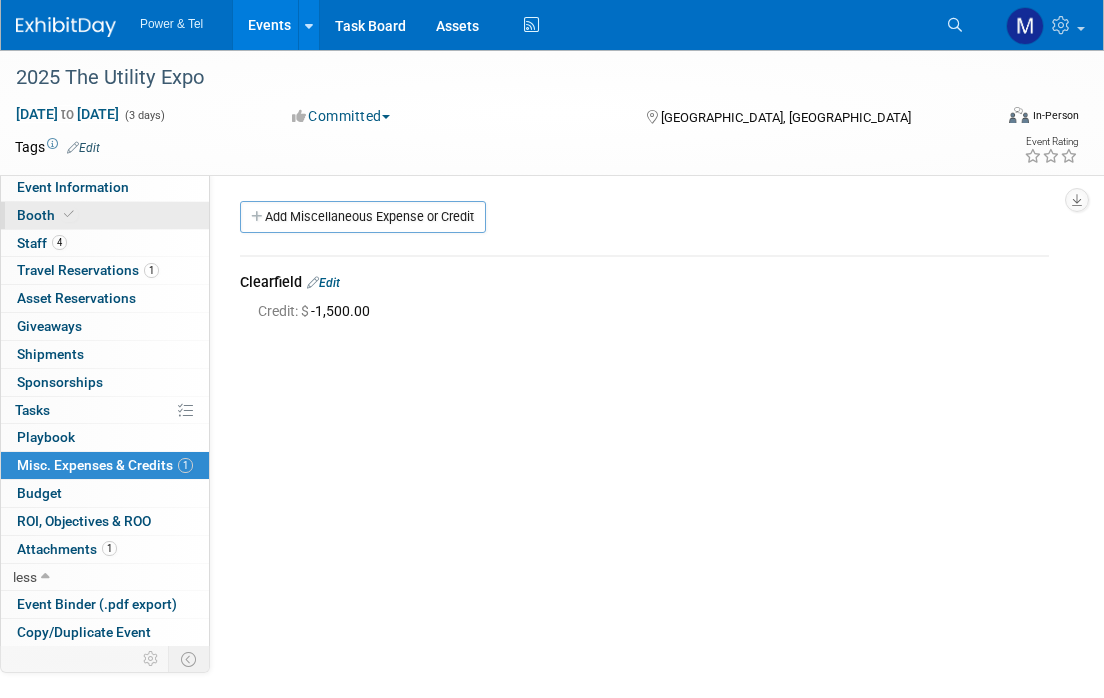click on "Booth" at bounding box center [105, 215] 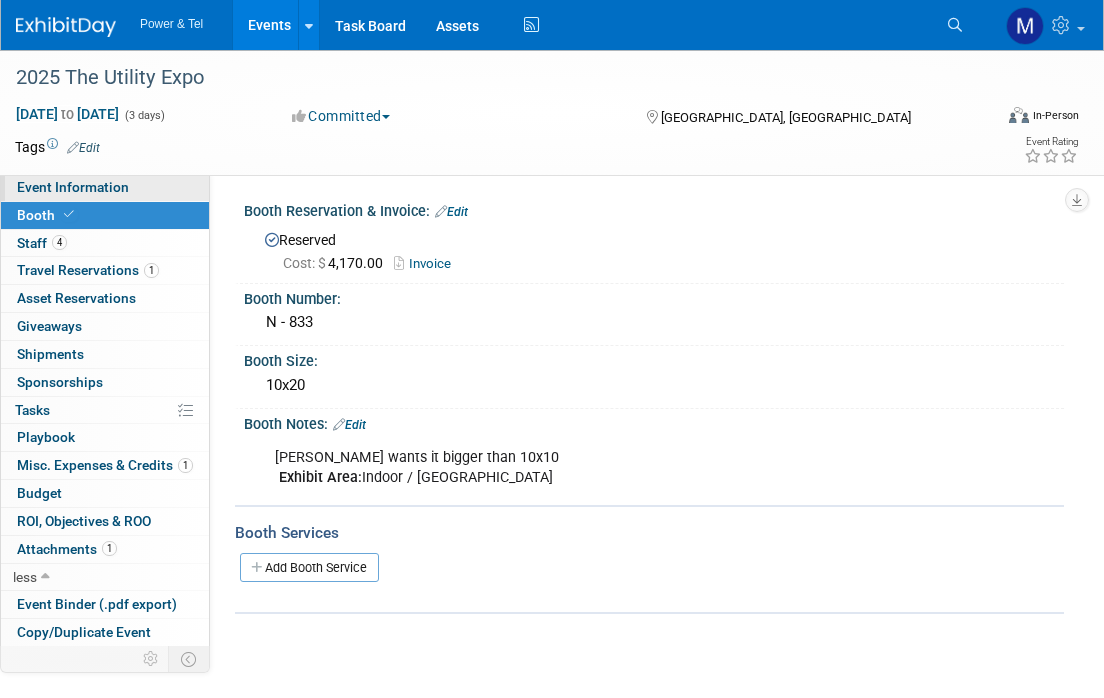 click on "Event Information" at bounding box center (73, 187) 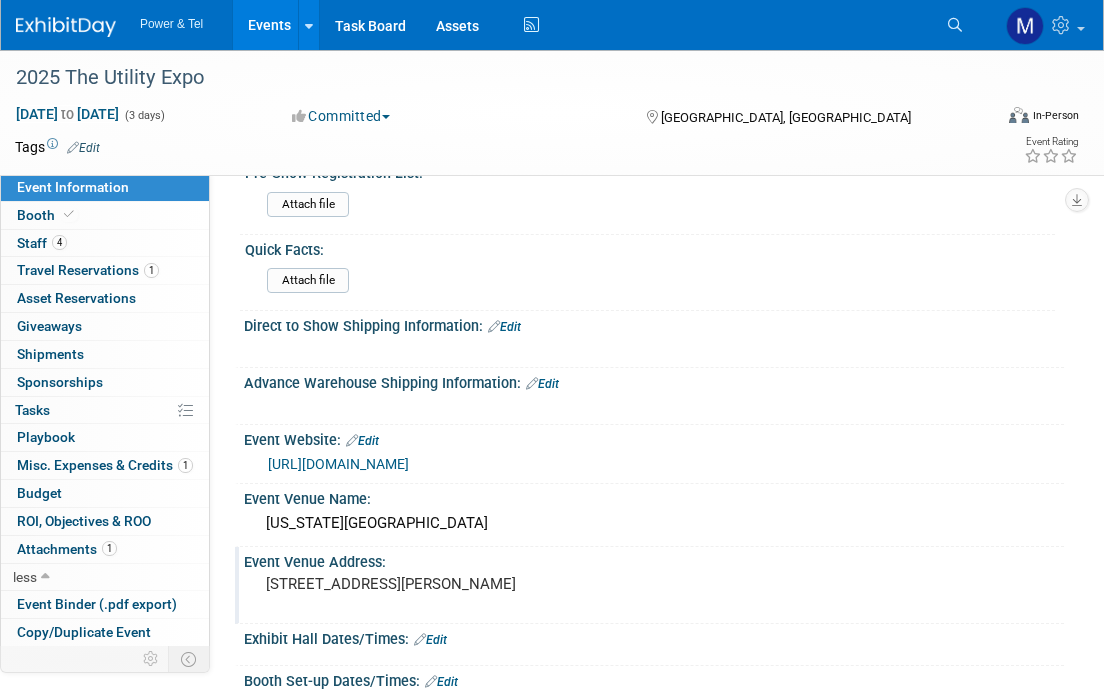 scroll, scrollTop: 200, scrollLeft: 0, axis: vertical 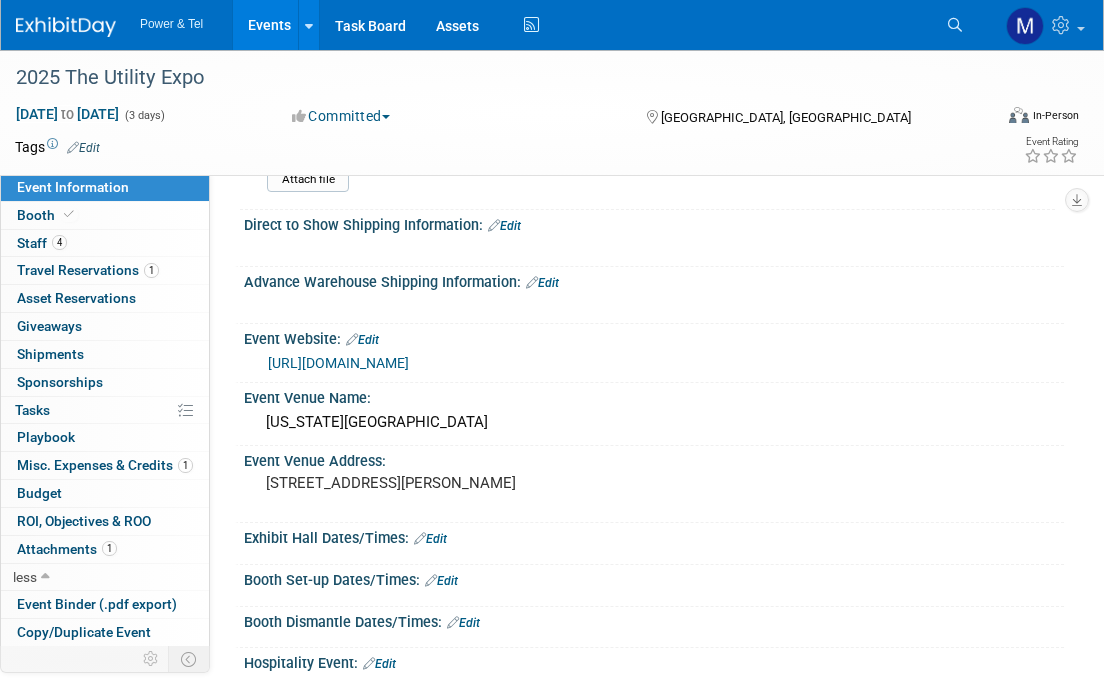 click on "https://www.theutilityexpo.com/" at bounding box center [338, 363] 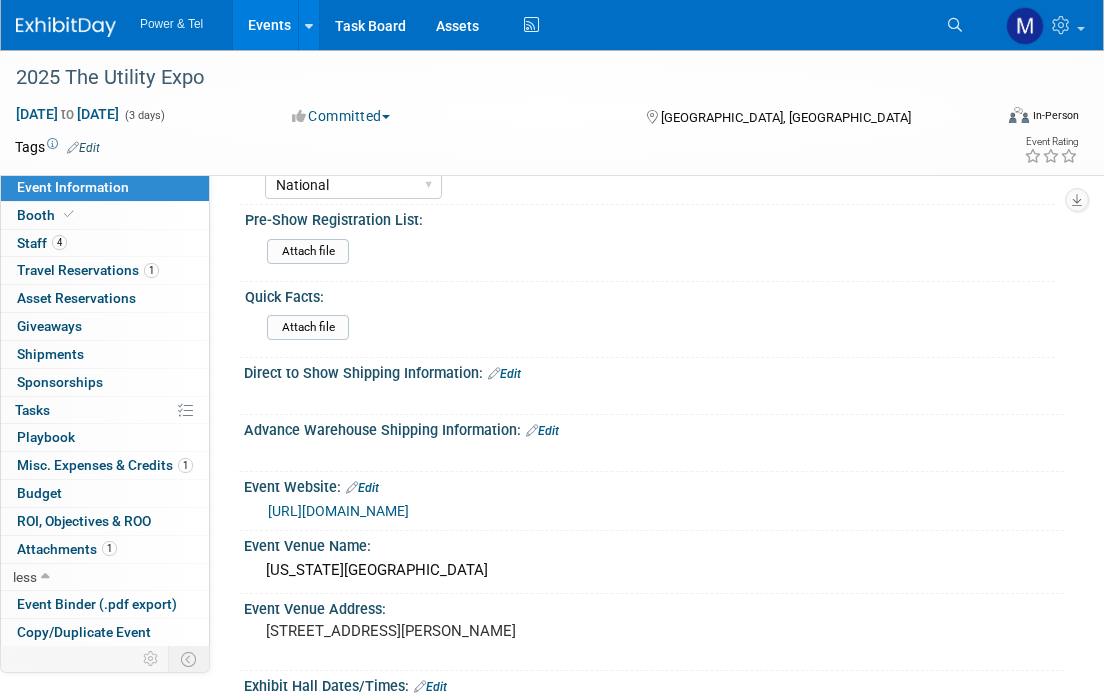 scroll, scrollTop: 0, scrollLeft: 0, axis: both 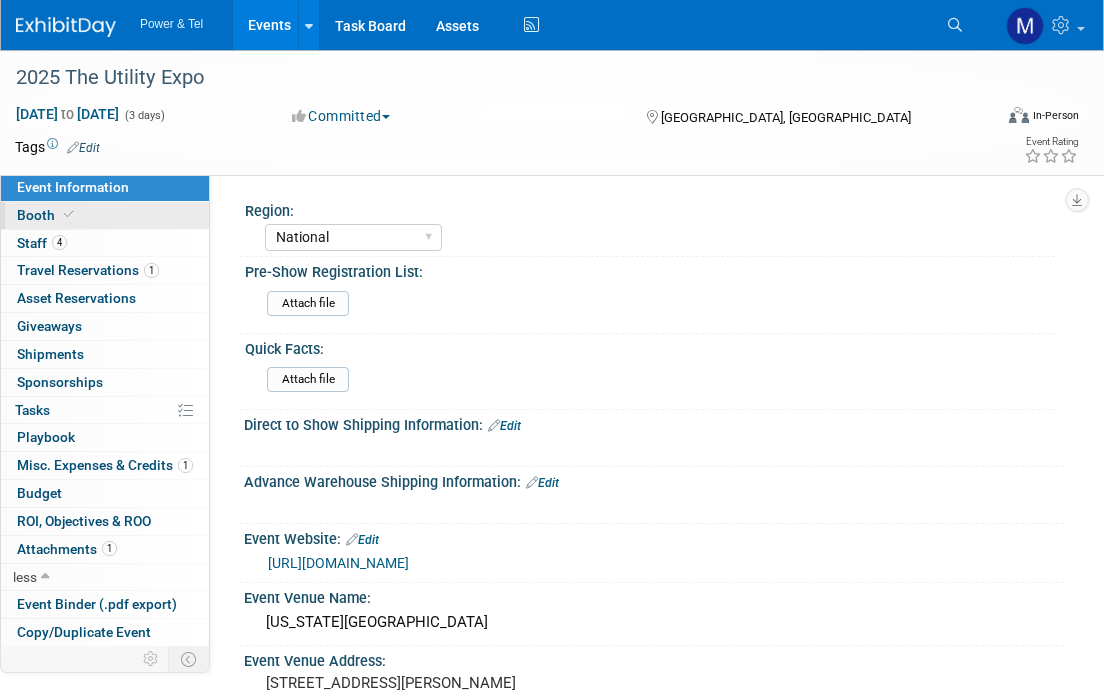 click on "Event Information
Event Info
Booth
Booth
4
Staff 4
Staff
1
Travel Reservations 1
Travel Reservations
0
Asset Reservations 0
Asset Reservations
0
Giveaways 0
Giveaways
0
Shipments 0
Shipments
0
Sponsorships 0
Sponsorships
0%
Tasks 0%
Tasks
0
Playbook 0
Playbook
1
Misc. Expenses & Credits 1
Misc. Expenses & Credits
Budget
Budget
0
ROI, Objectives & ROO 0
ROI, Objectives & ROO
1
Attachments 1
Attachments
less
less...
Event Binder (.pdf export)
Event Binder (.pdf export)
Copy/Duplicate Event
Copy/Duplicate Event
Event Settings
Event Settings
Logs
Logs
Delete Event
Delete Event" at bounding box center [105, 410] 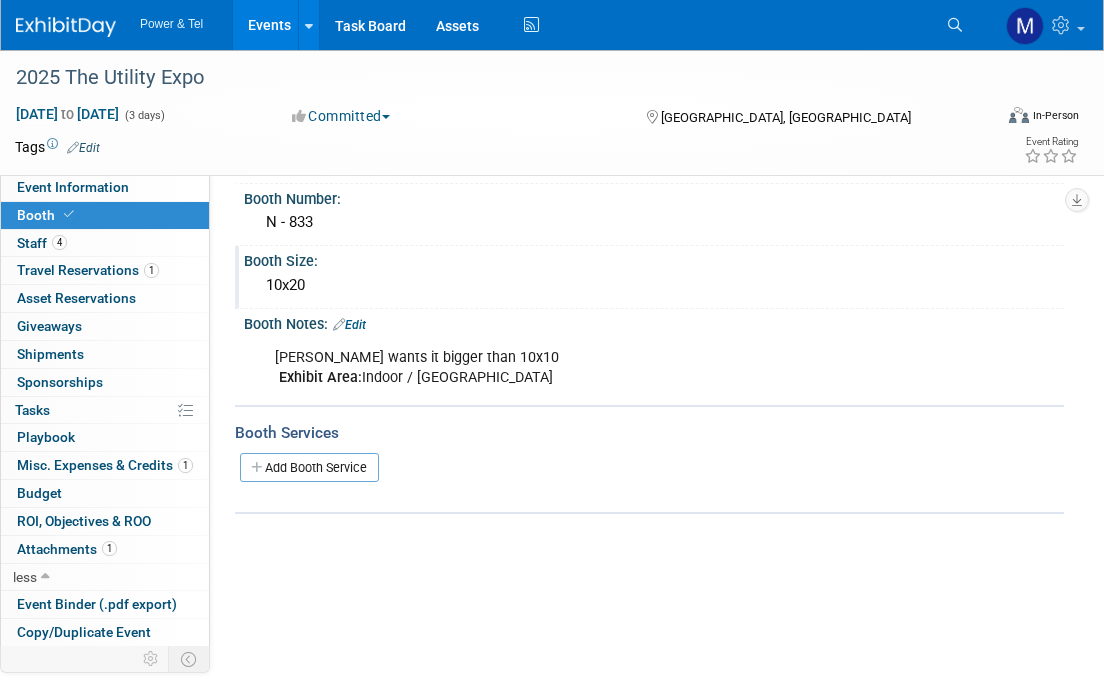 scroll, scrollTop: 0, scrollLeft: 0, axis: both 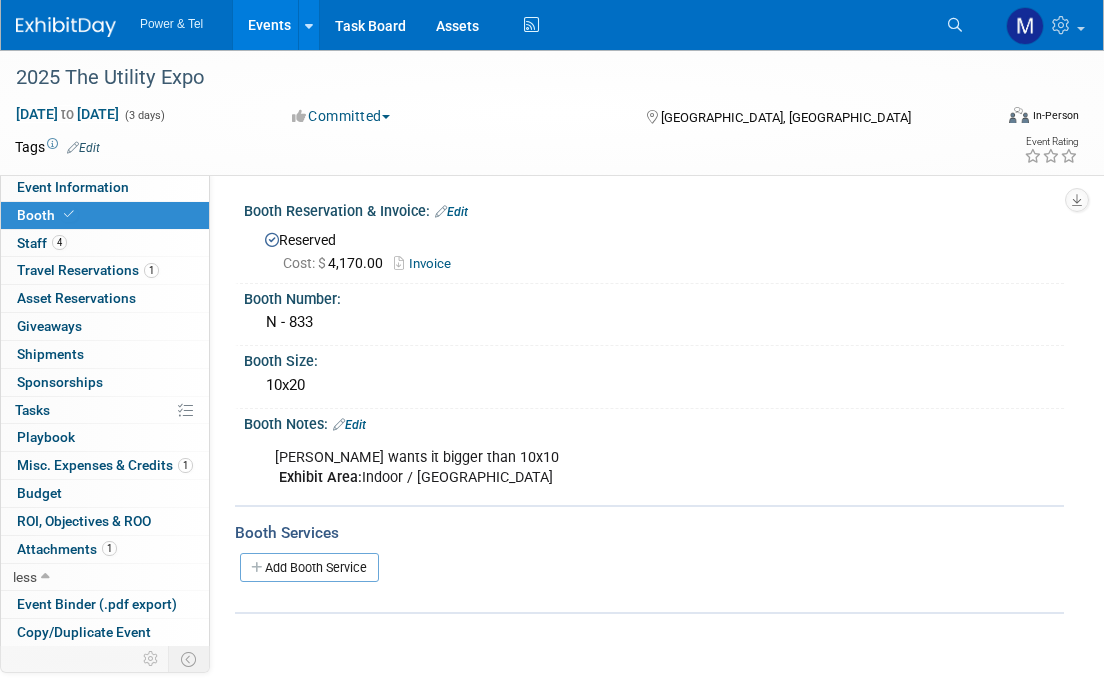 click on "Invoice" at bounding box center [427, 263] 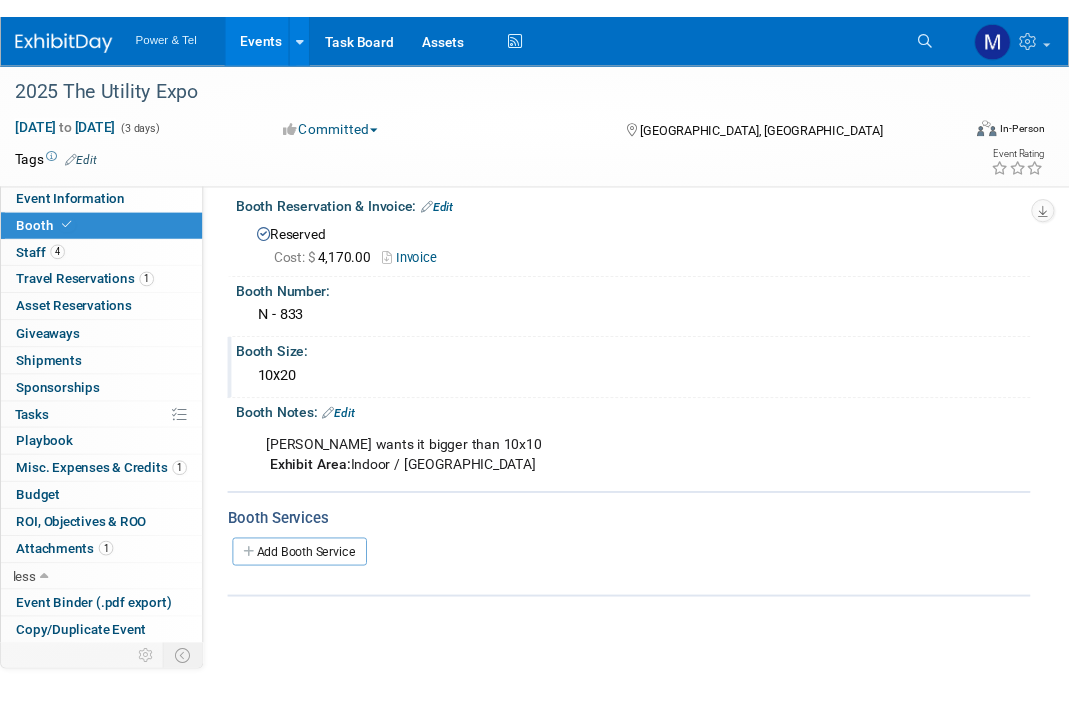 scroll, scrollTop: 0, scrollLeft: 0, axis: both 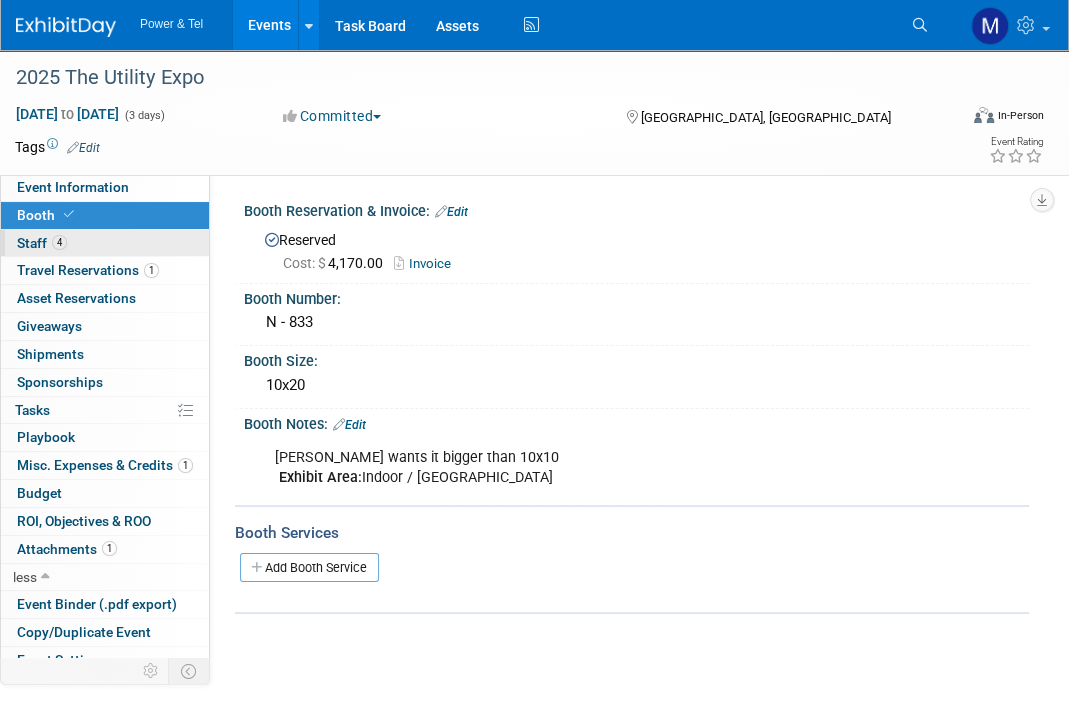 click on "4
Staff 4" at bounding box center [105, 243] 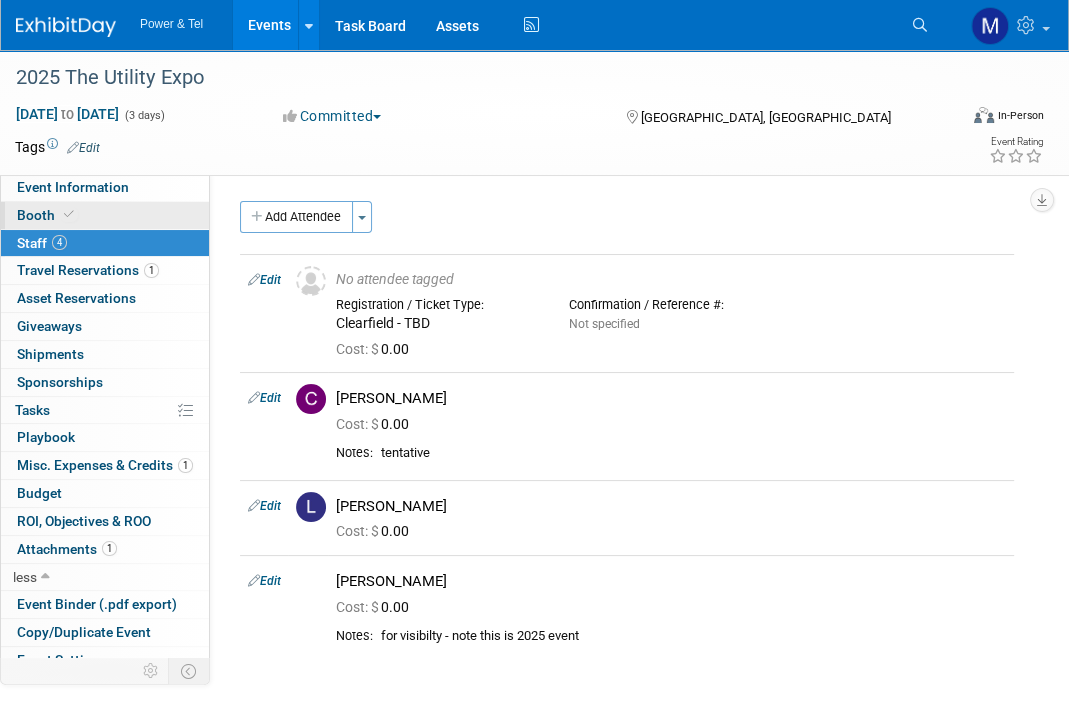click on "Booth" at bounding box center (105, 215) 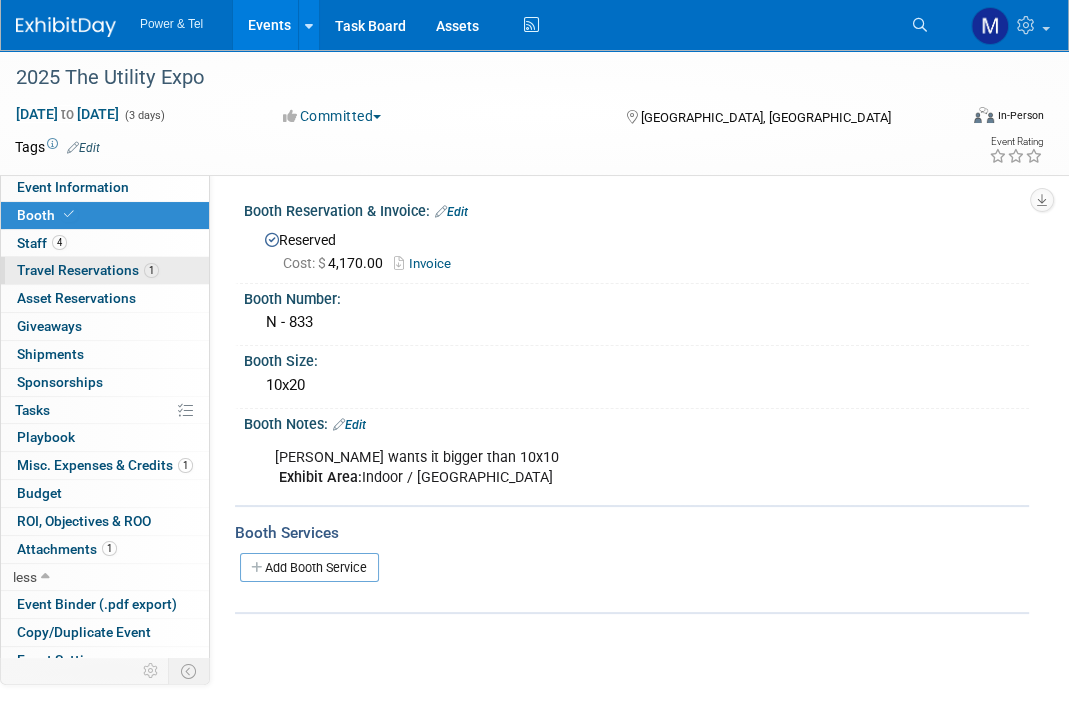 click on "Travel Reservations 1" at bounding box center [88, 270] 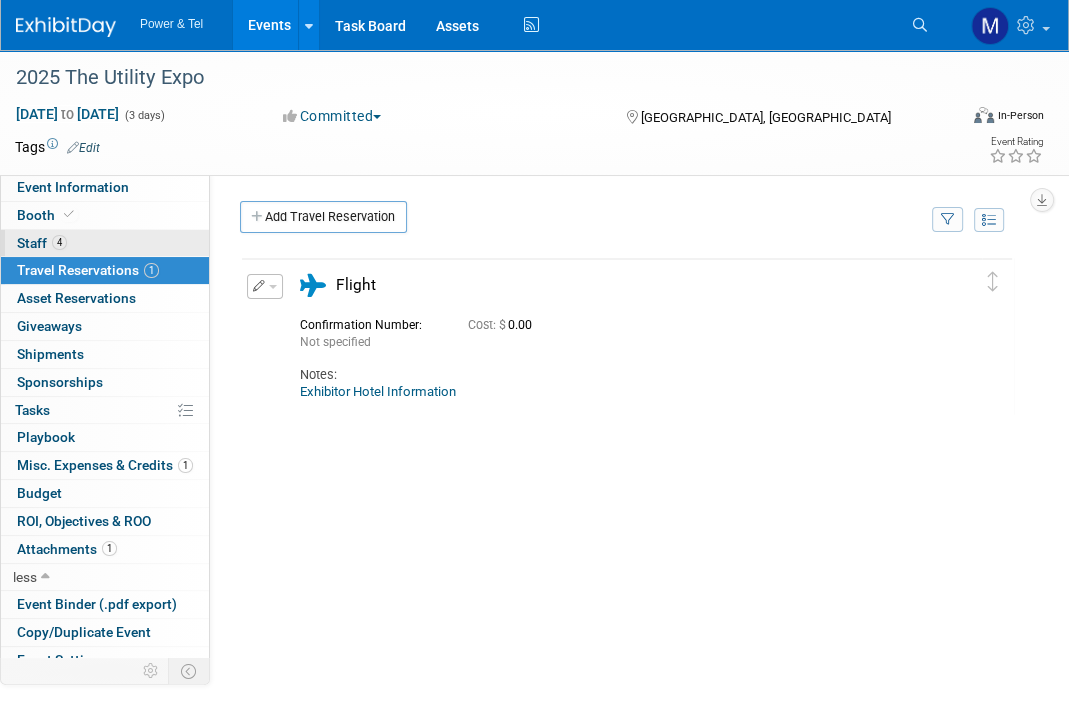 click on "4
Staff 4" at bounding box center (105, 243) 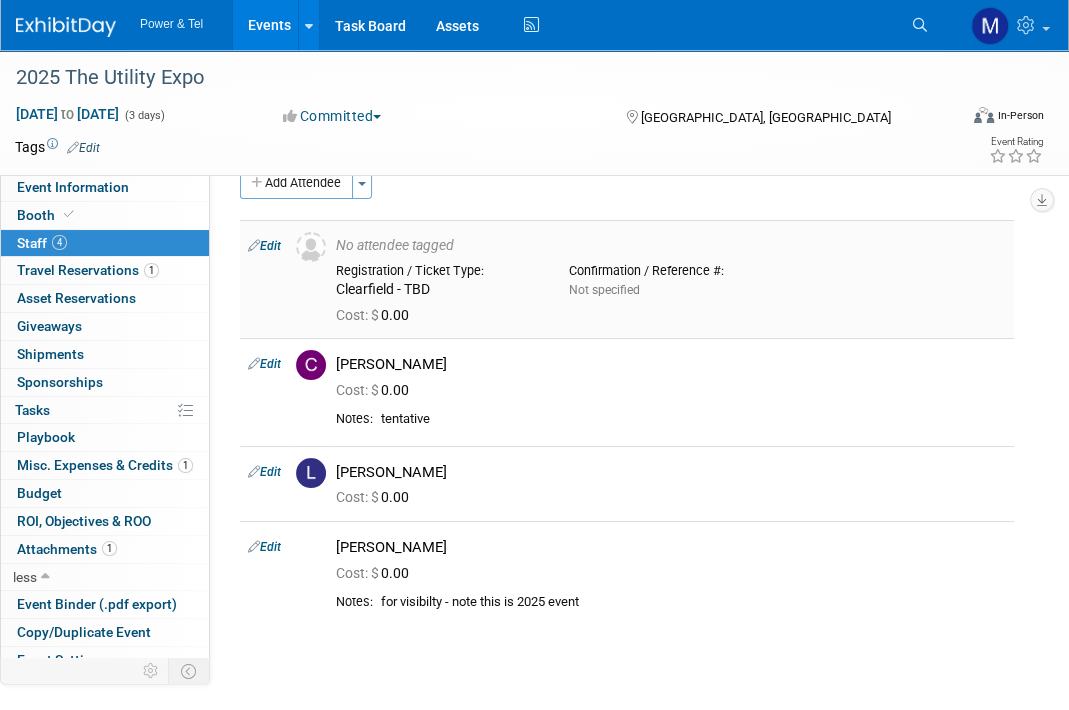 scroll, scrollTop: 0, scrollLeft: 0, axis: both 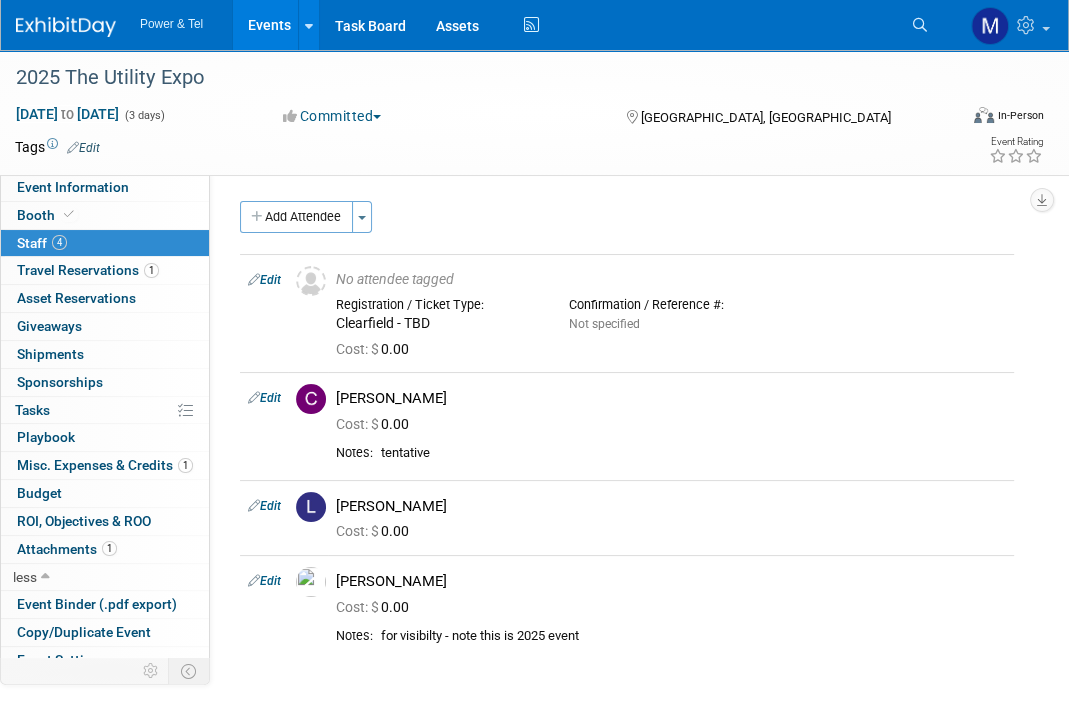 click on "Search" at bounding box center (923, 25) 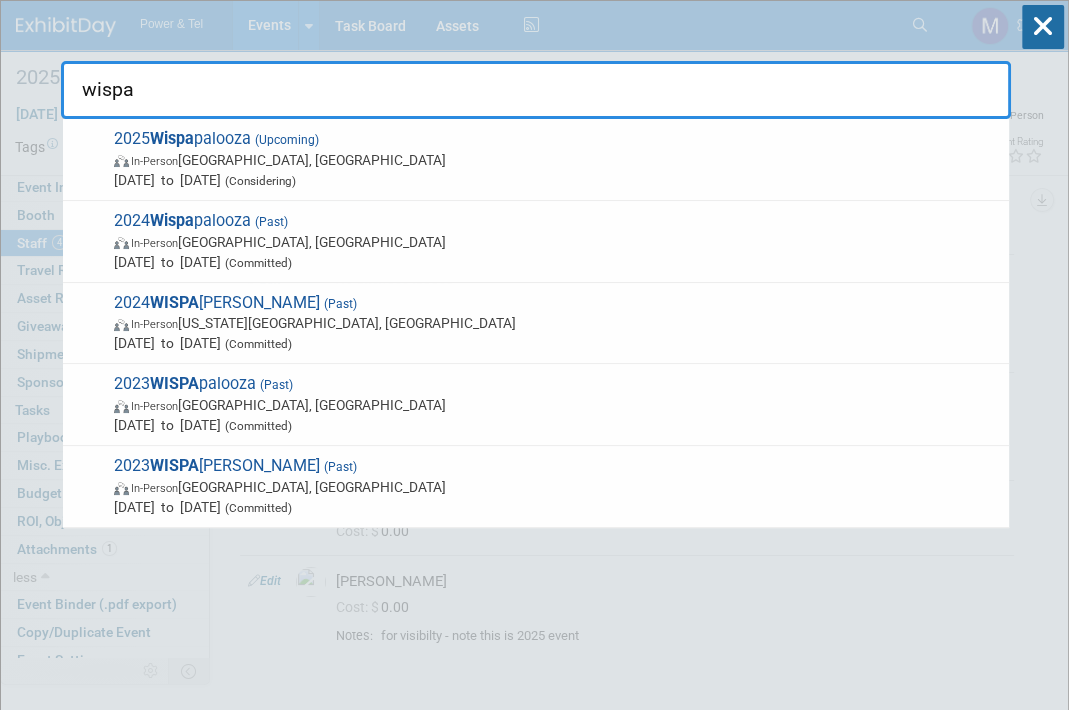 type on "wispa" 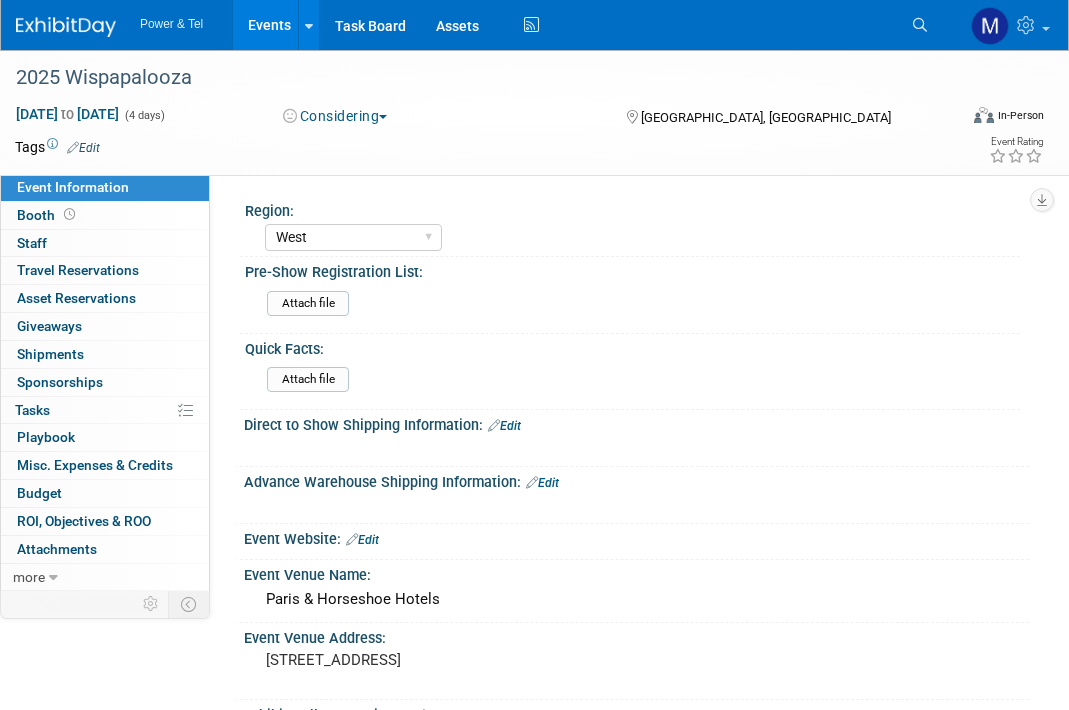 select on "West" 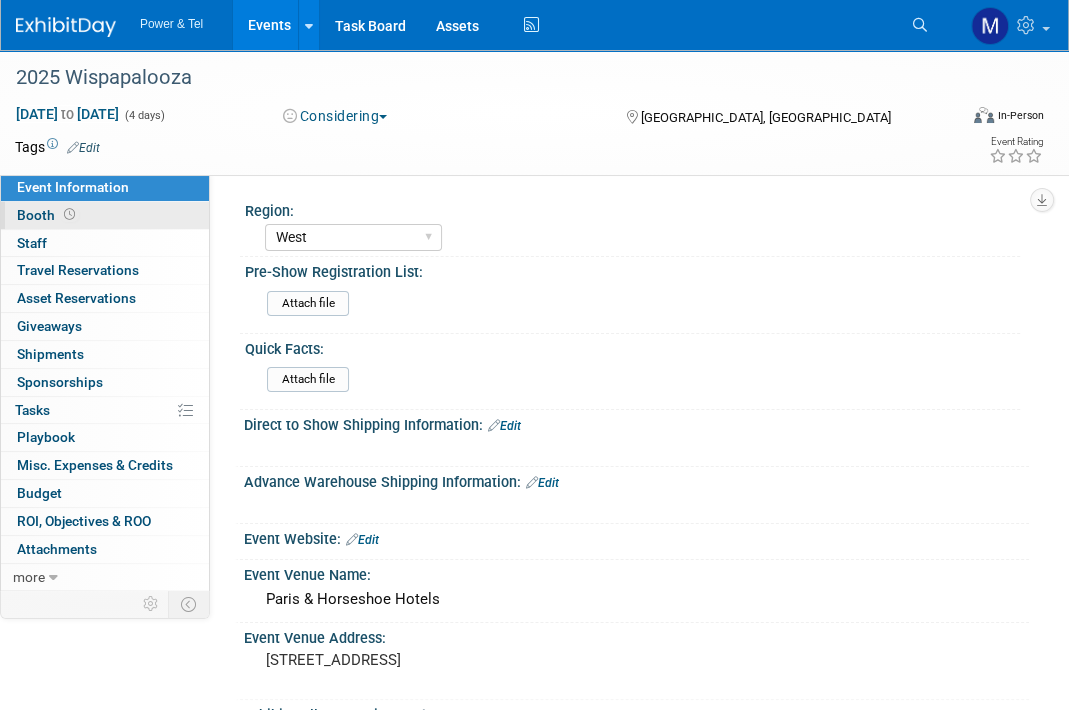 scroll, scrollTop: 0, scrollLeft: 0, axis: both 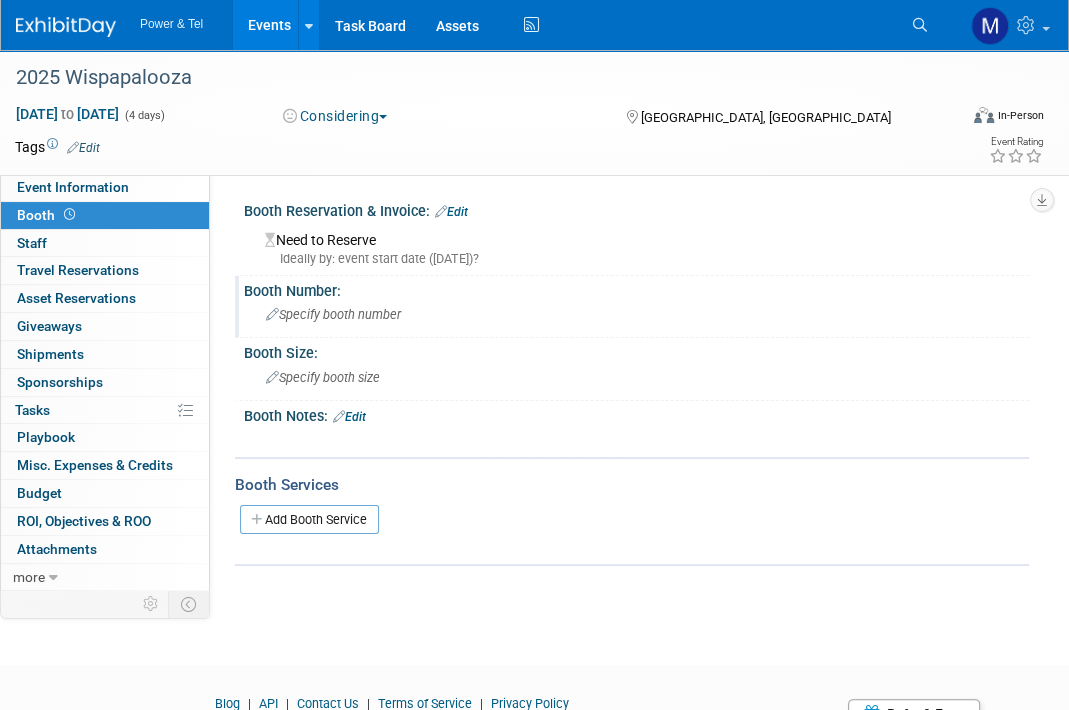 click on "Specify booth number" at bounding box center (333, 314) 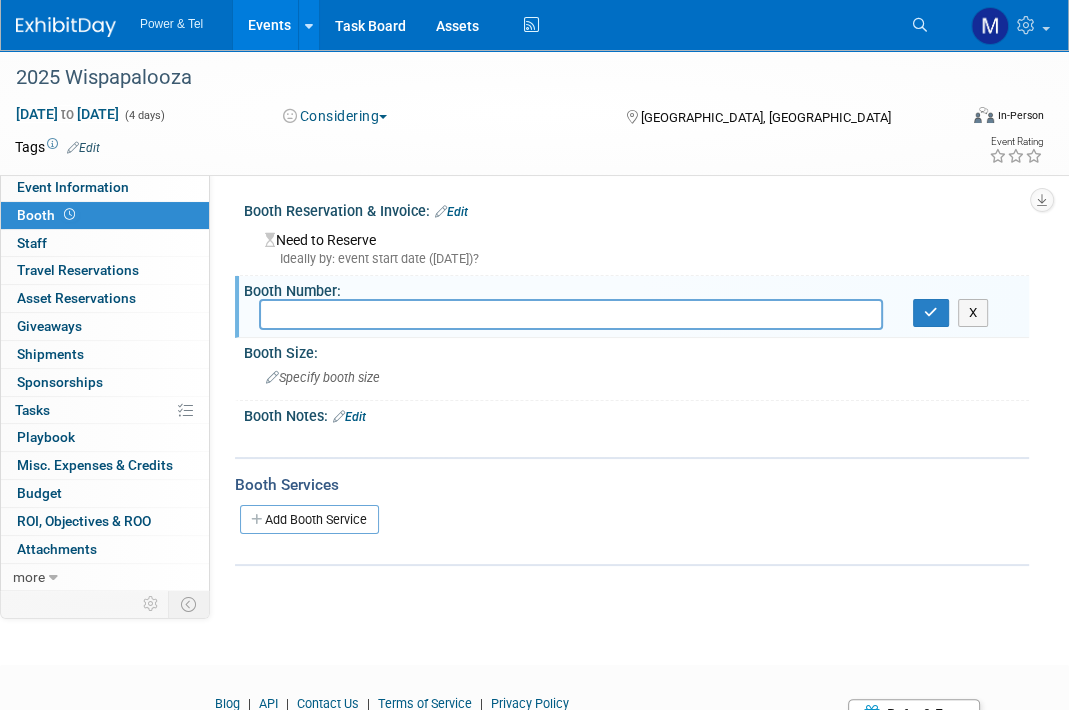 click on "Ideally by: event start date (Mon. Oct 13, 2025)?" at bounding box center (639, 259) 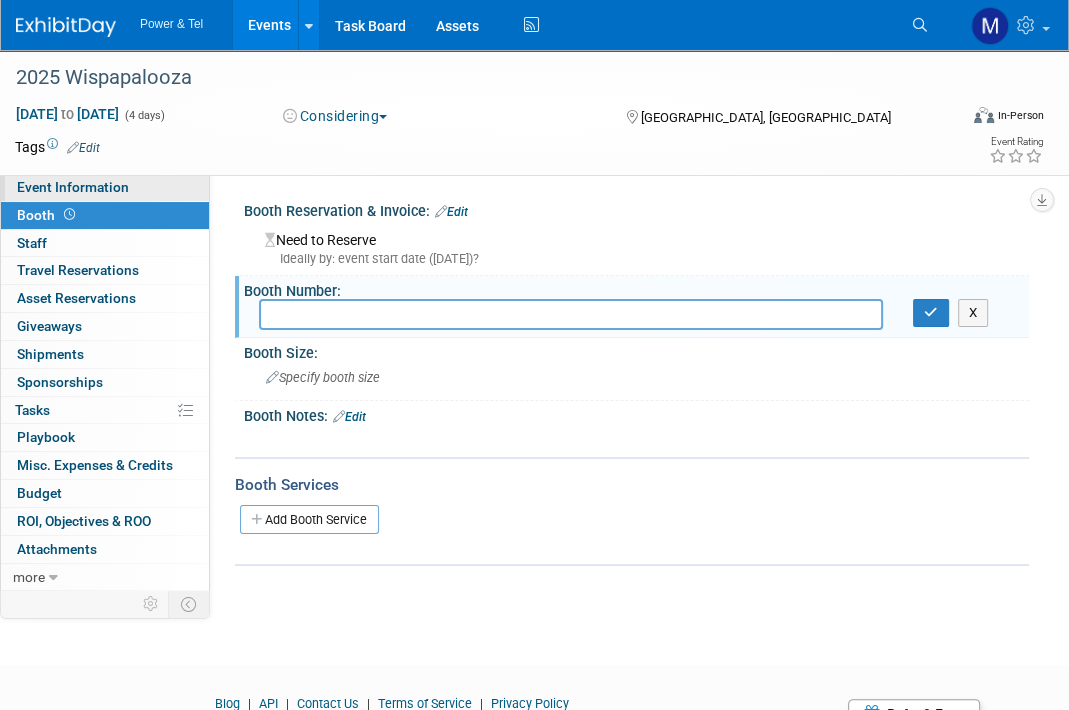 click on "Event Information" at bounding box center (73, 187) 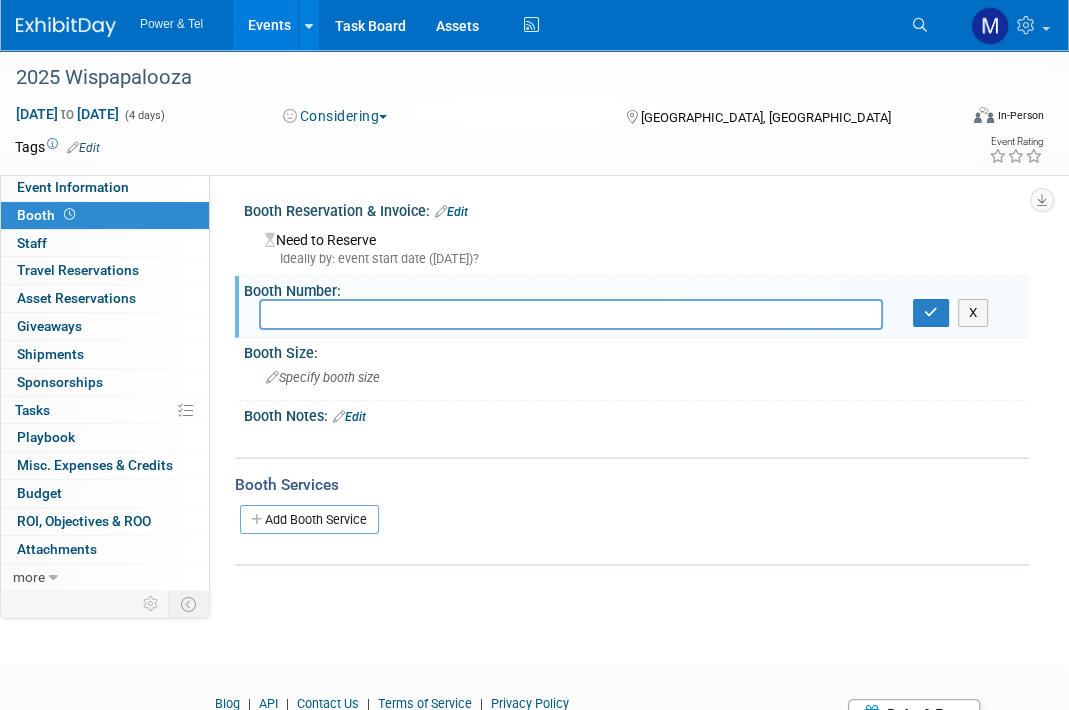 select on "West" 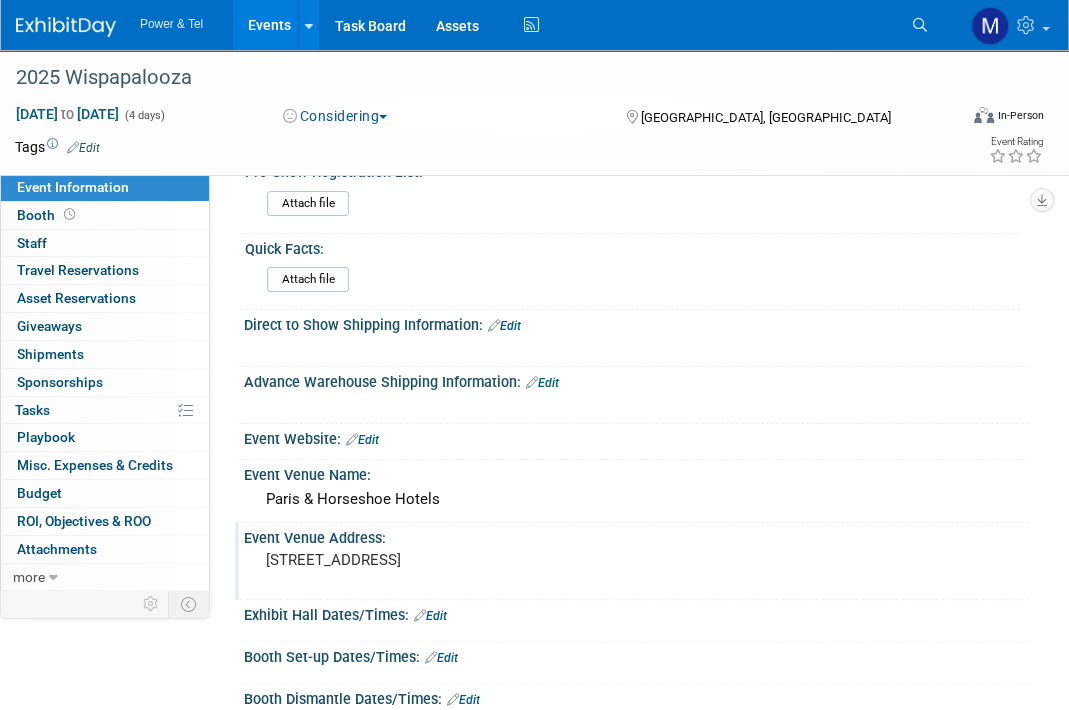 scroll, scrollTop: 200, scrollLeft: 0, axis: vertical 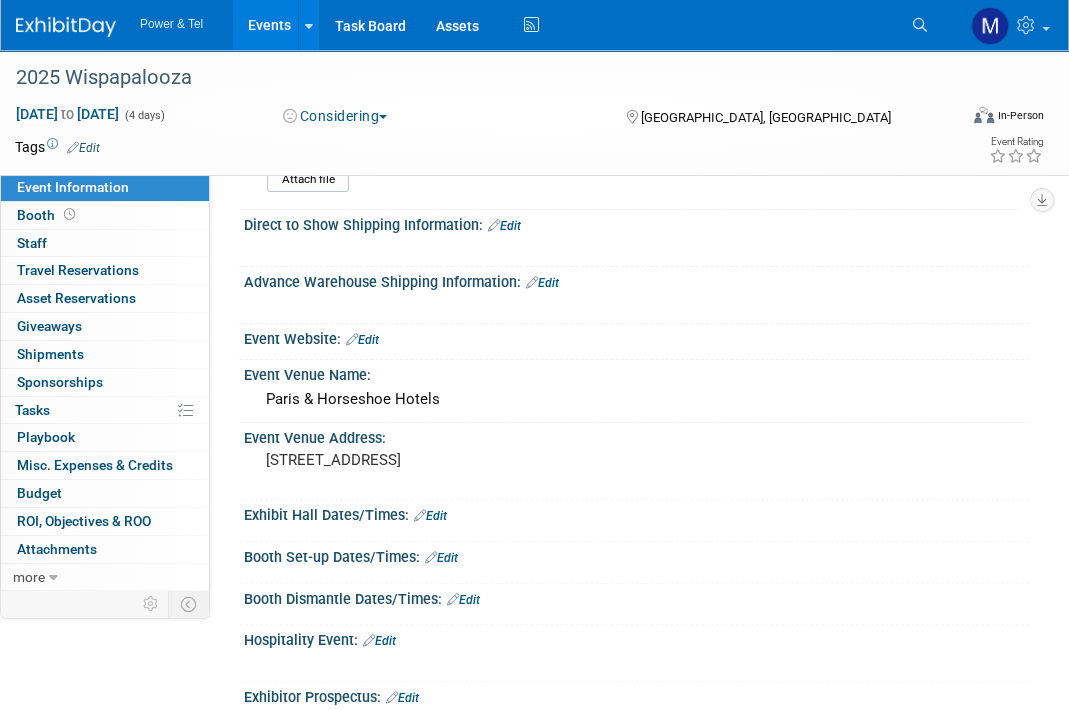 click on "Edit" at bounding box center [362, 340] 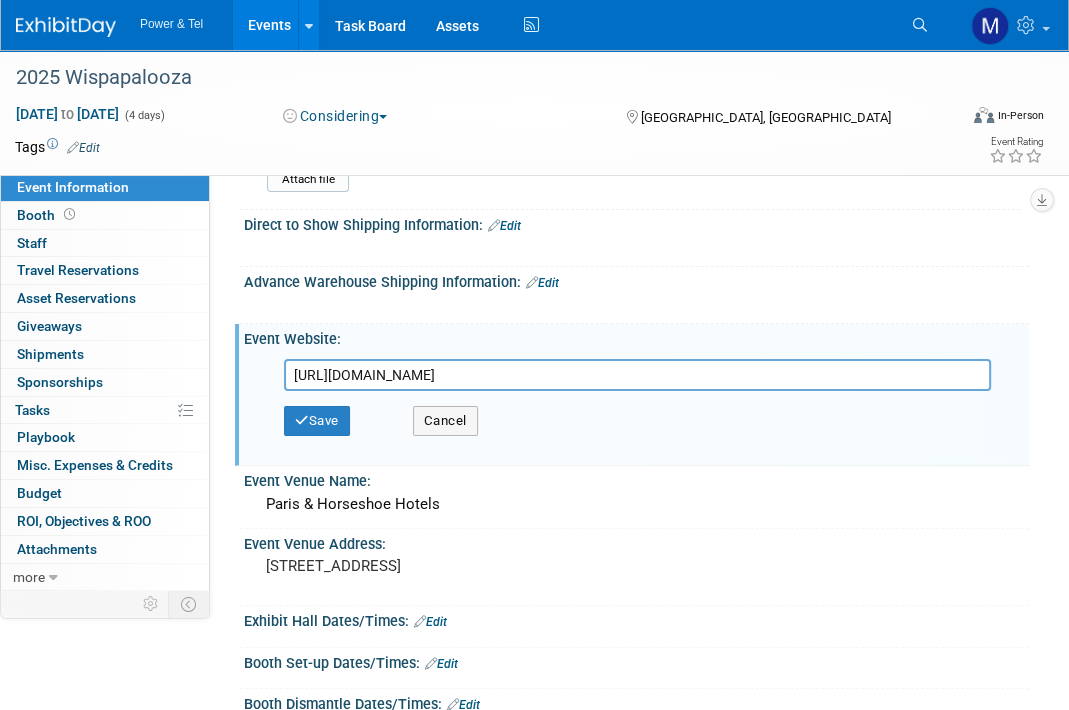 type on "https://www.wispaevents.org/wpalooza25/begin" 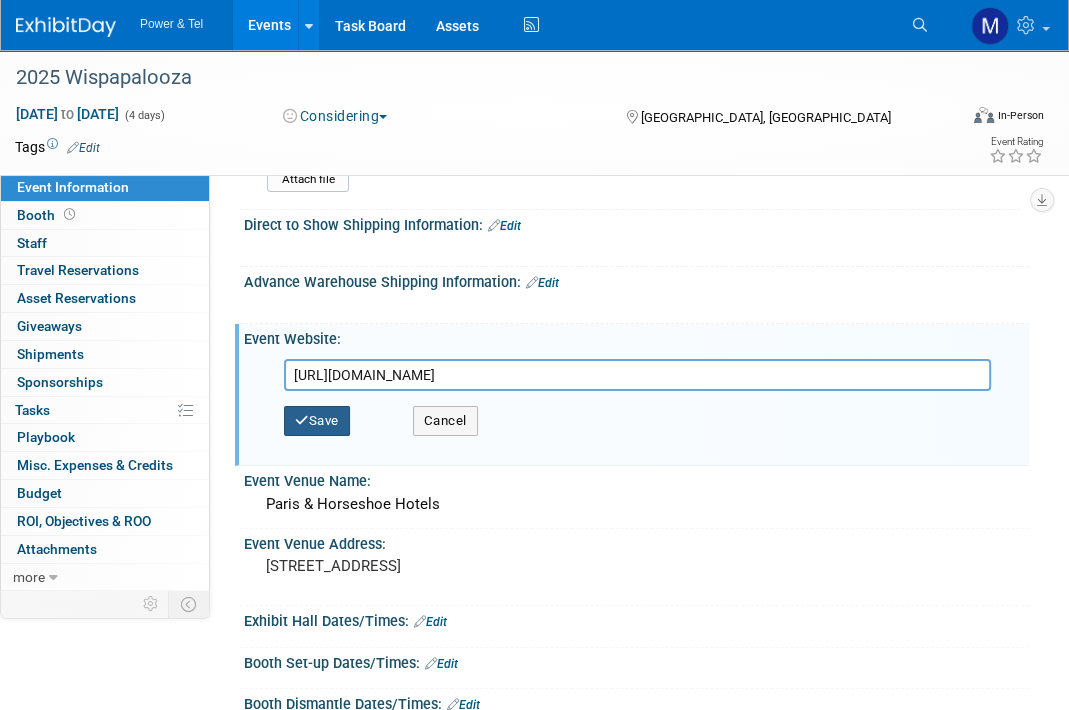 click on "Save" at bounding box center (317, 421) 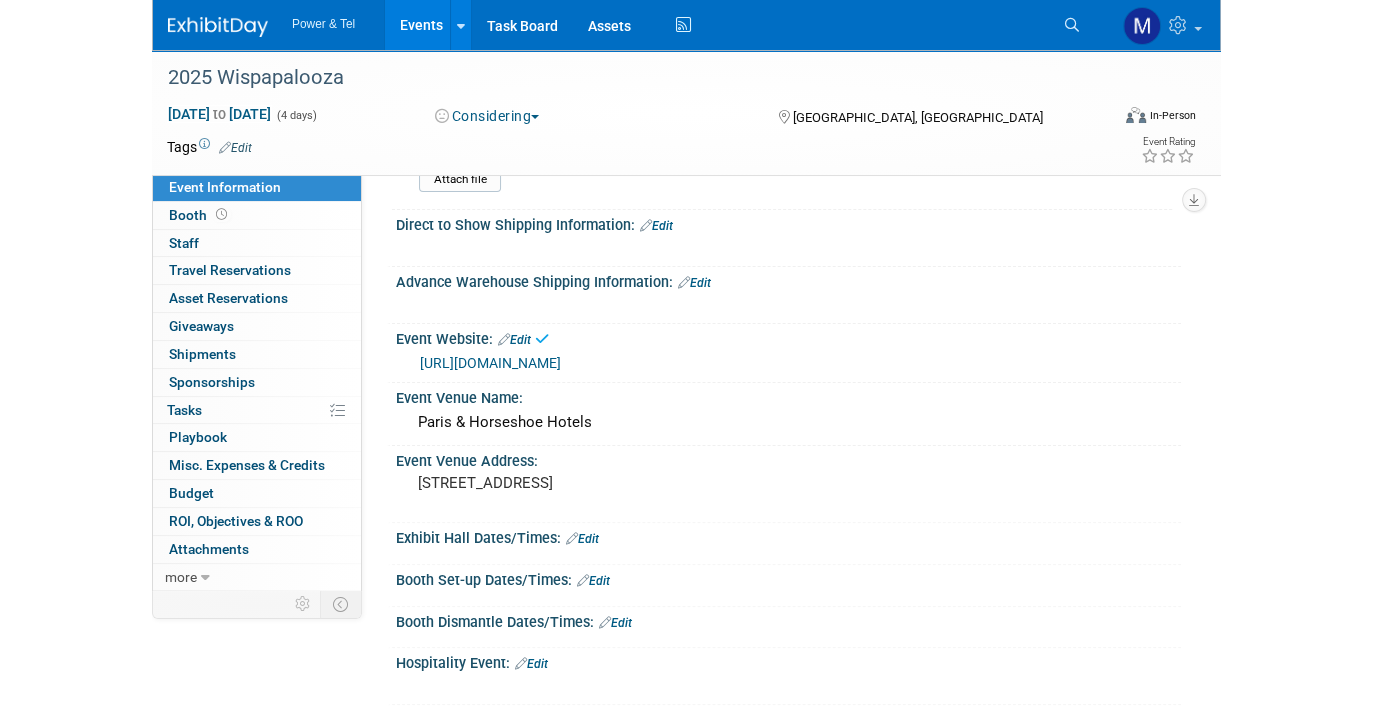 scroll, scrollTop: 0, scrollLeft: 0, axis: both 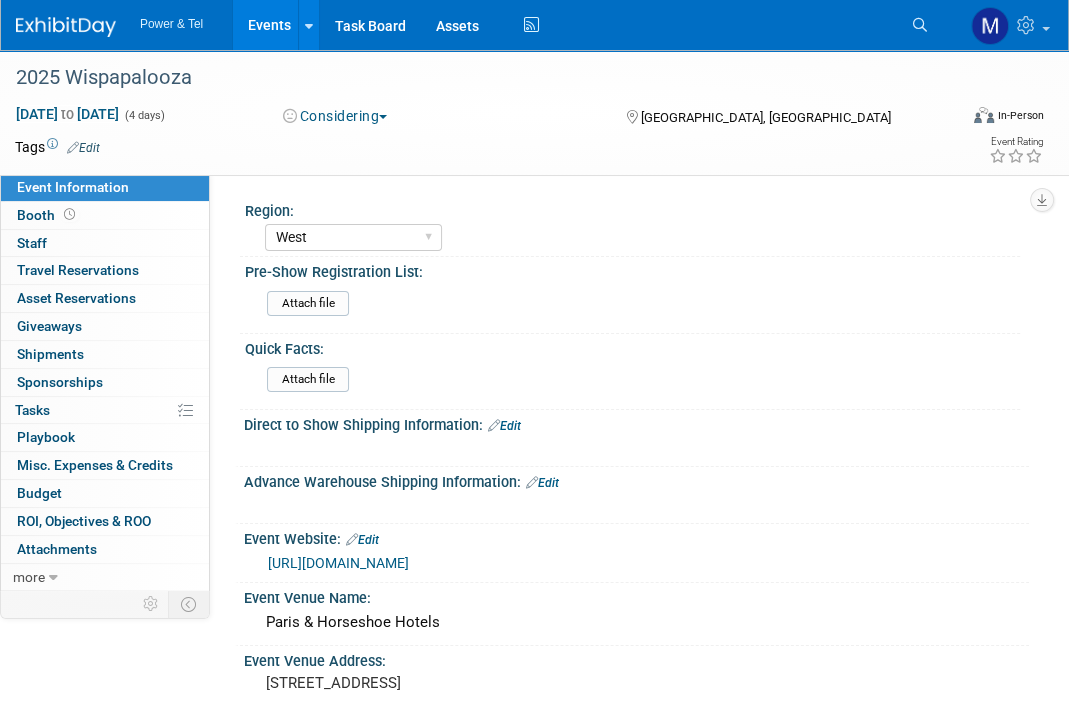 click on "Event Information" at bounding box center (73, 187) 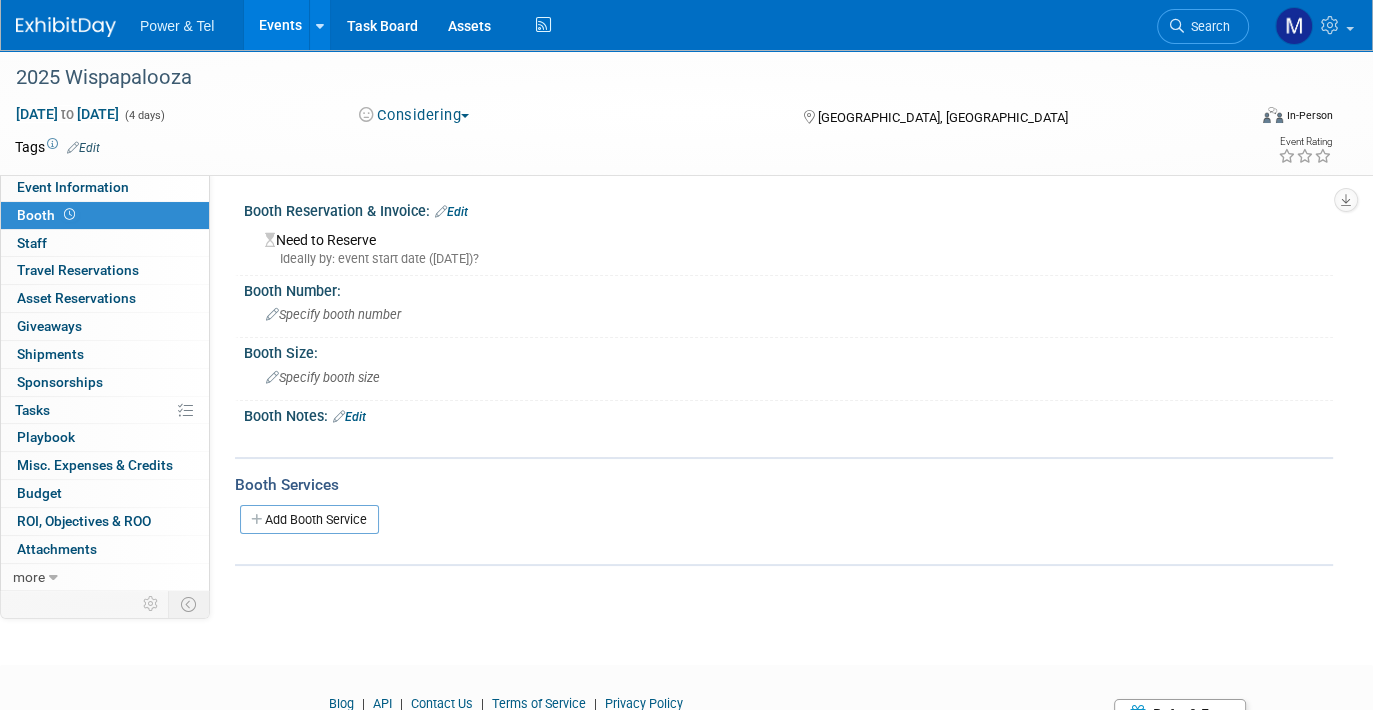 drag, startPoint x: 183, startPoint y: 31, endPoint x: 168, endPoint y: 42, distance: 18.601076 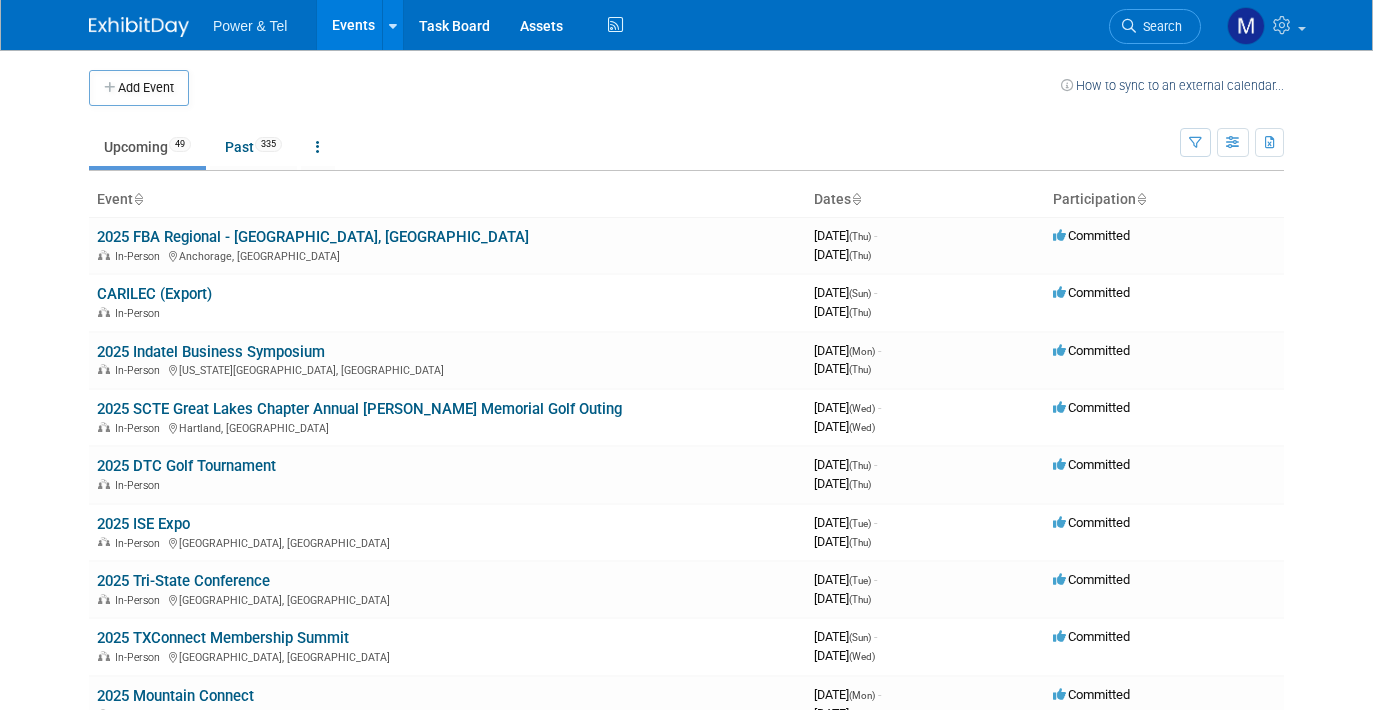 scroll, scrollTop: 1740, scrollLeft: 0, axis: vertical 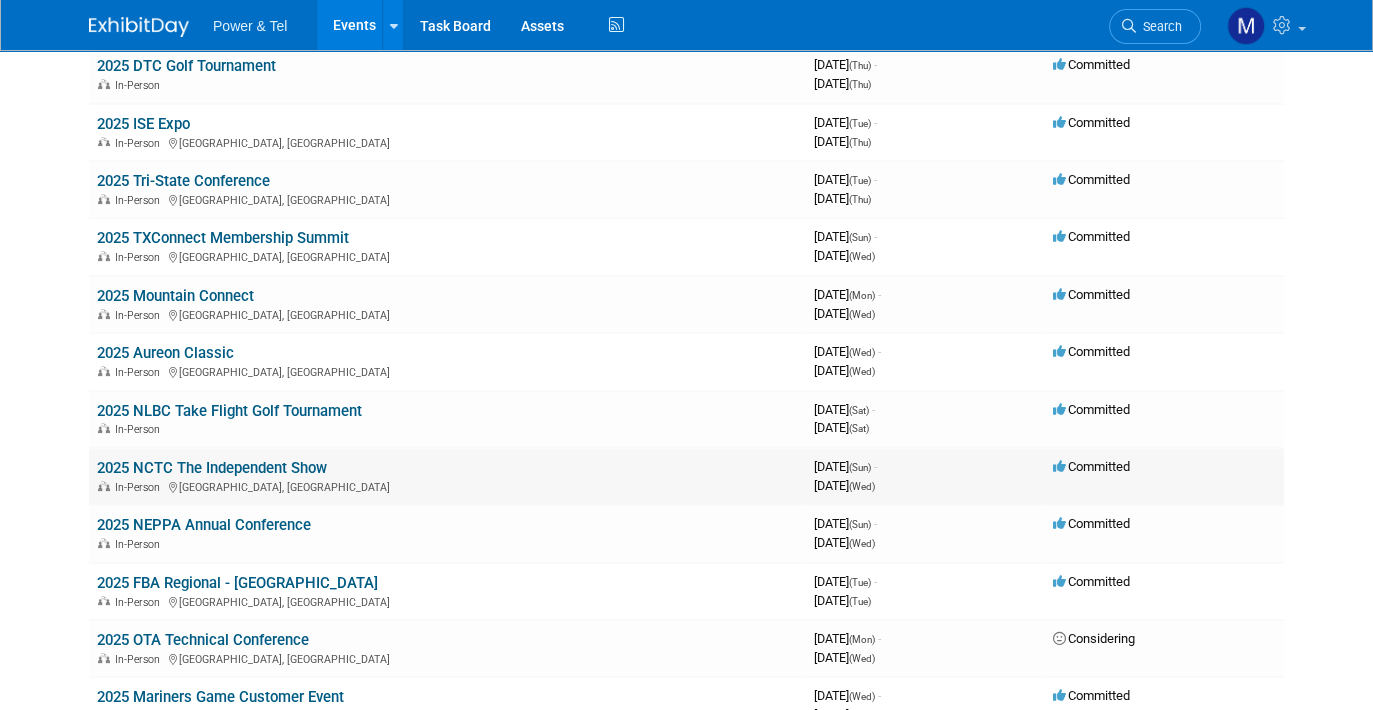 click on "2025 NCTC The Independent Show" at bounding box center [212, 468] 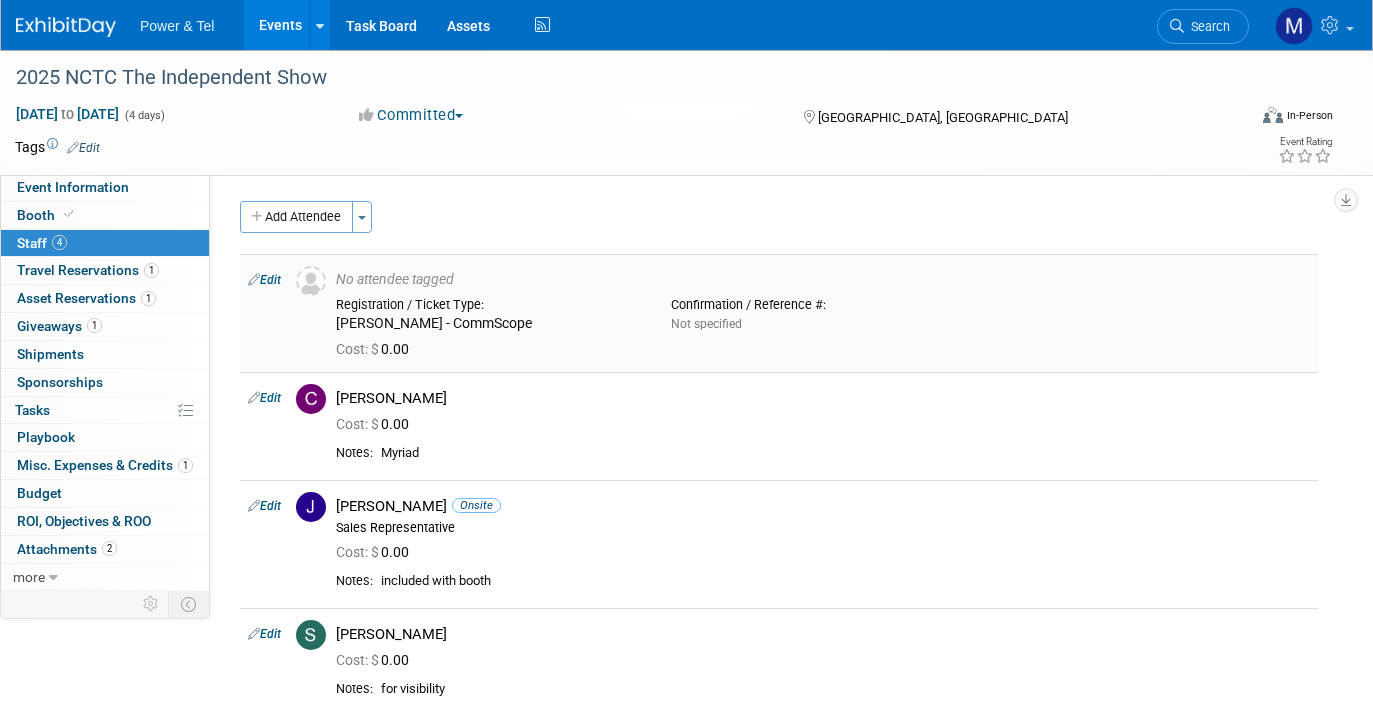 scroll, scrollTop: 0, scrollLeft: 0, axis: both 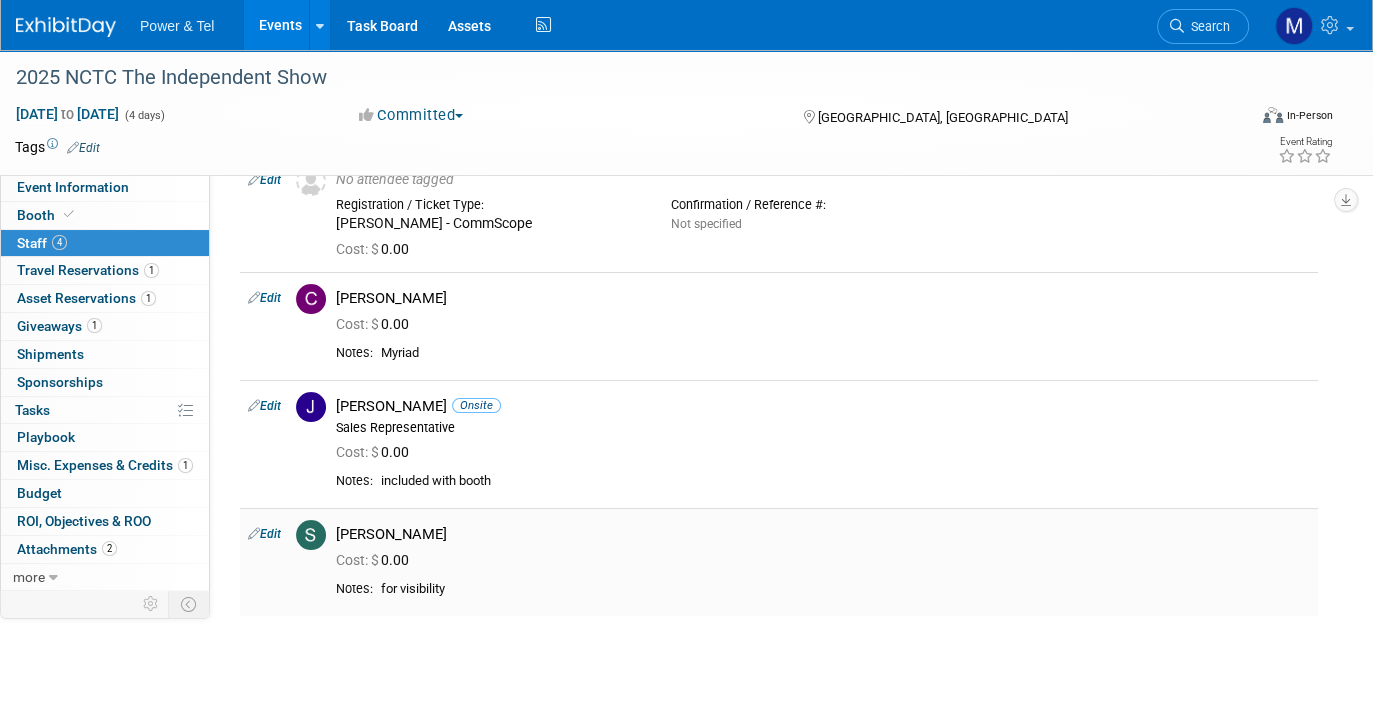 click on "Cost: $  0.00" at bounding box center [823, 558] 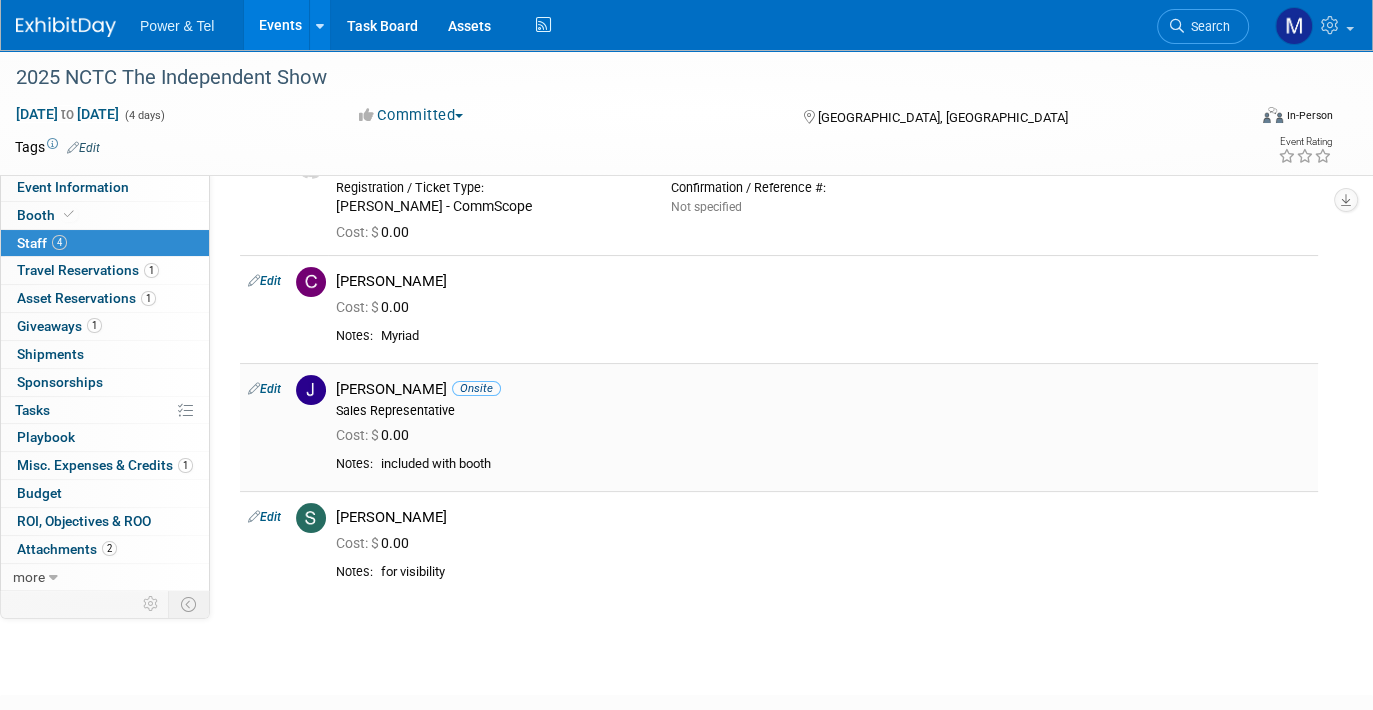 scroll, scrollTop: 200, scrollLeft: 0, axis: vertical 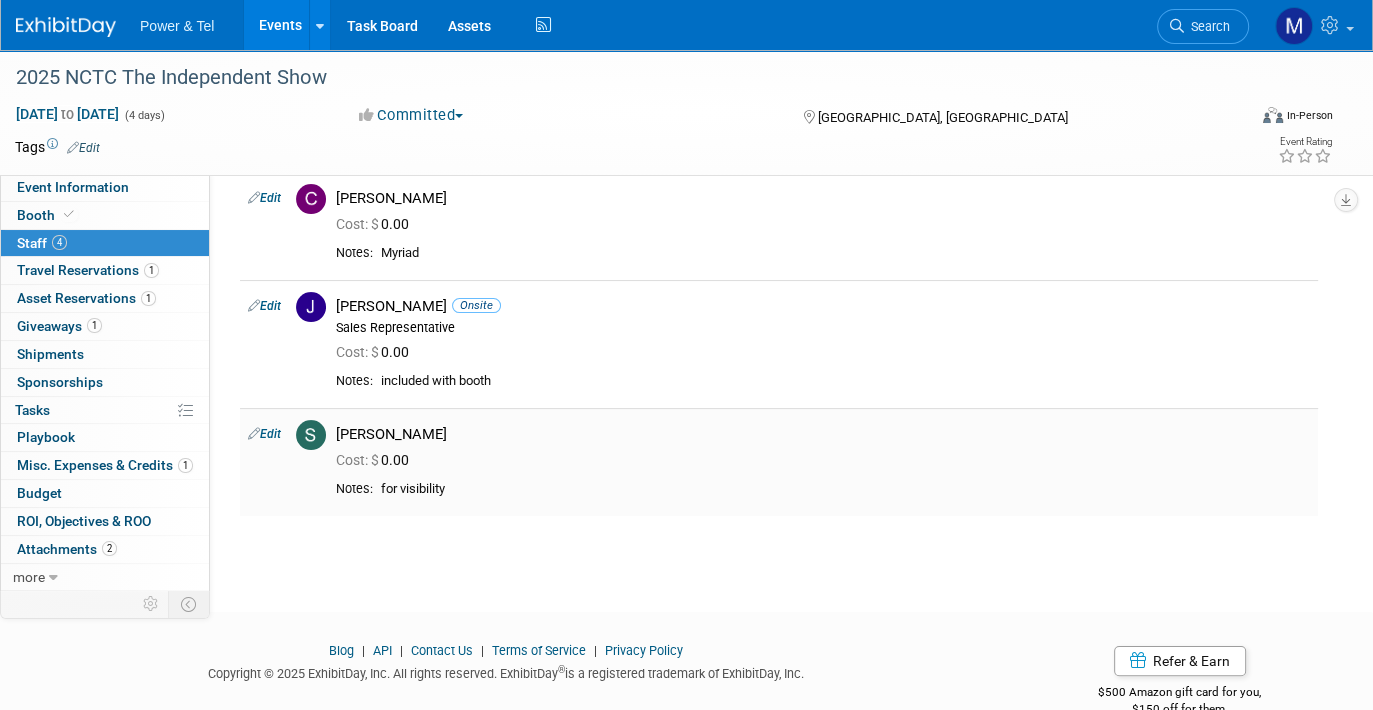 click on "[PERSON_NAME]" at bounding box center [823, 434] 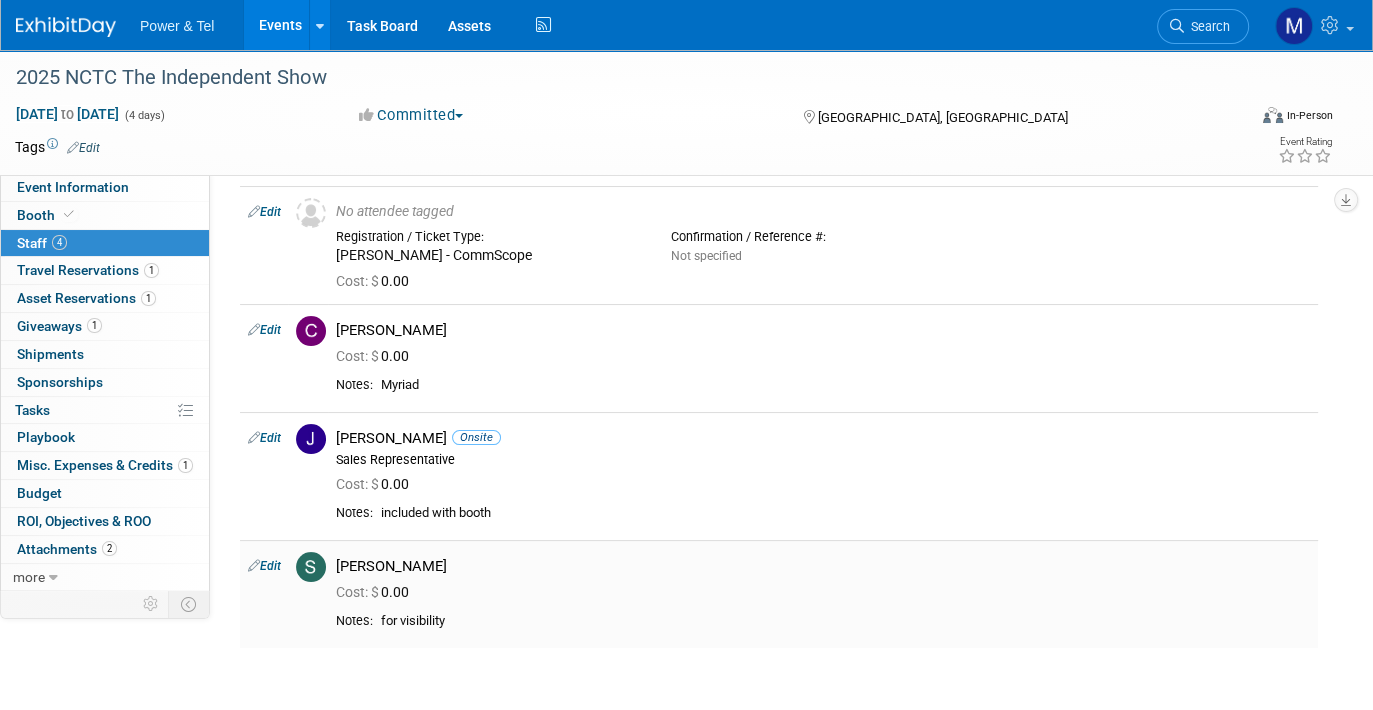 scroll, scrollTop: 100, scrollLeft: 0, axis: vertical 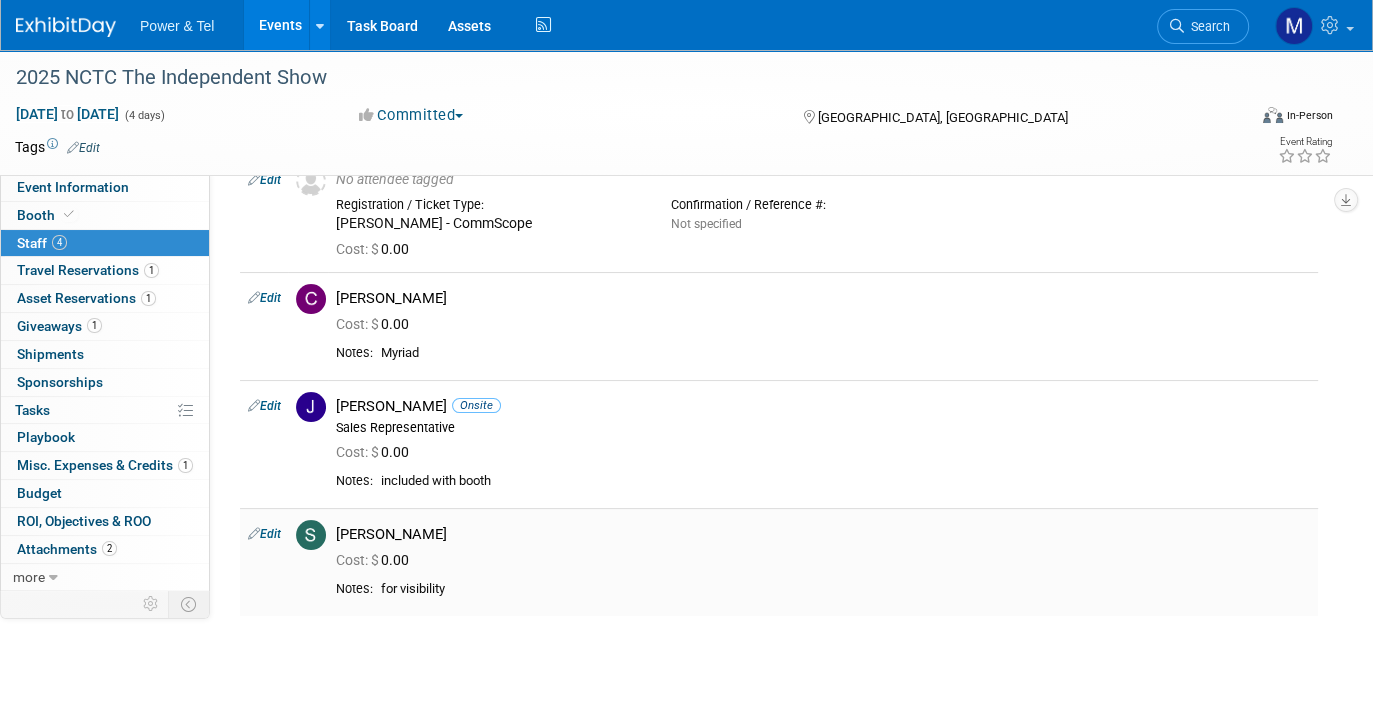 click on "[PERSON_NAME]" at bounding box center [823, 534] 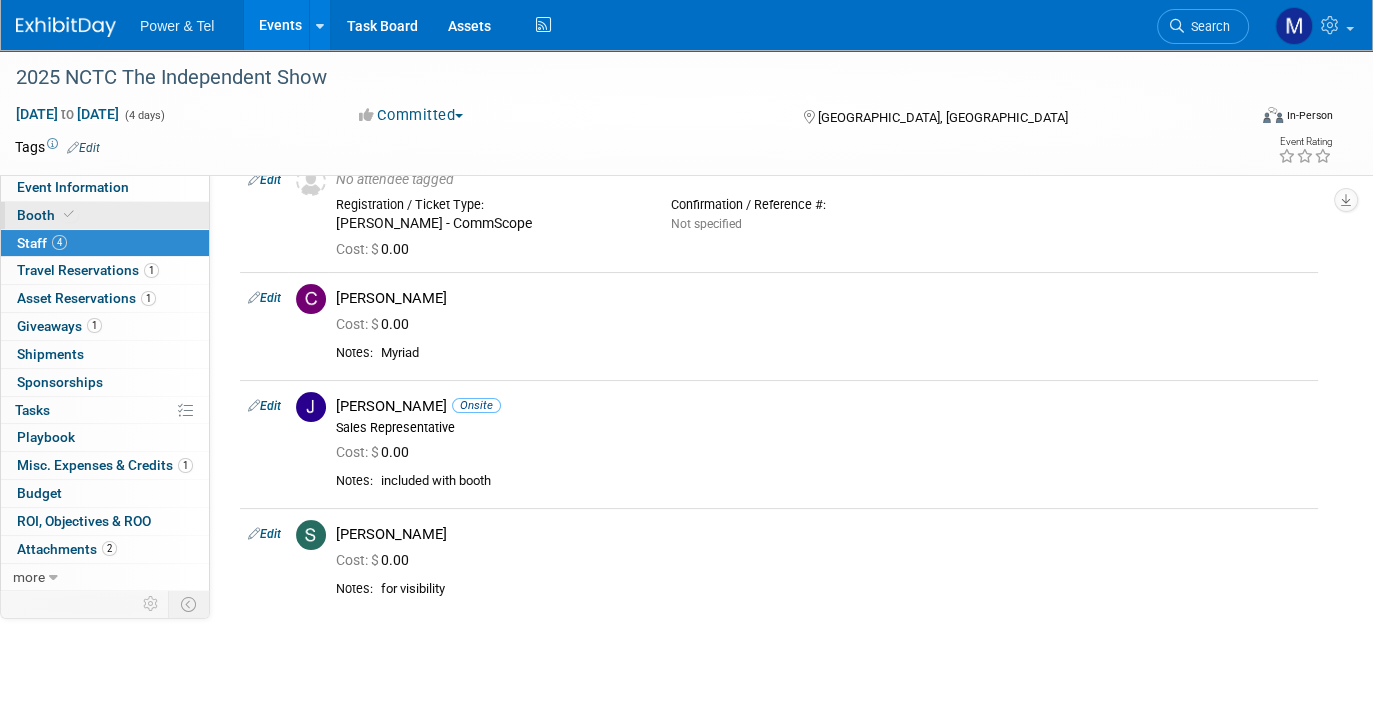 click on "Booth" at bounding box center (105, 215) 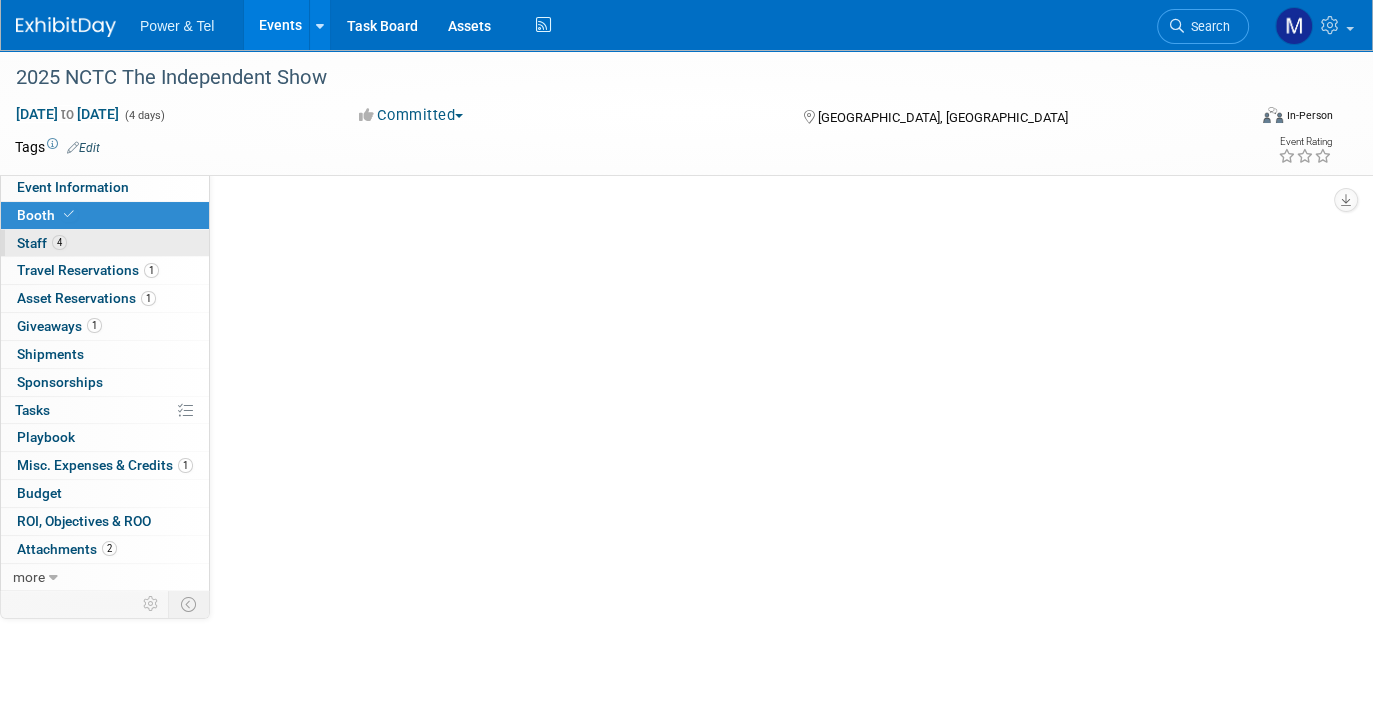 scroll, scrollTop: 0, scrollLeft: 0, axis: both 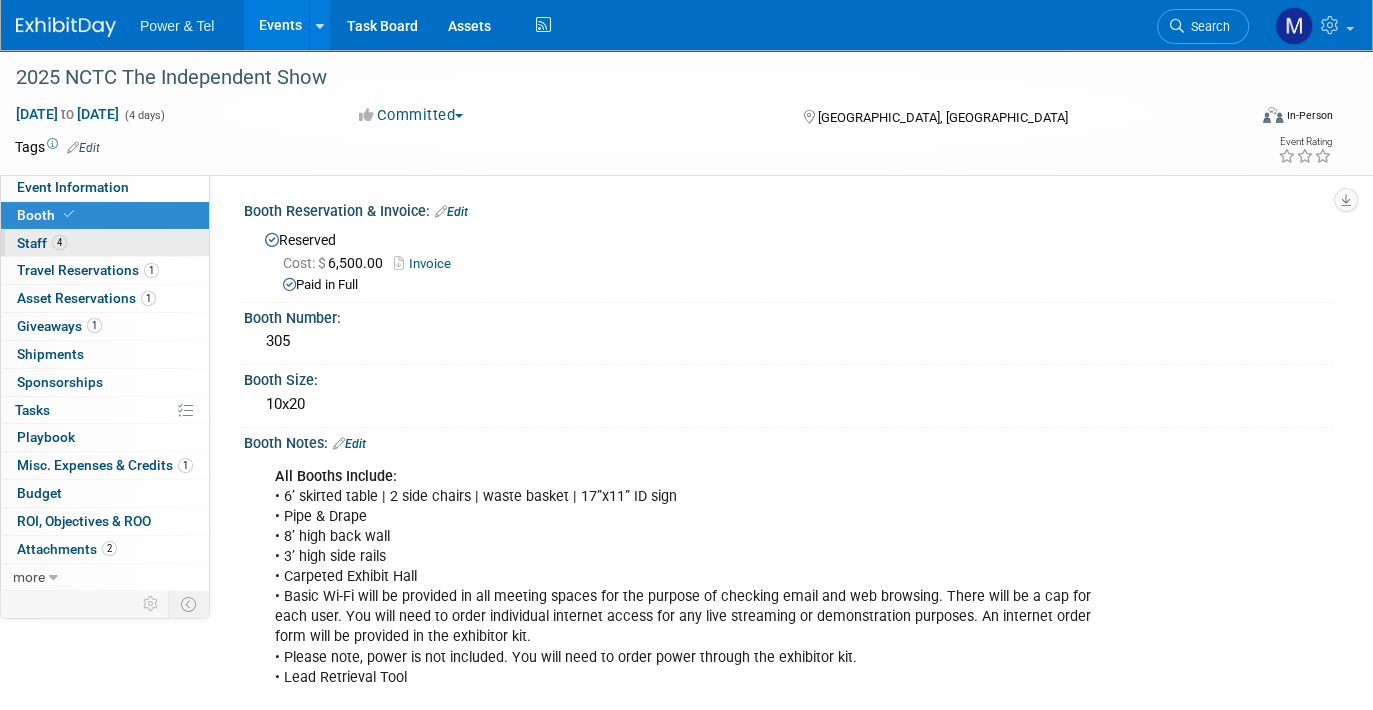click on "4
Staff 4" at bounding box center [105, 243] 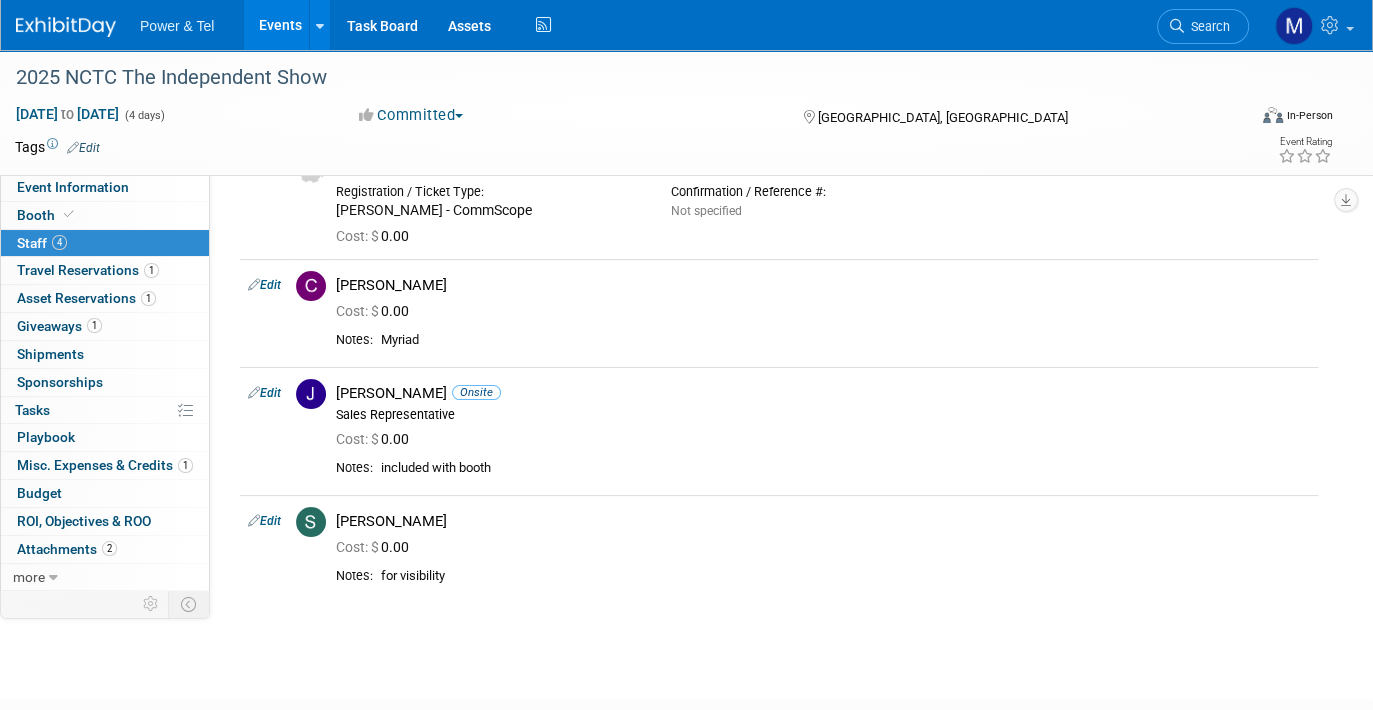 scroll, scrollTop: 200, scrollLeft: 0, axis: vertical 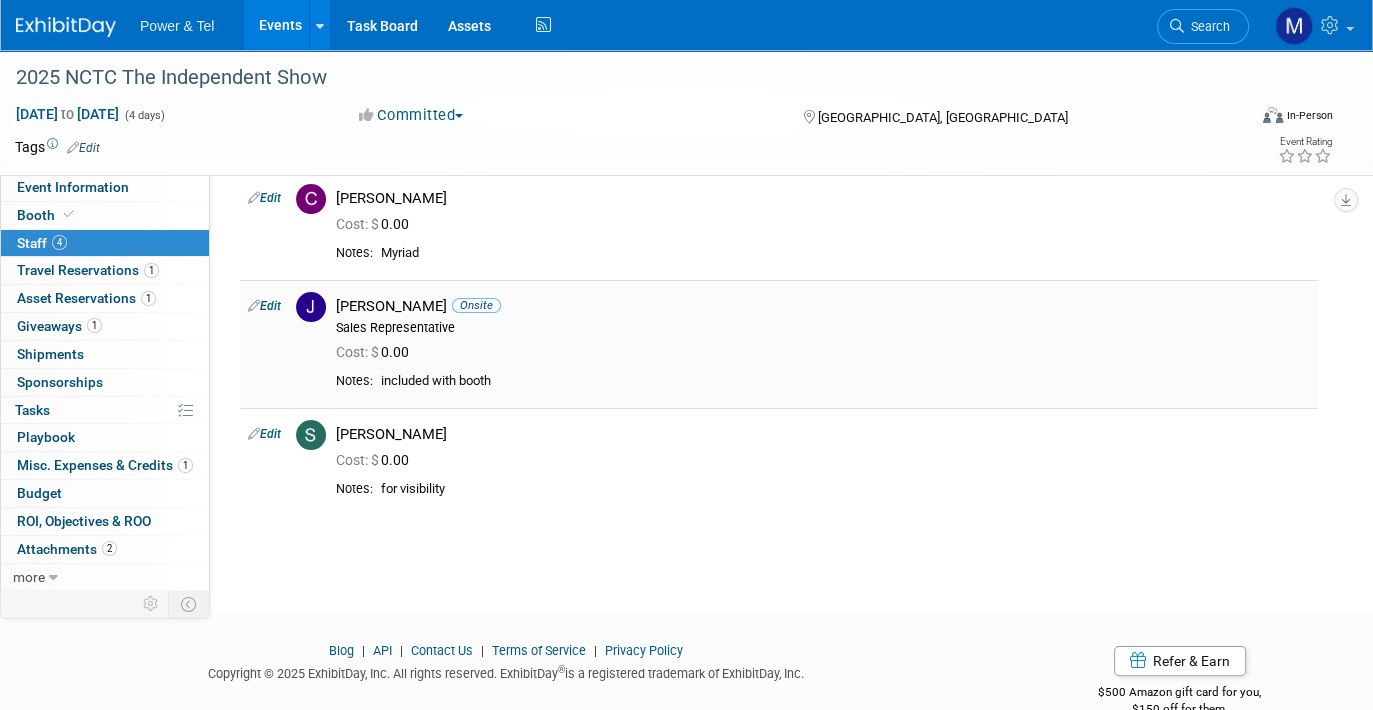 click on "Sales Representative" at bounding box center [823, 328] 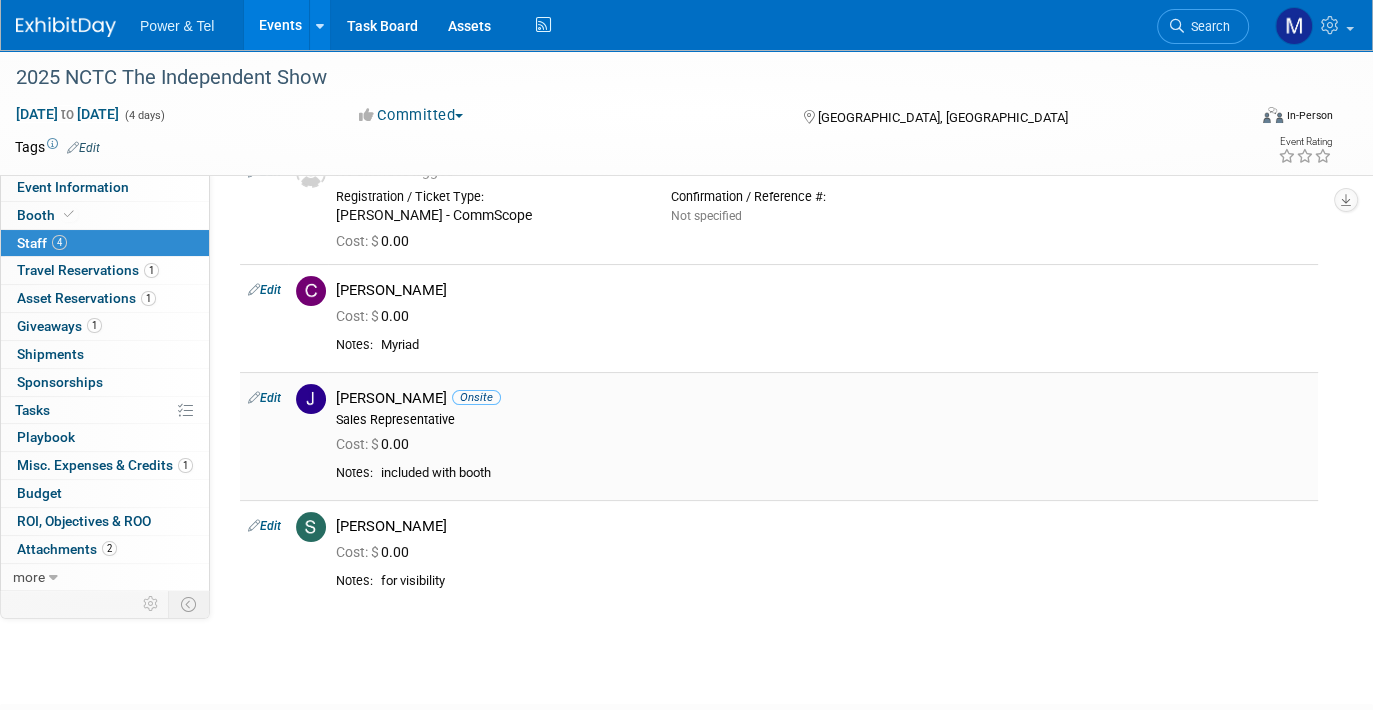 scroll, scrollTop: 0, scrollLeft: 0, axis: both 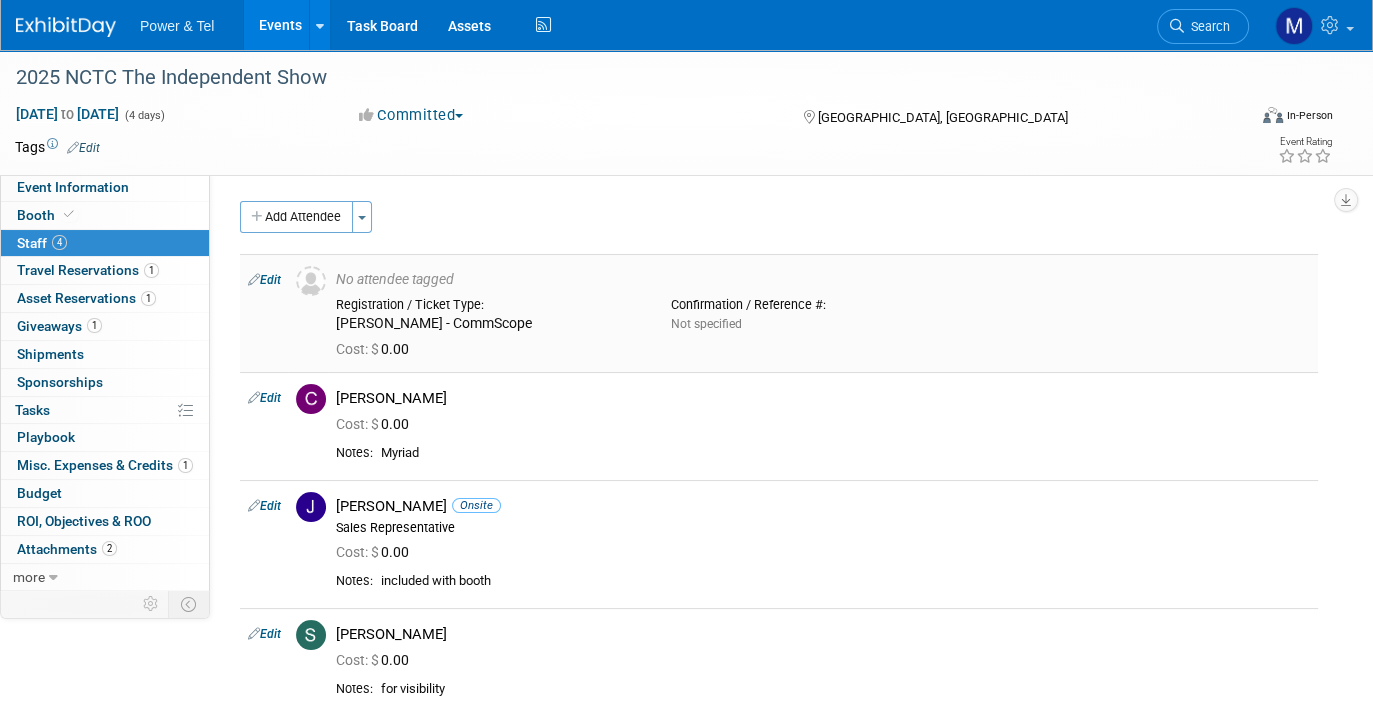 click on "Cost: $  0.00" at bounding box center (823, 347) 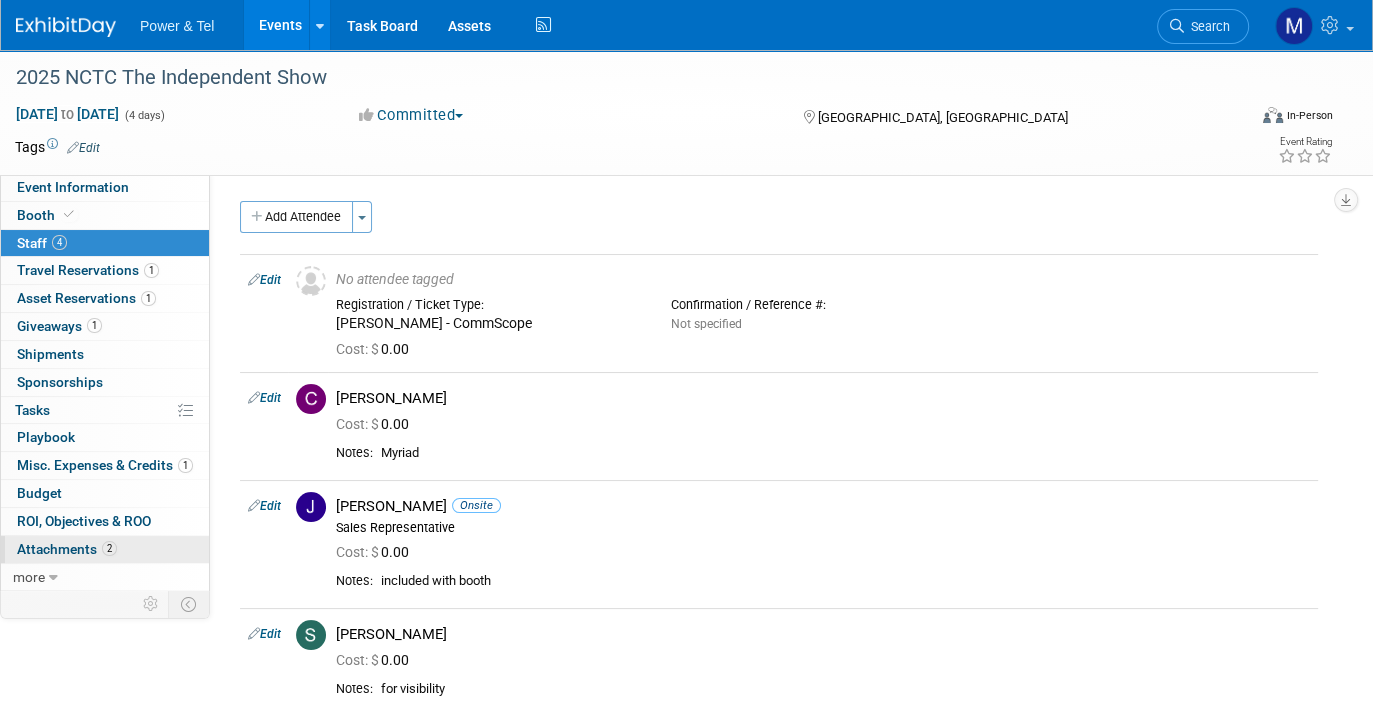 click on "2
Attachments 2" at bounding box center [105, 549] 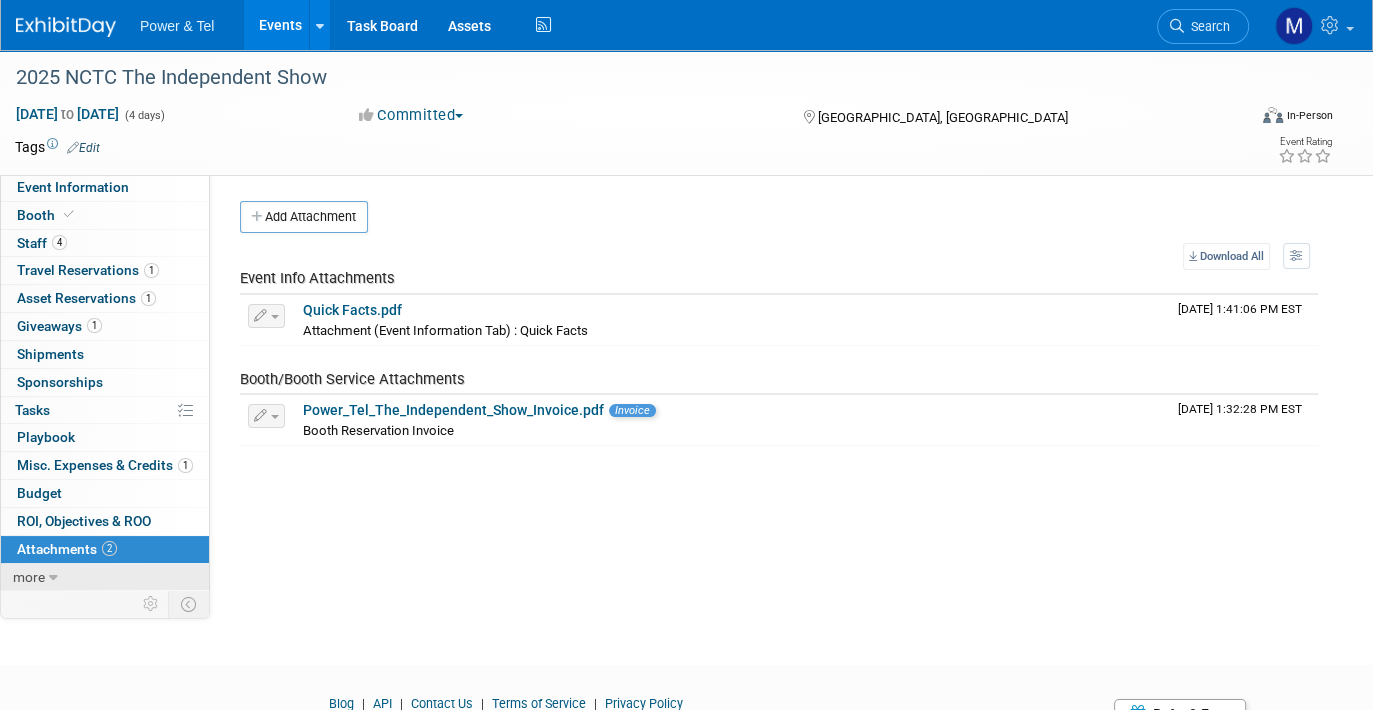 click on "more" at bounding box center [105, 577] 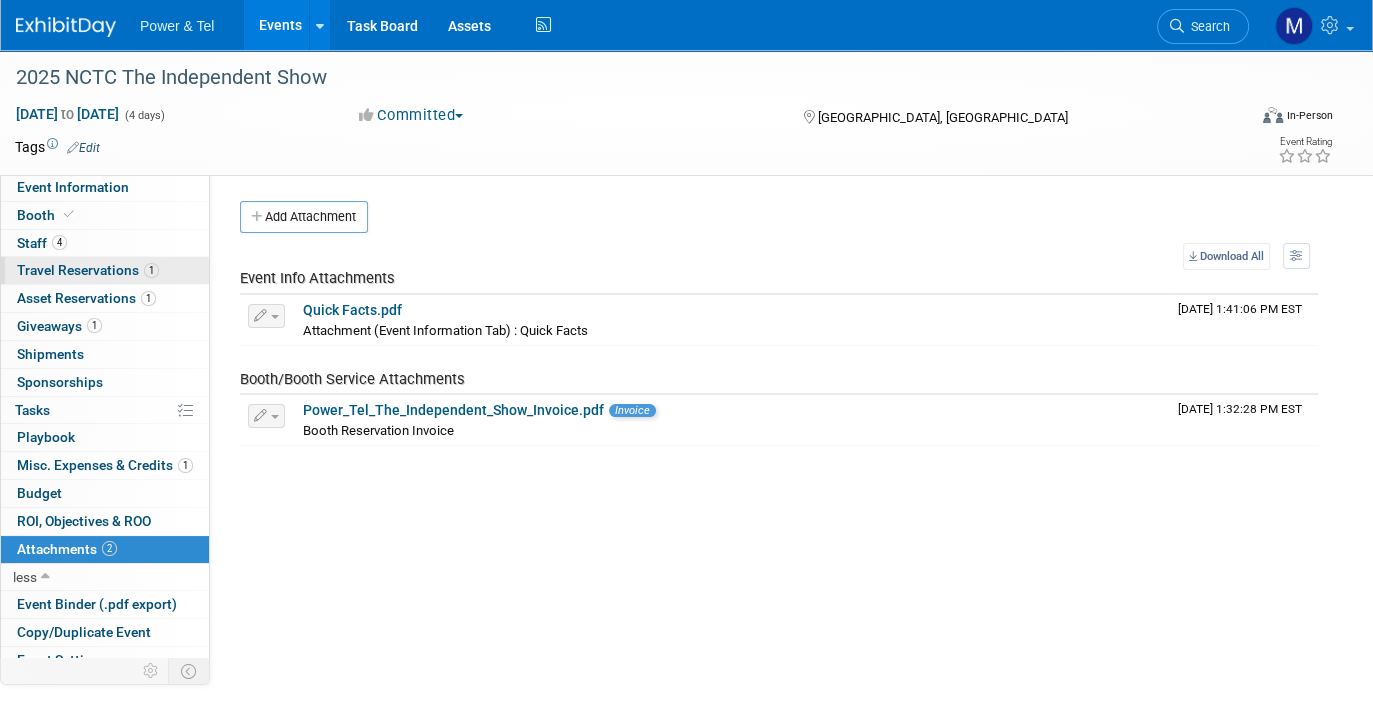 scroll, scrollTop: 68, scrollLeft: 0, axis: vertical 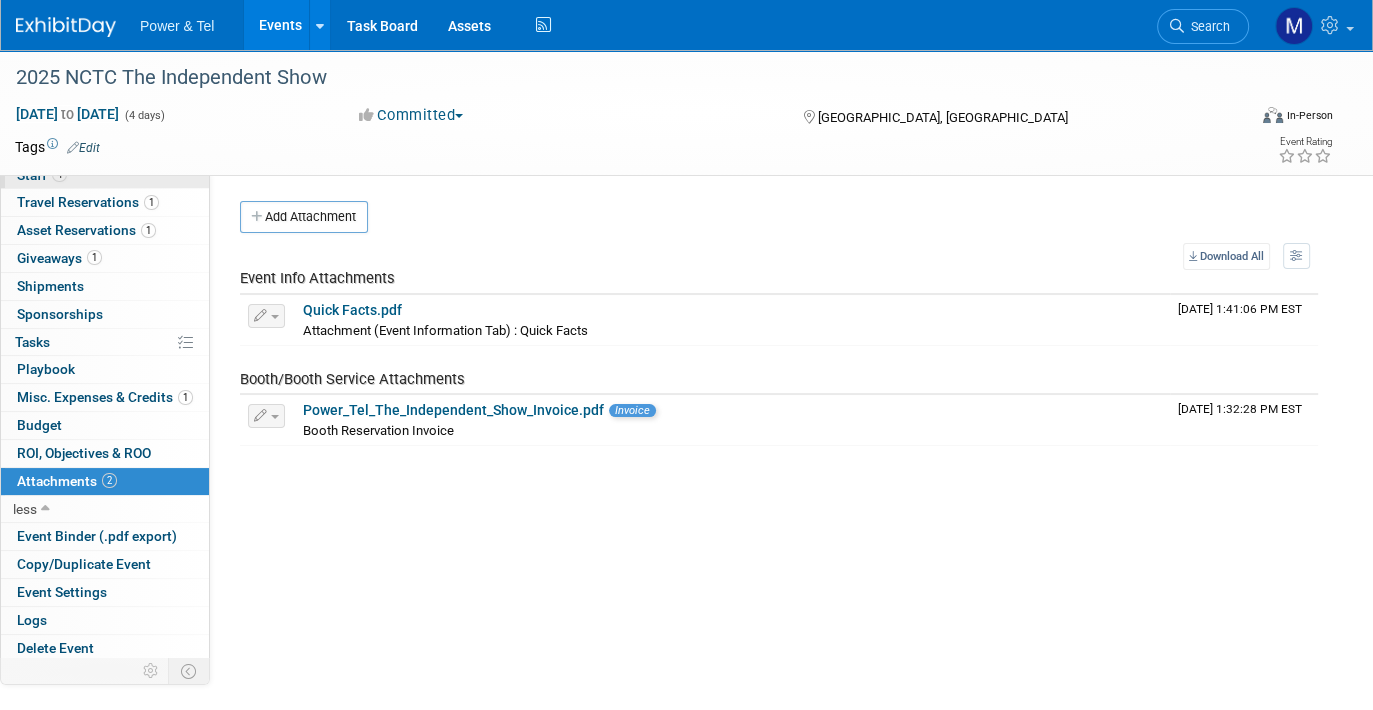 click on "4
Staff 4" at bounding box center [105, 175] 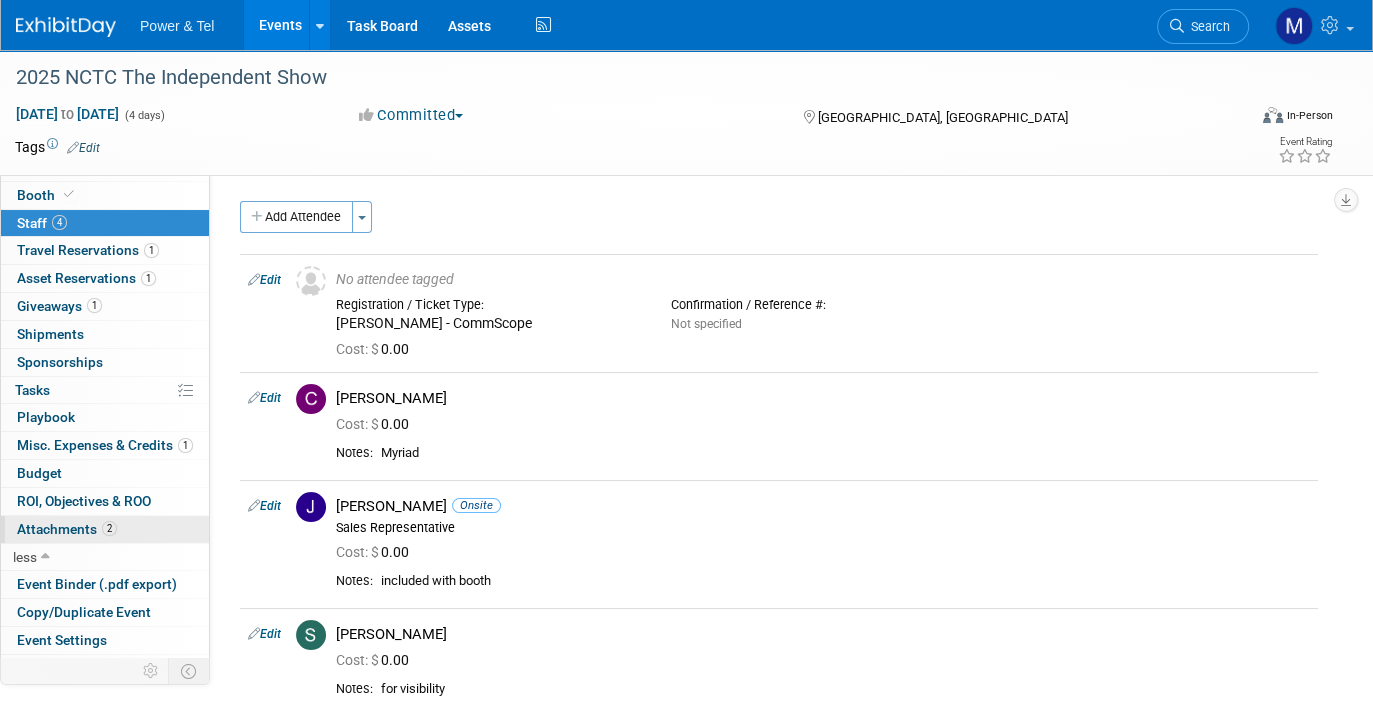 scroll, scrollTop: 0, scrollLeft: 0, axis: both 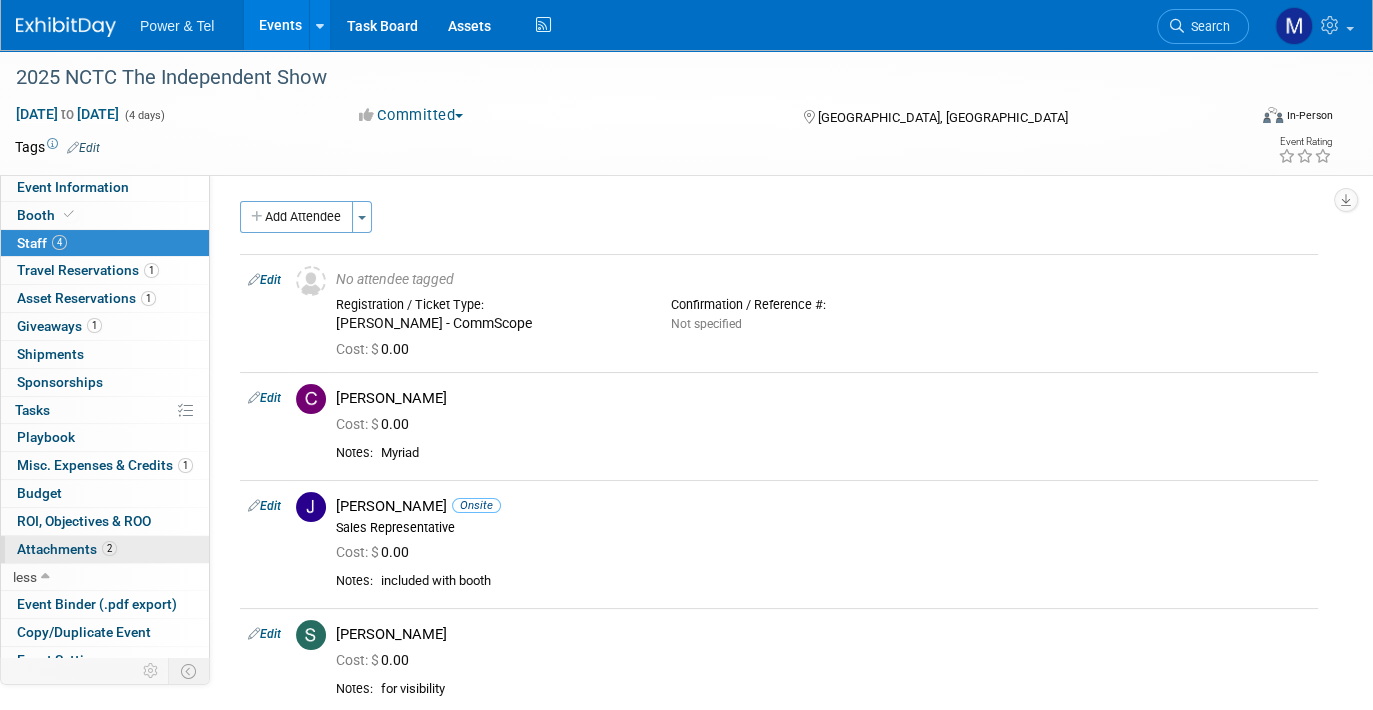 click on "2
Attachments 2" at bounding box center (105, 549) 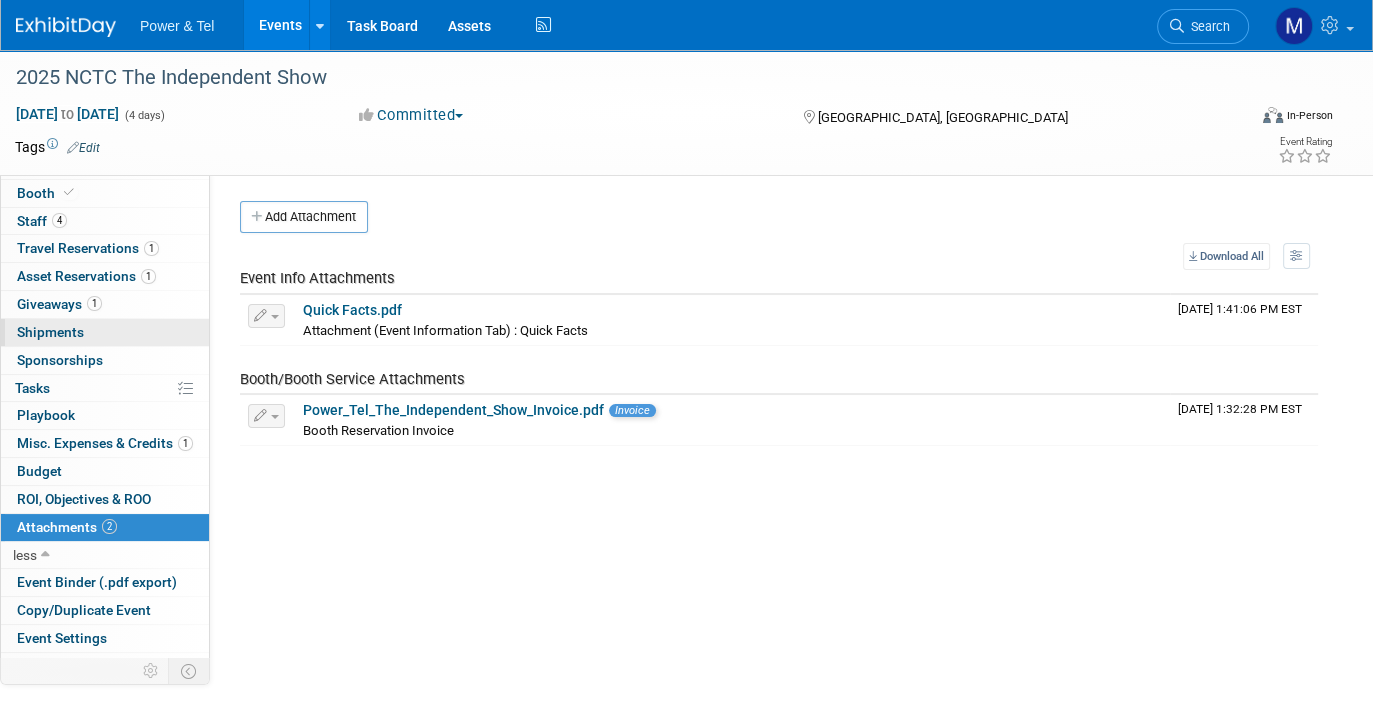 scroll, scrollTop: 0, scrollLeft: 0, axis: both 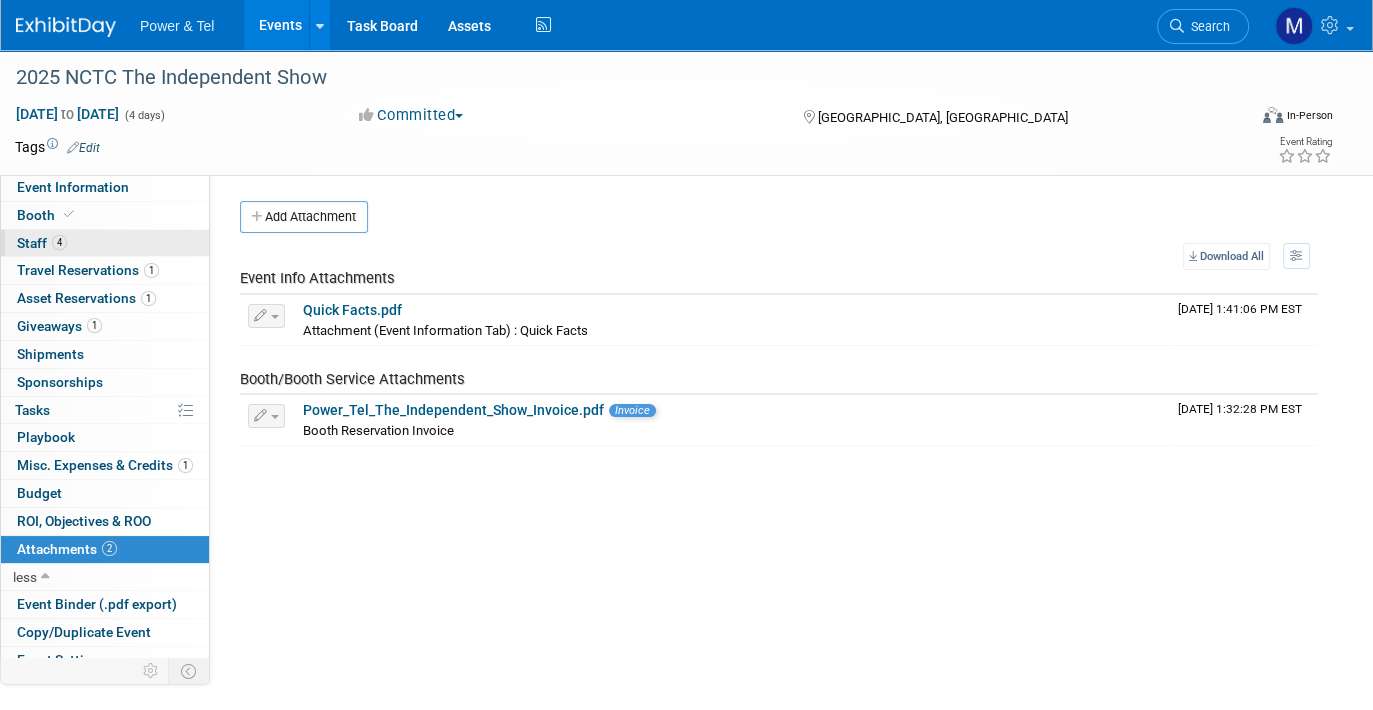 click on "4
Staff 4" at bounding box center [105, 243] 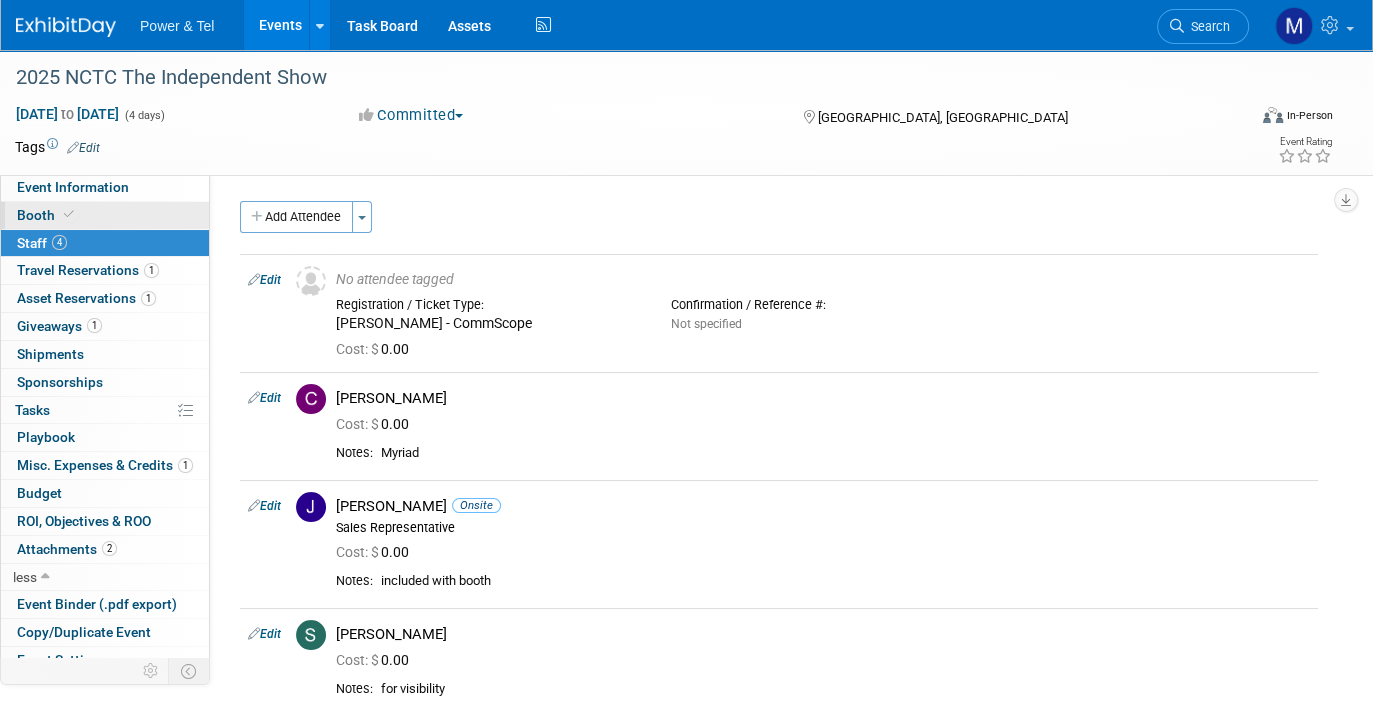 click on "Booth" at bounding box center (105, 215) 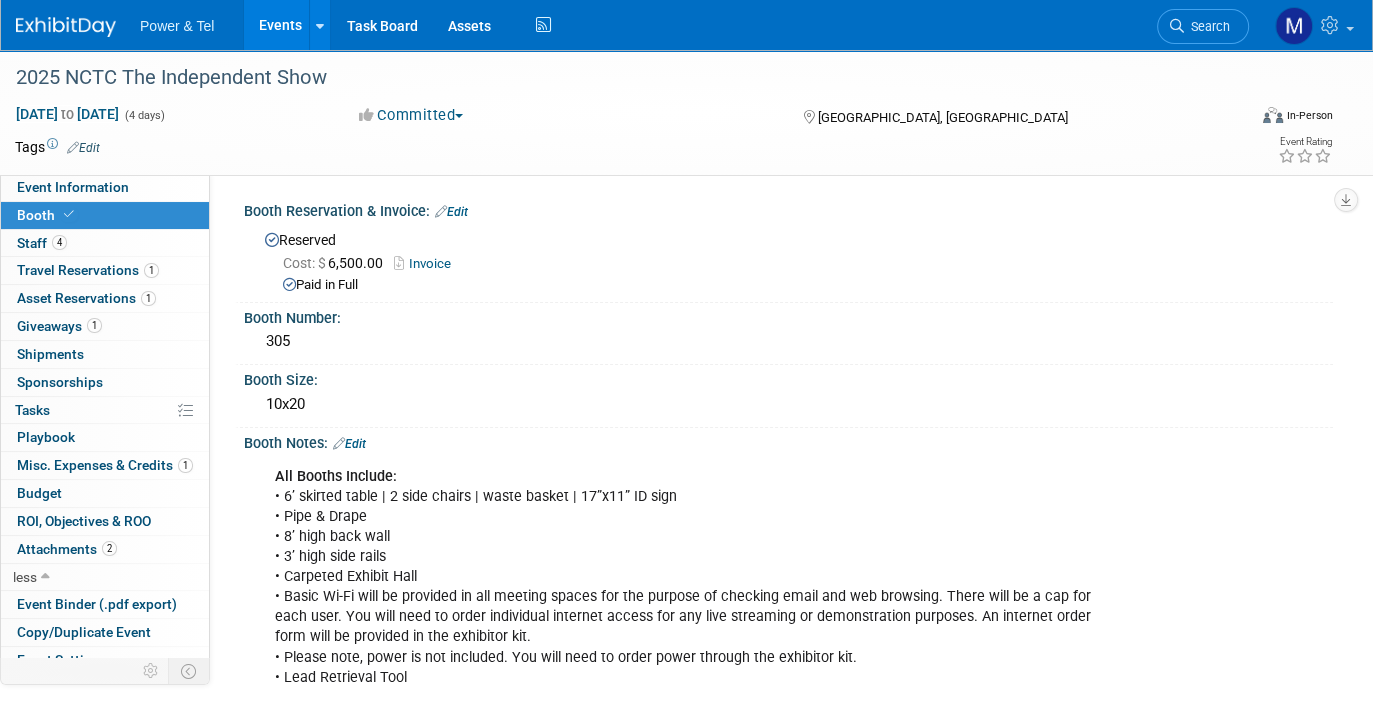 scroll, scrollTop: 456, scrollLeft: 0, axis: vertical 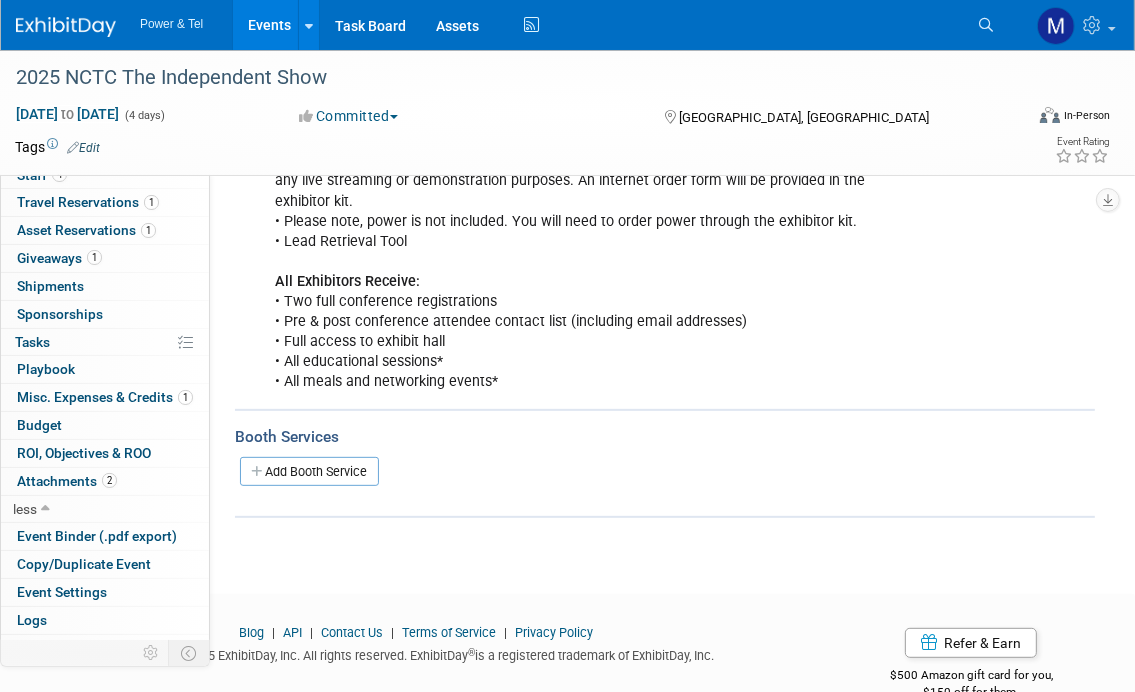 click at bounding box center [66, 27] 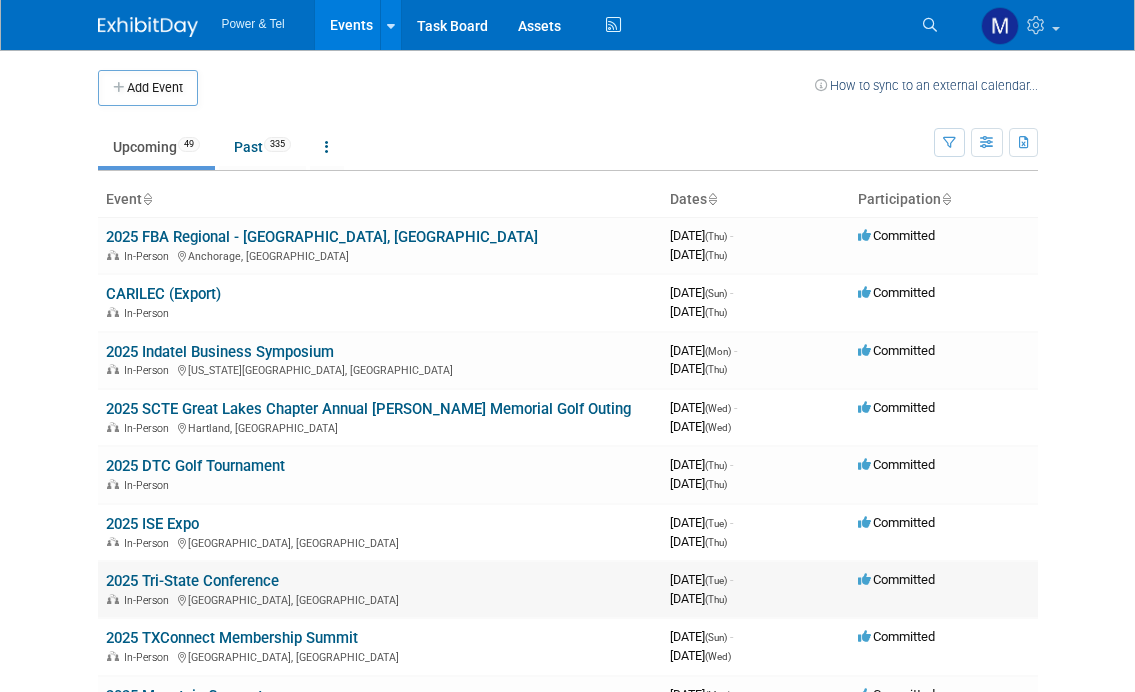 scroll, scrollTop: 0, scrollLeft: 0, axis: both 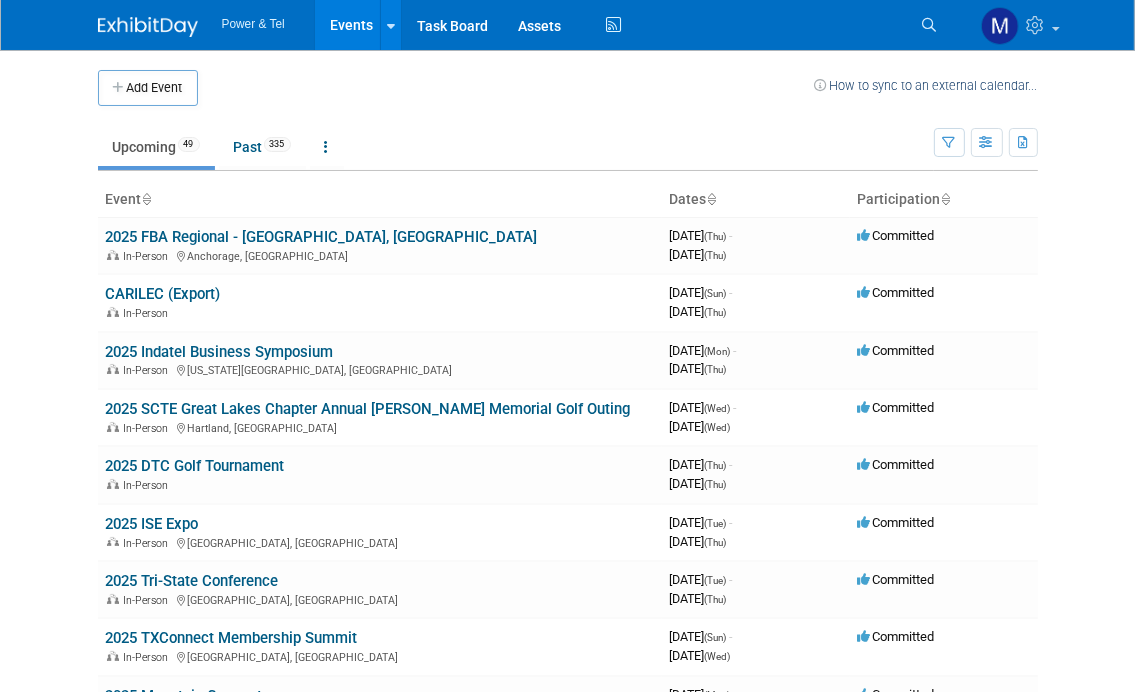 click on "Upcoming
49
Past
335
All Events
384
Past and Upcoming
Grouped Annually
Events grouped by year" at bounding box center (516, 148) 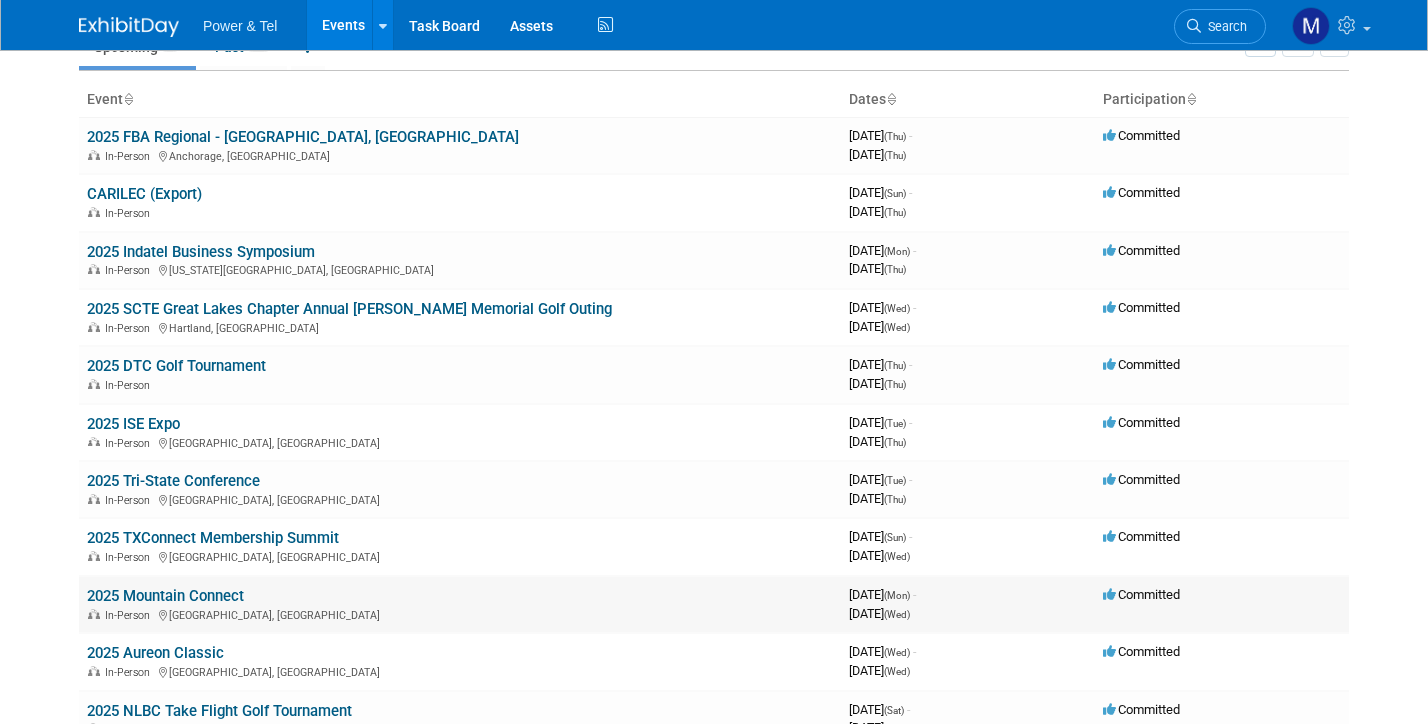 scroll, scrollTop: 0, scrollLeft: 0, axis: both 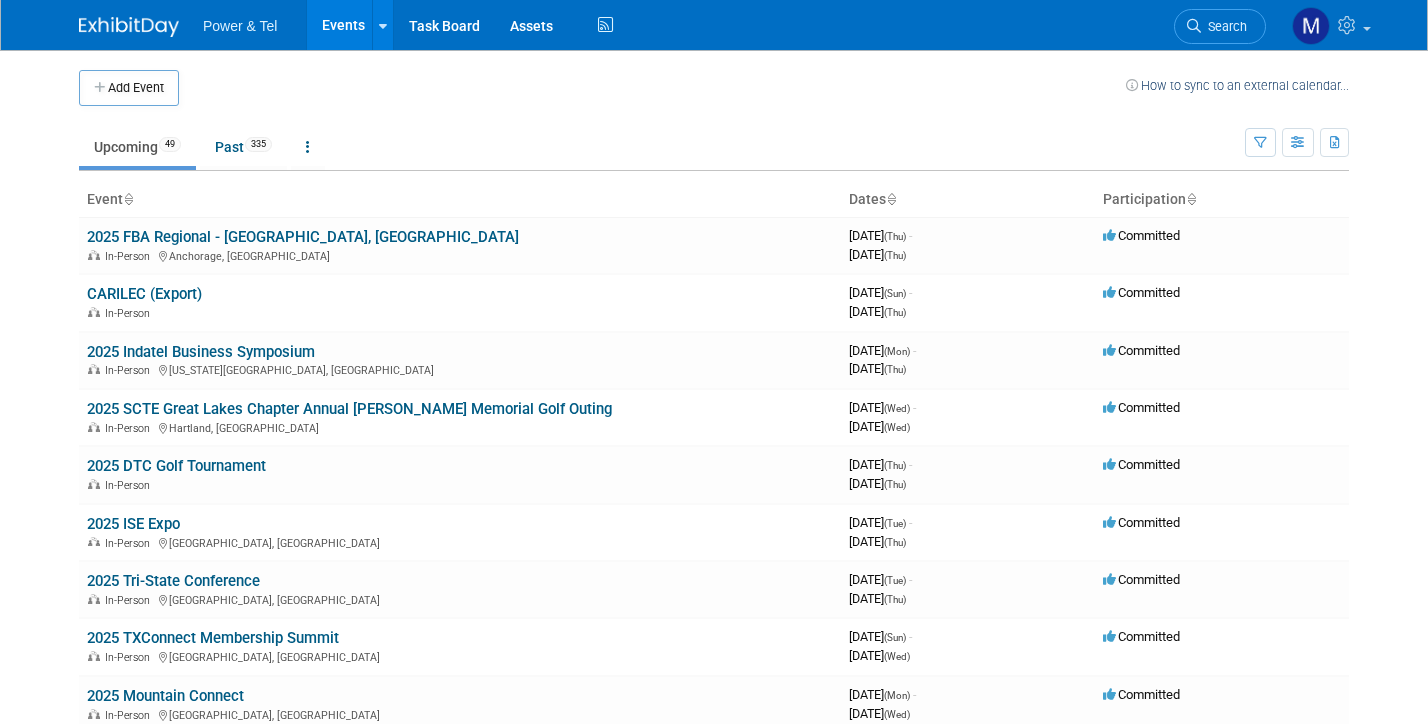 click on "Add Event
How to sync to an external calendar...
New Event
Duplicate Event Warning
There is another event in your workspace with a similar name during the same dates.
Attendance / Format:
<img src="https://www.exhibitday.com/Images/Format-InPerson.png" style="width: 19px; margin-top: 2px; margin-bottom: 2px; margin-left: 2px; filter: grayscale(100%); opacity: 0.75;" />   In-Person
<img src="https://www.exhibitday.com/Images/Format-Virtual.png" style="width: 19px; margin-top: 2px; margin-bottom: 2px; margin-left: 2px; filter: grayscale(100%); opacity: 0.75;" />   Virtual
<img src="https://www.exhibitday.com/Images/Format-Hybrid.png" style="width: 19px; margin-top: 2px; margin-bottom: 2px; margin-left: 2px; filter: grayscale(100%); opacity: 0.75;" />   Hybrid
In-Person        In-Person      Virtual      Hybrid
Participation:
Committed" at bounding box center [714, 1569] 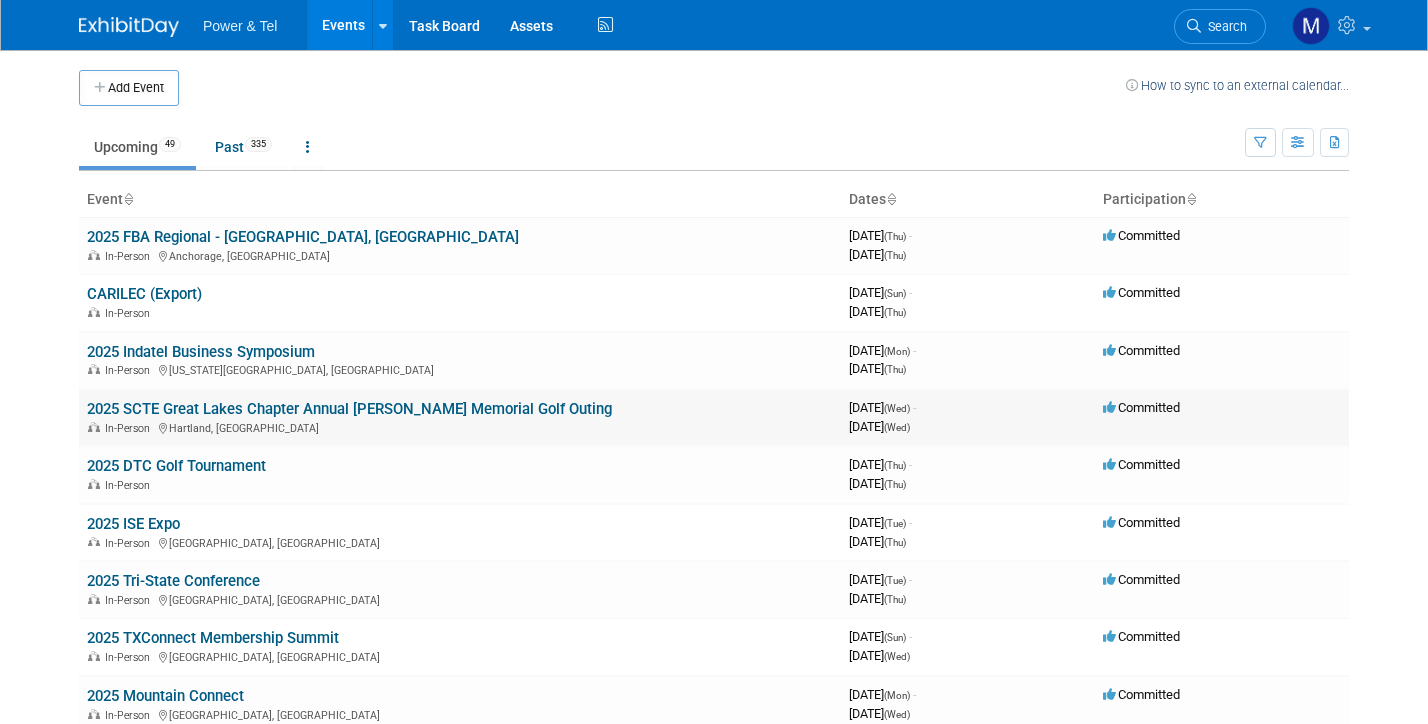 drag, startPoint x: 852, startPoint y: 346, endPoint x: 845, endPoint y: 391, distance: 45.54119 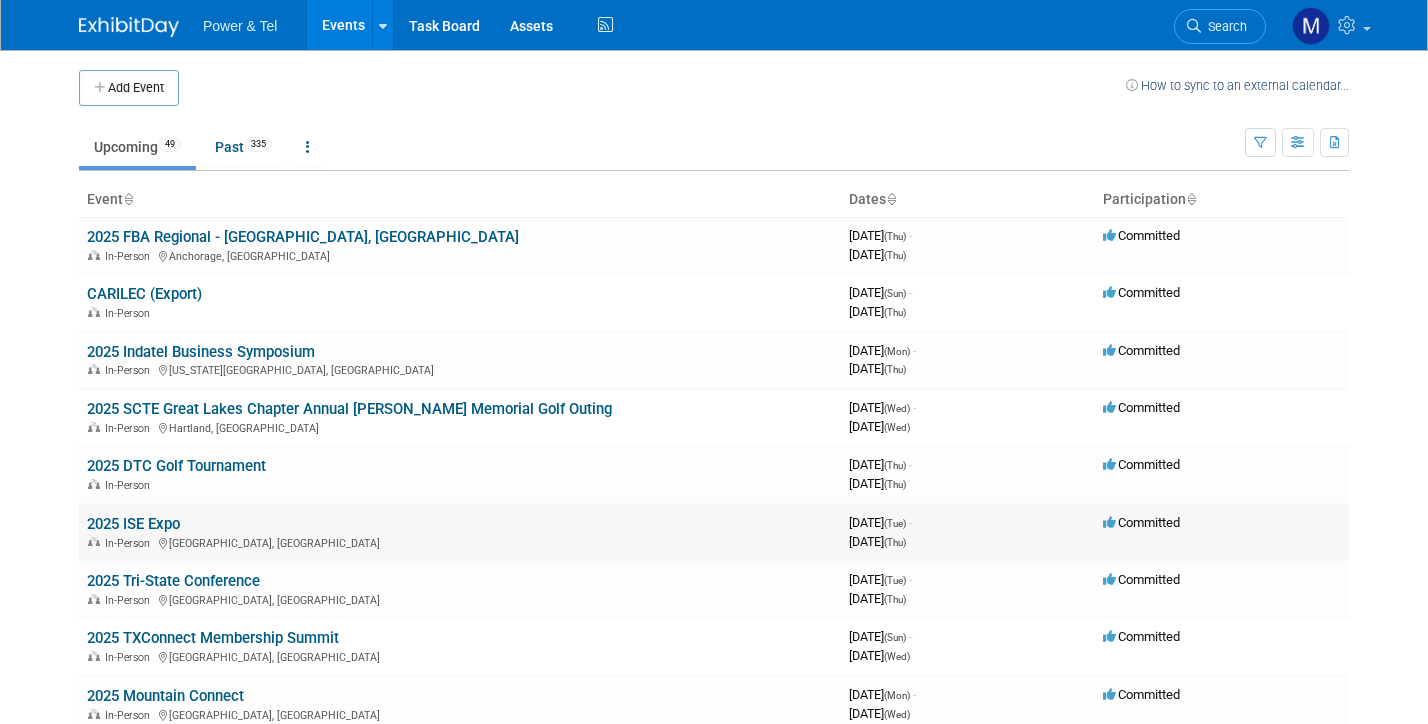 click on "Committed" at bounding box center [1222, 532] 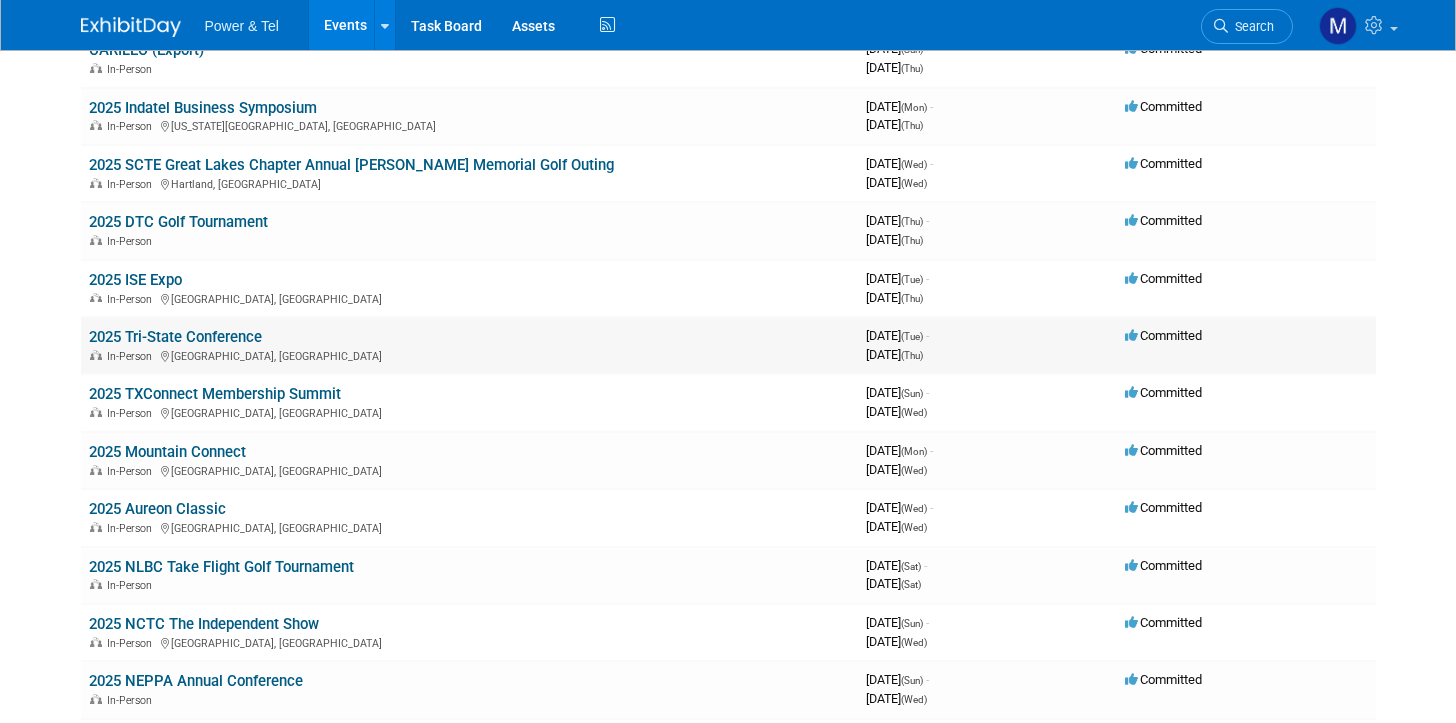 scroll, scrollTop: 100, scrollLeft: 0, axis: vertical 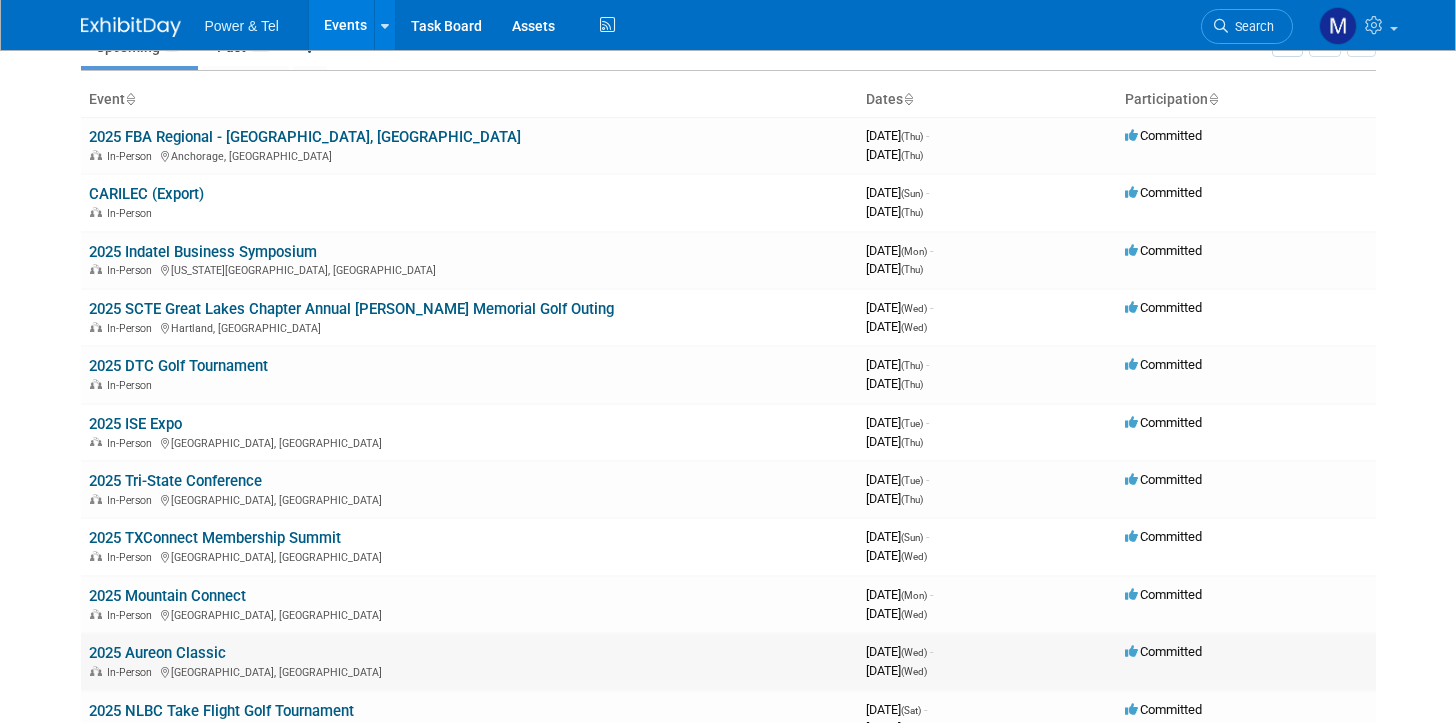 click on "Committed" at bounding box center (1246, 661) 